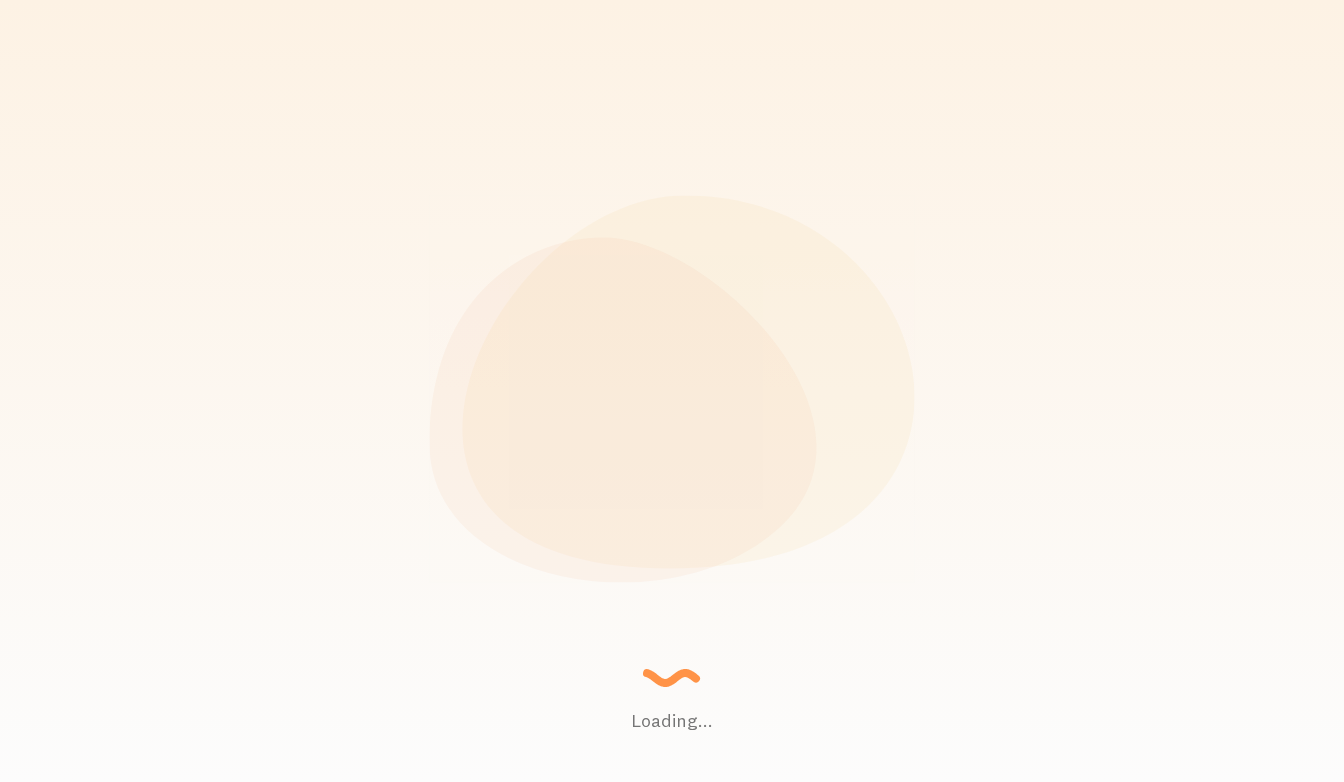 scroll, scrollTop: 0, scrollLeft: 0, axis: both 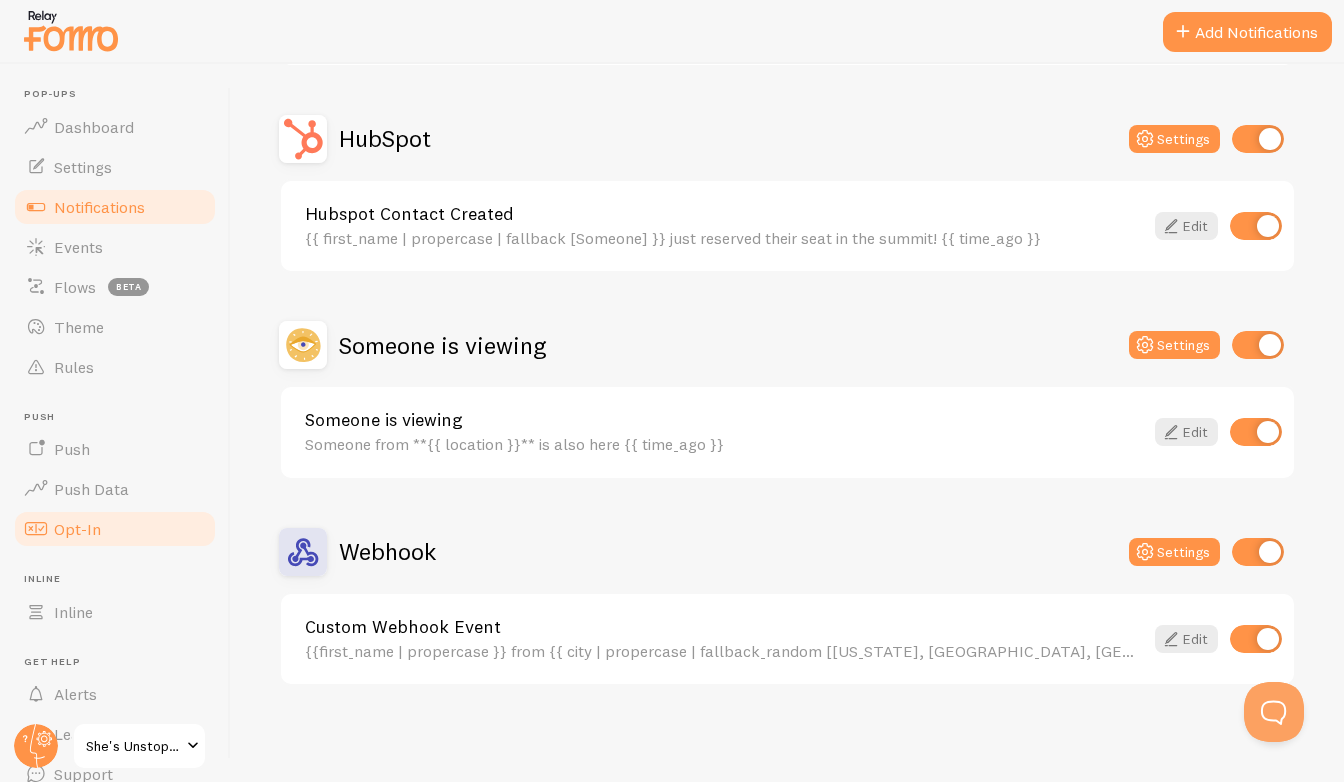 click on "Opt-In" at bounding box center (115, 529) 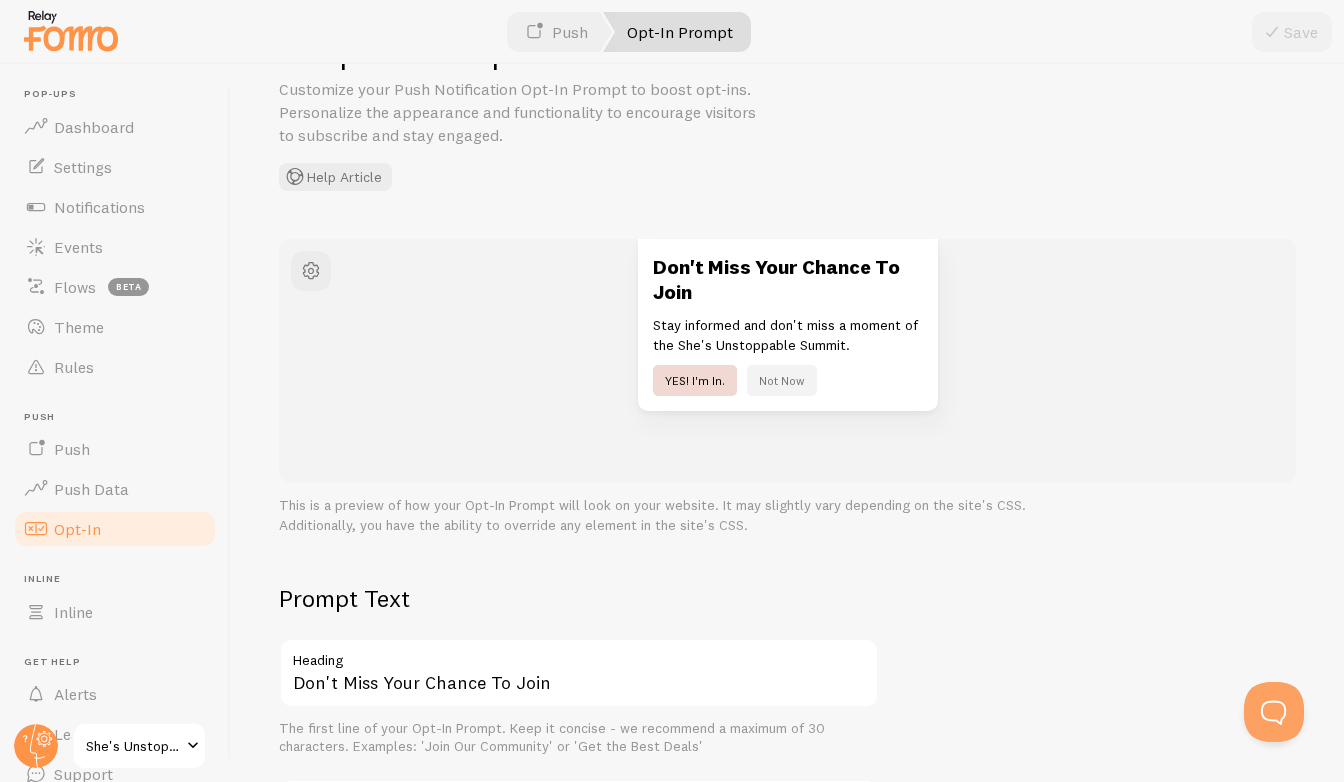 scroll, scrollTop: 6, scrollLeft: 0, axis: vertical 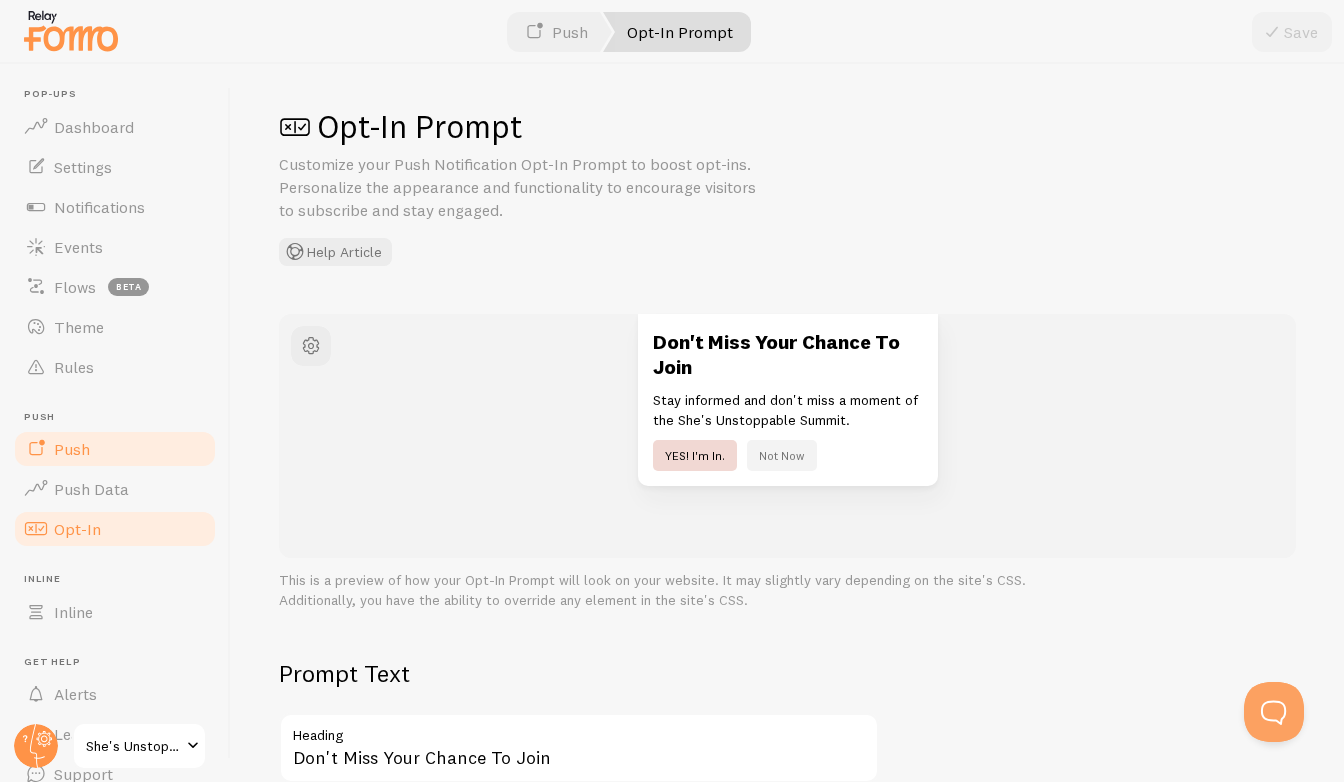 click on "Push" at bounding box center [115, 449] 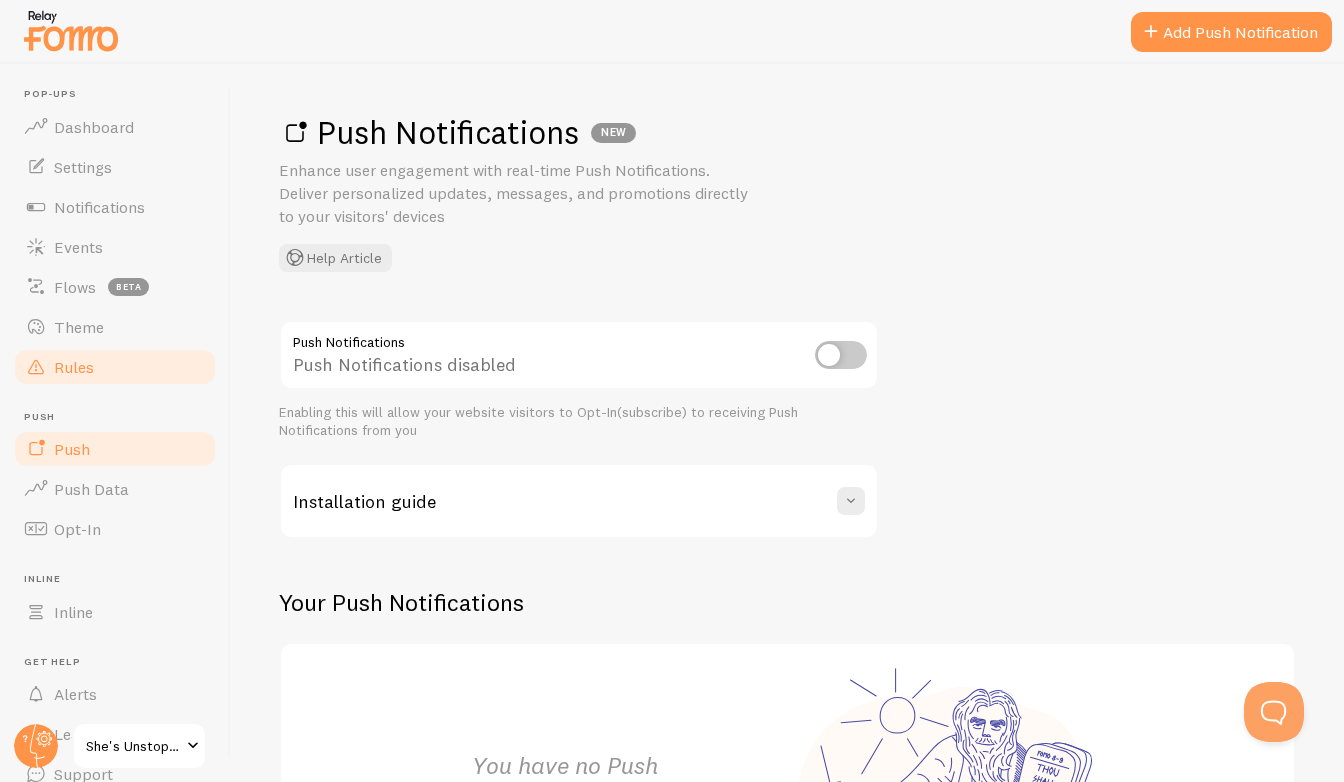 click on "Rules" at bounding box center [115, 367] 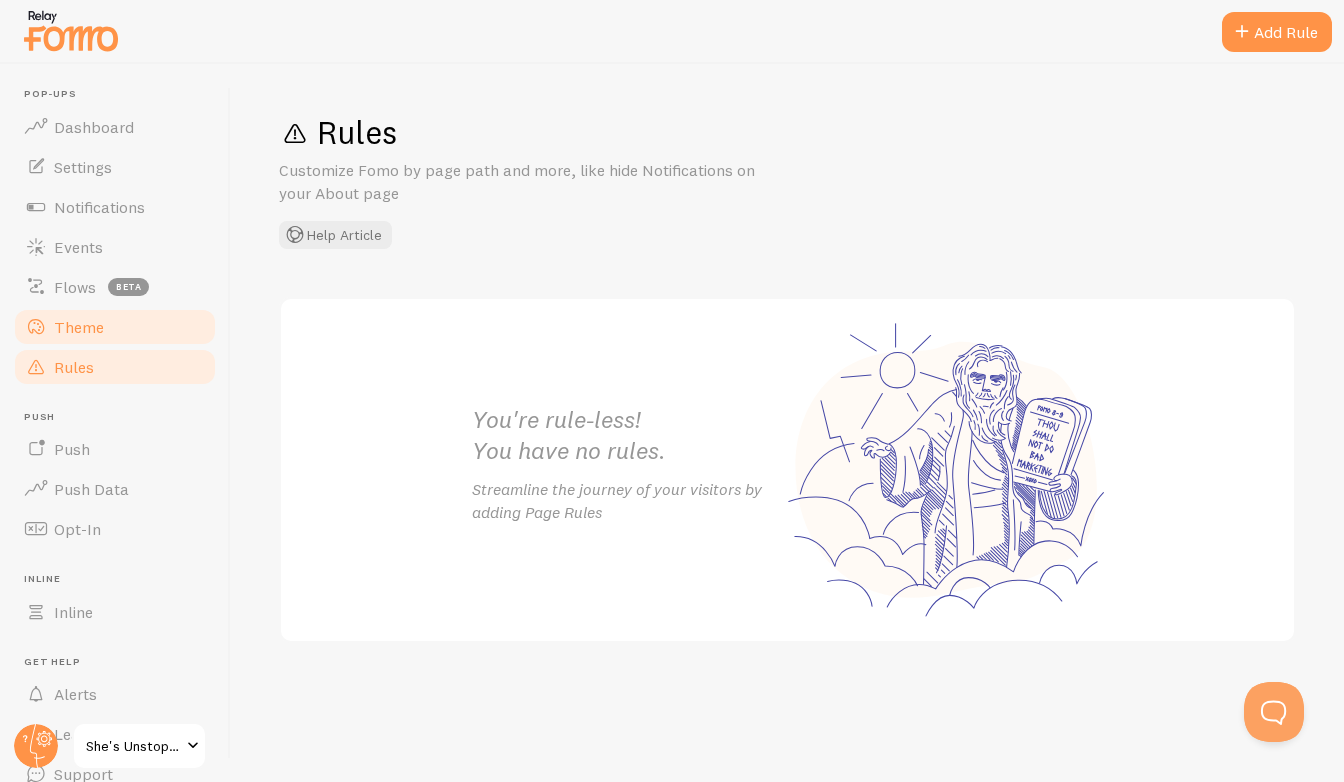 click on "Theme" at bounding box center (115, 327) 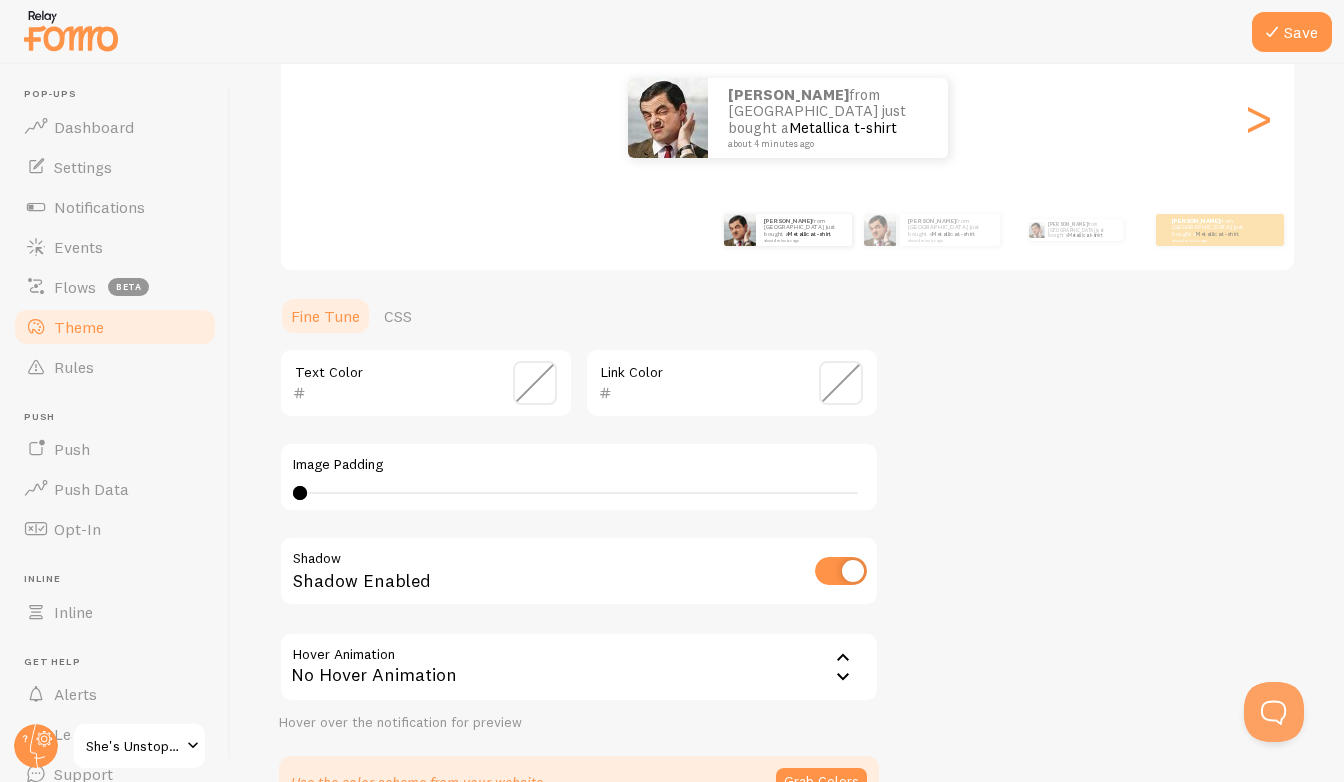 scroll, scrollTop: 375, scrollLeft: 0, axis: vertical 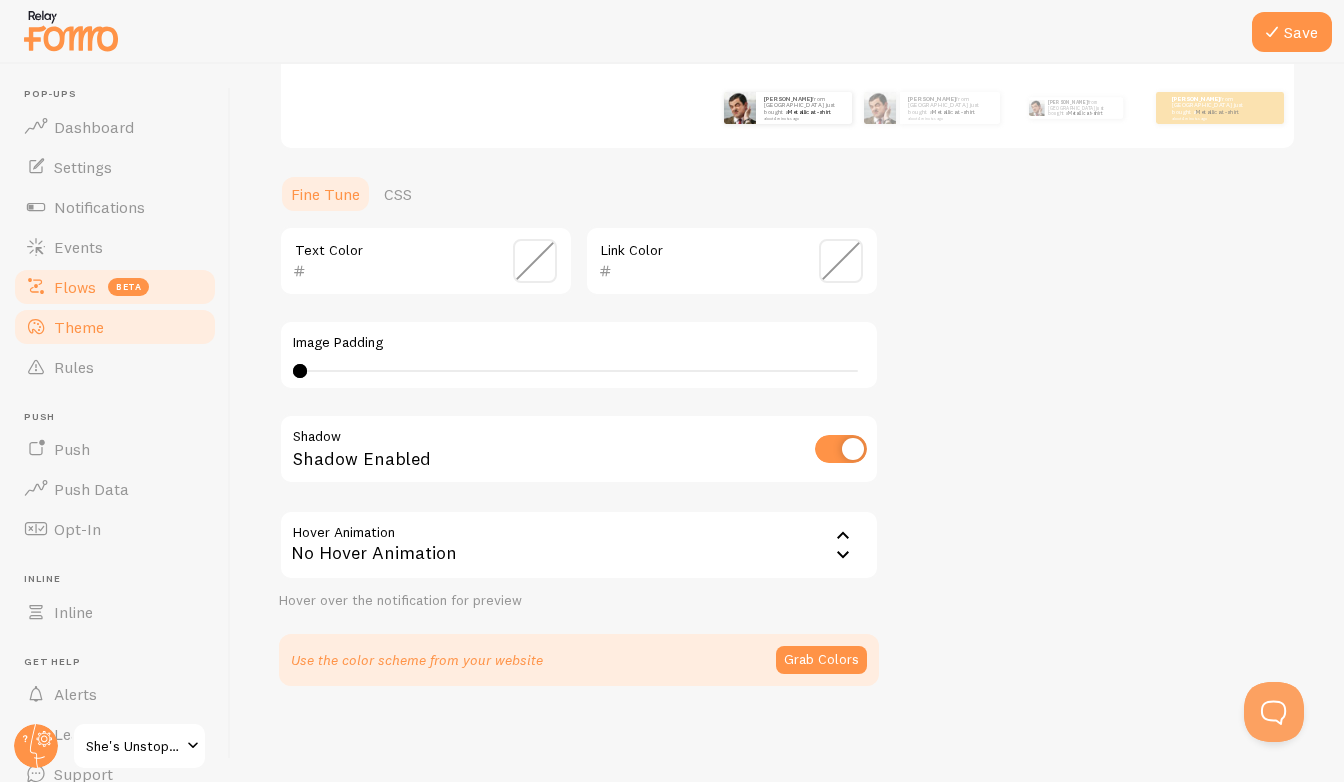 click on "Flows
beta" at bounding box center (115, 287) 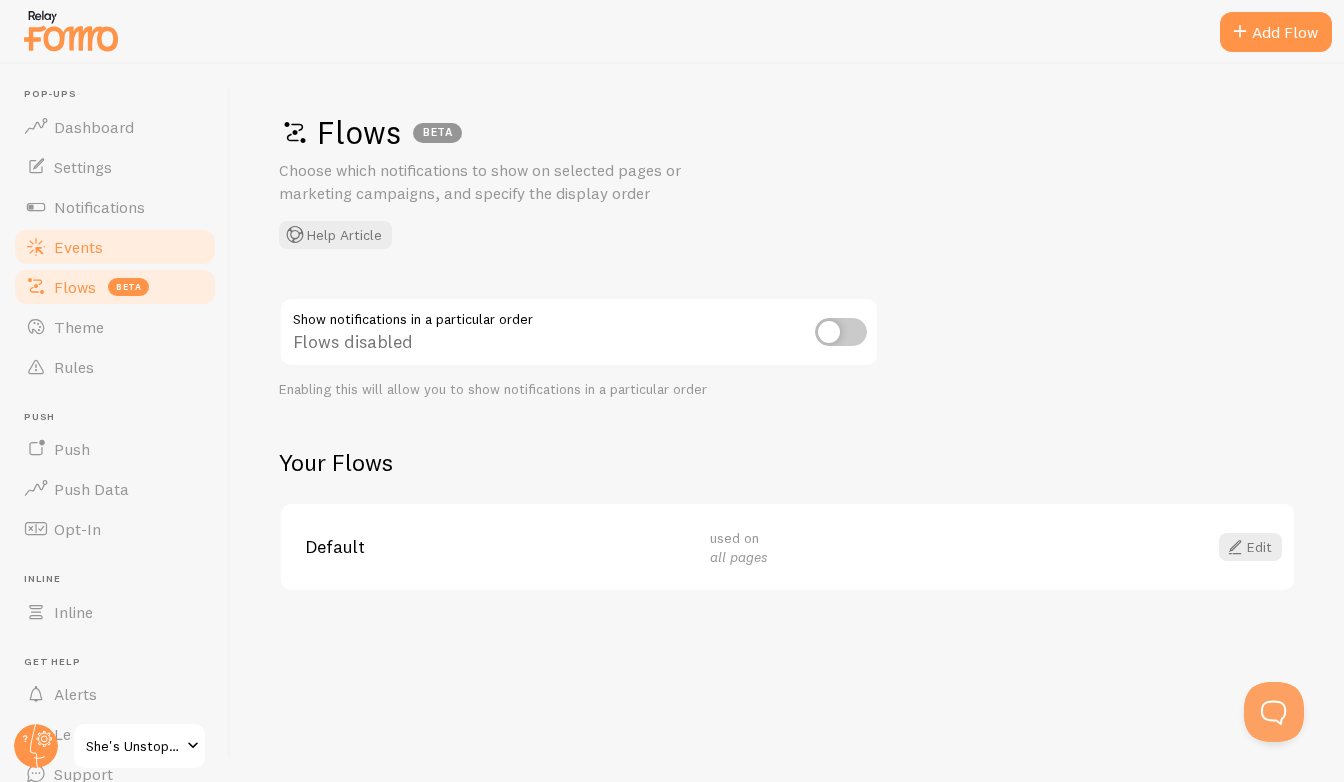 click on "Events" at bounding box center [115, 247] 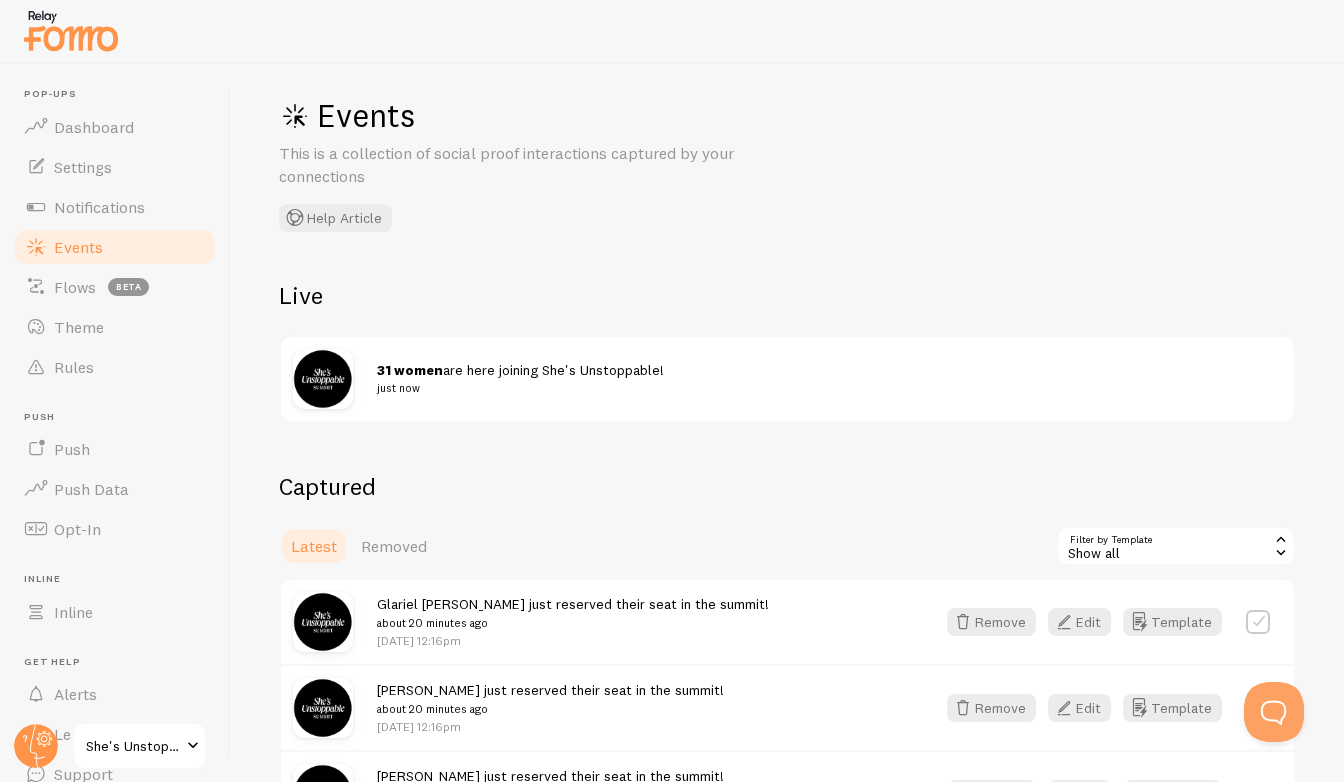 scroll, scrollTop: 0, scrollLeft: 0, axis: both 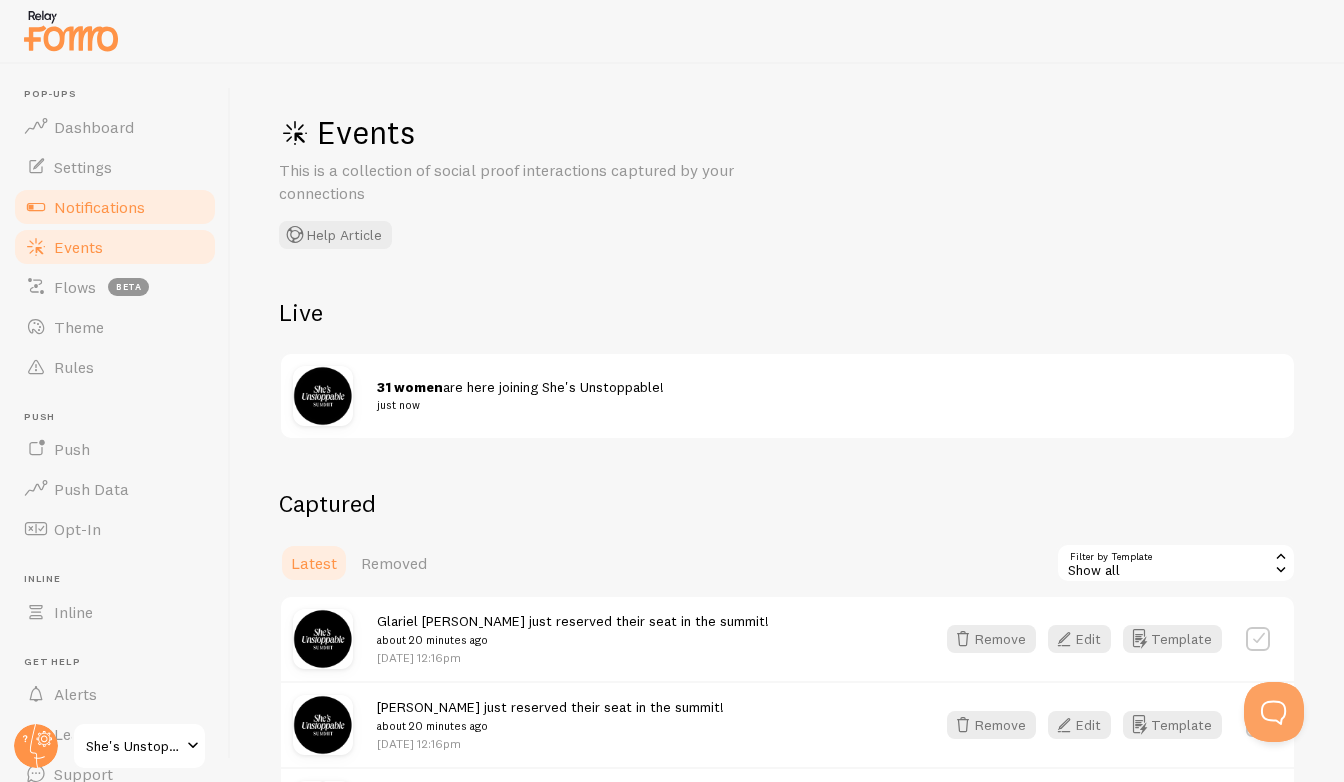 click on "Notifications" at bounding box center [115, 207] 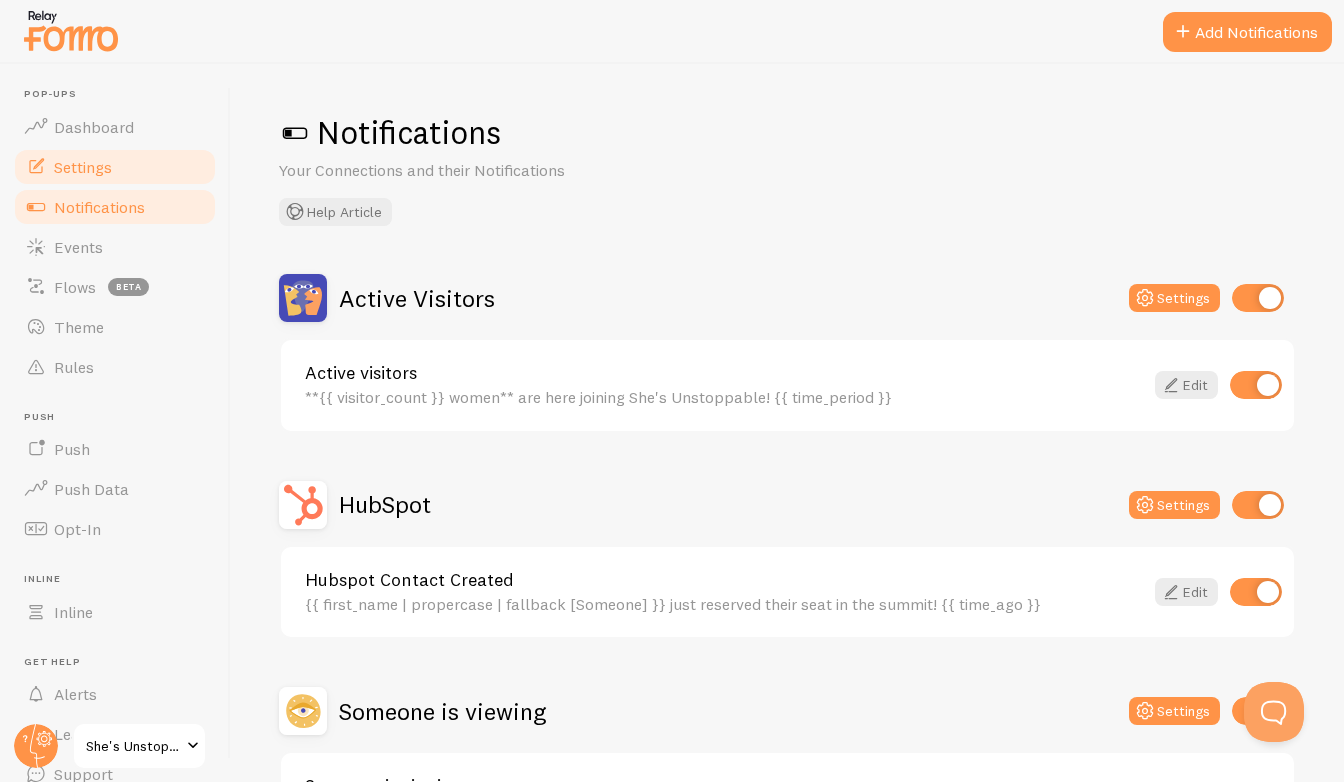 click on "Settings" at bounding box center [115, 167] 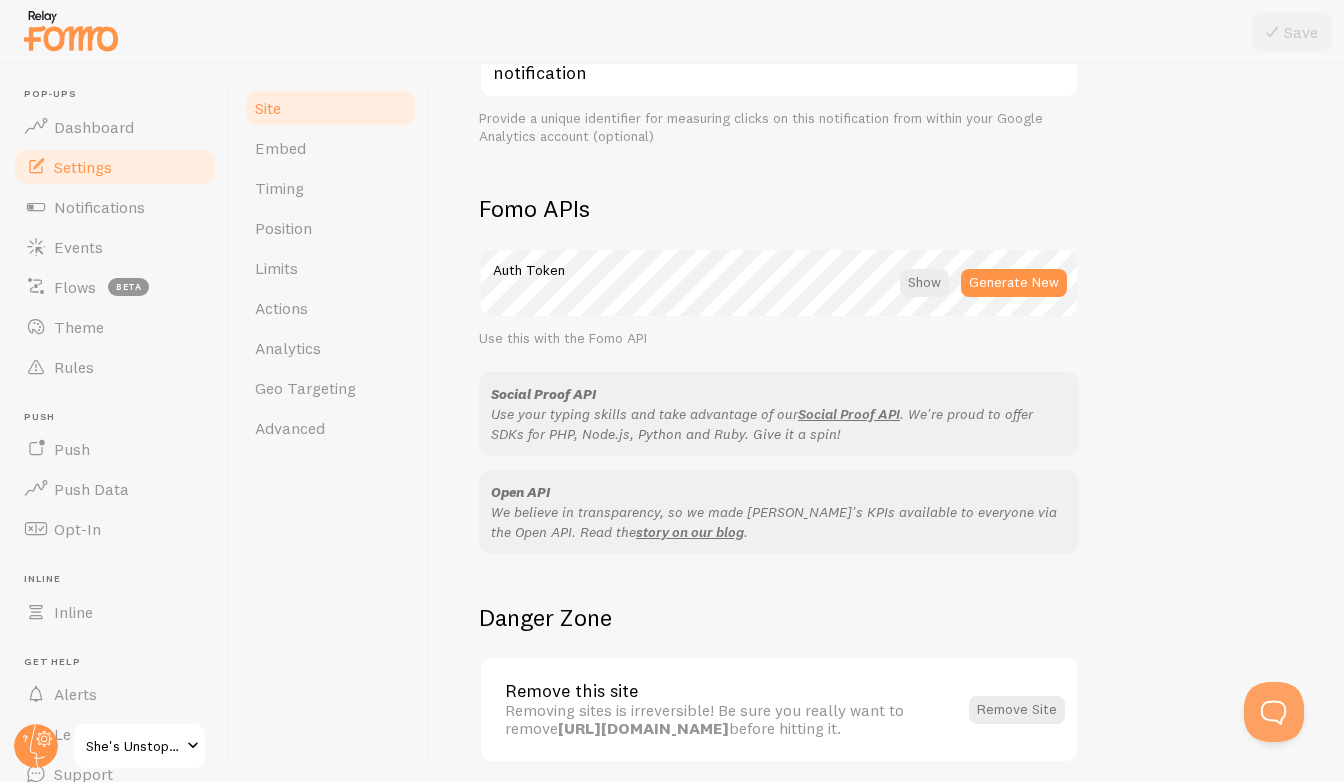 scroll, scrollTop: 1124, scrollLeft: 0, axis: vertical 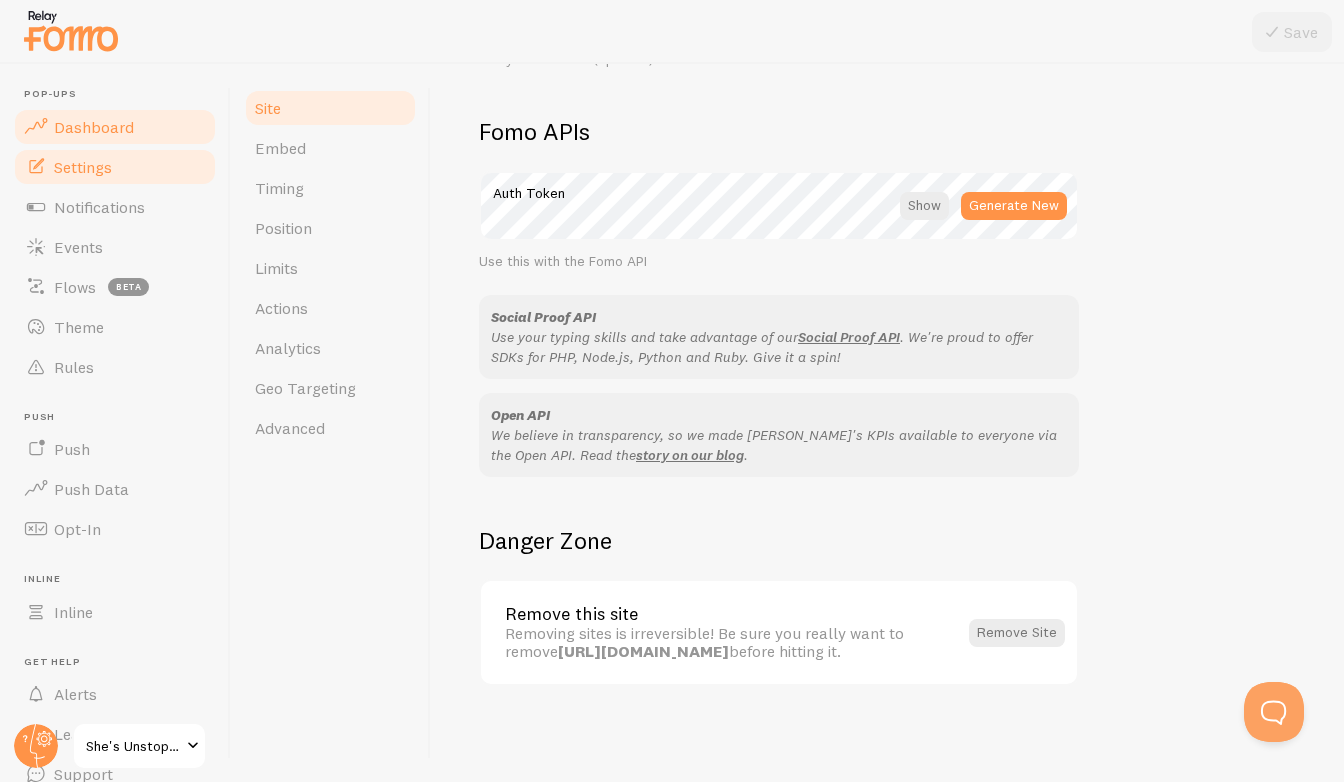 click on "Dashboard" at bounding box center [94, 127] 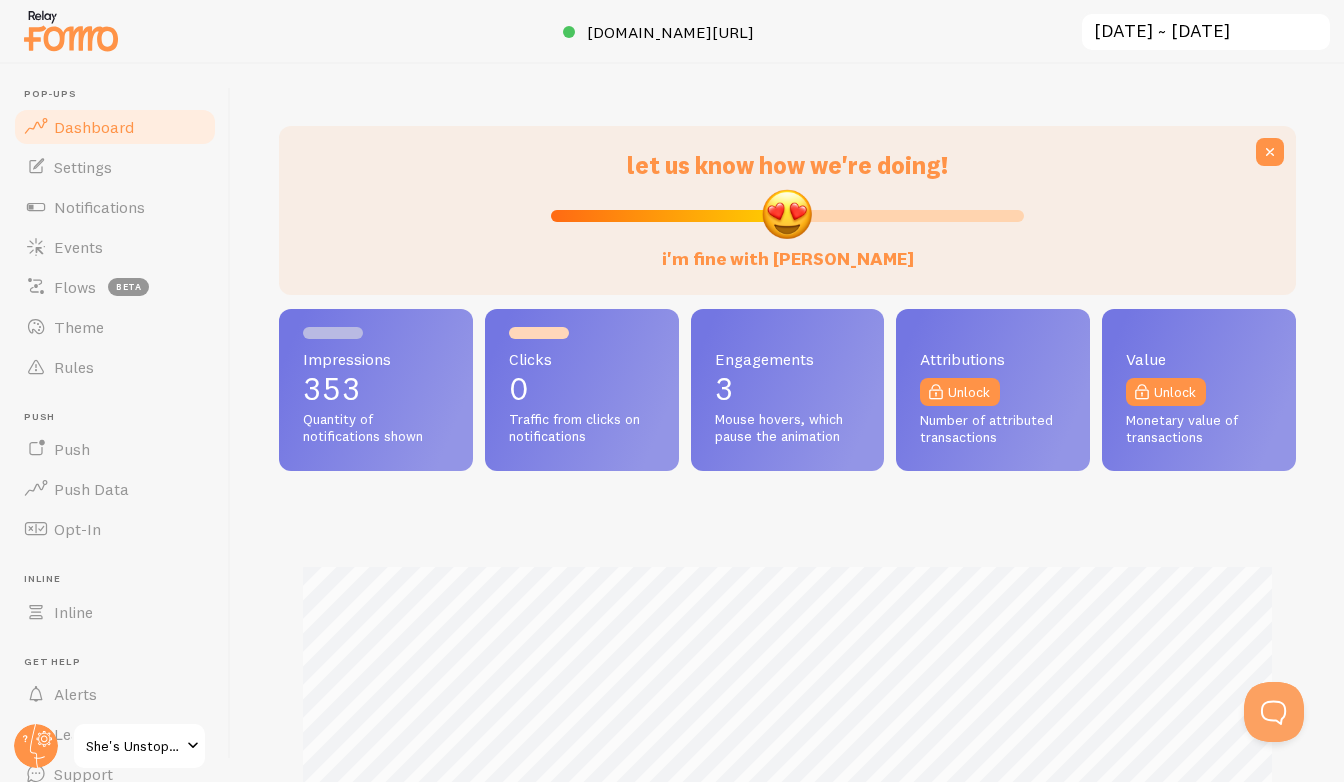 scroll, scrollTop: 999474, scrollLeft: 998983, axis: both 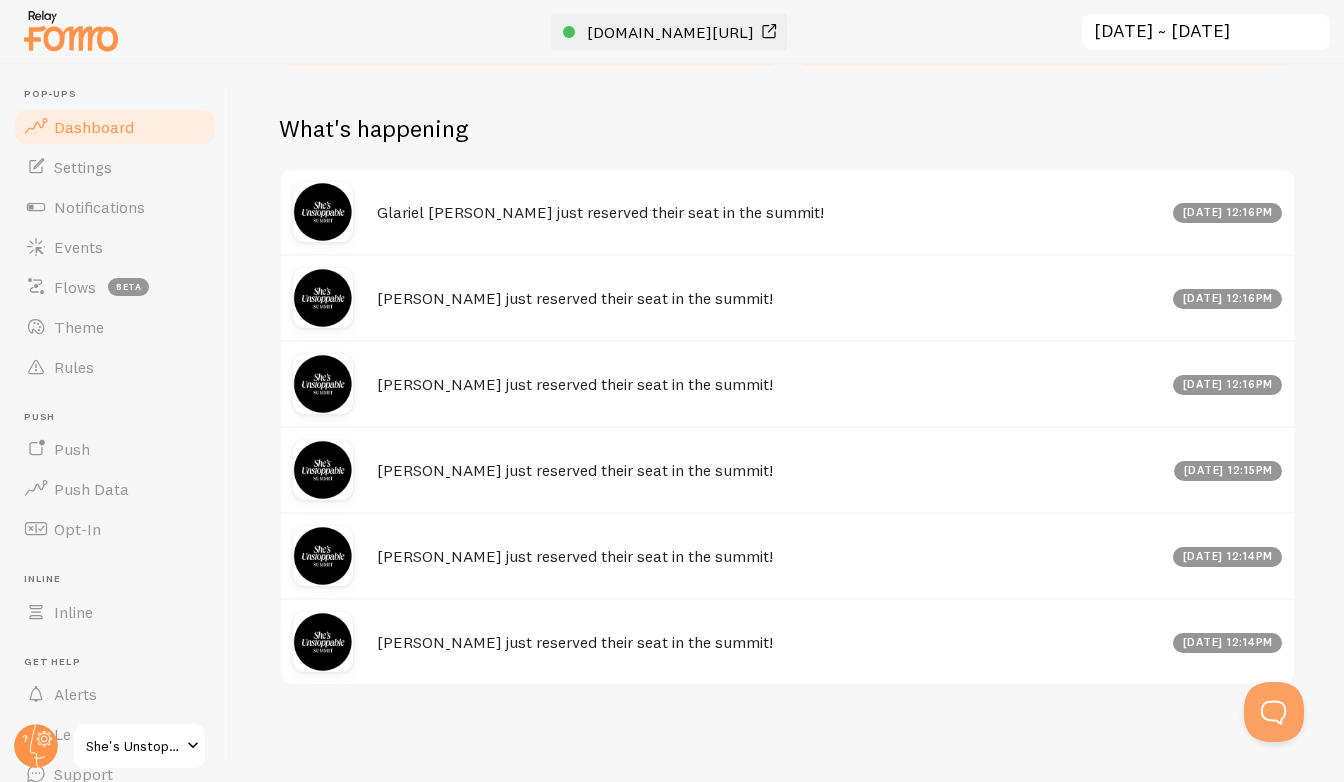 click on "[DOMAIN_NAME][URL]" at bounding box center (670, 32) 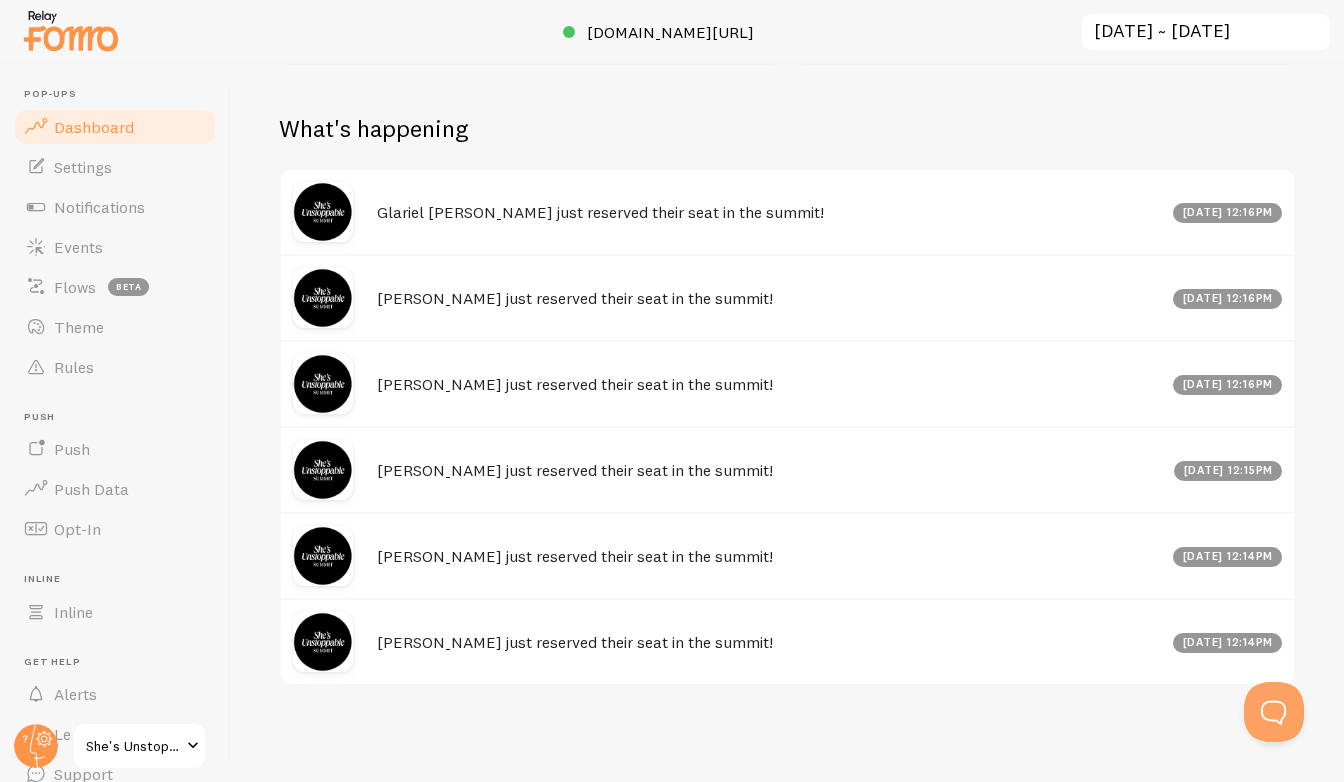 click at bounding box center (71, 30) 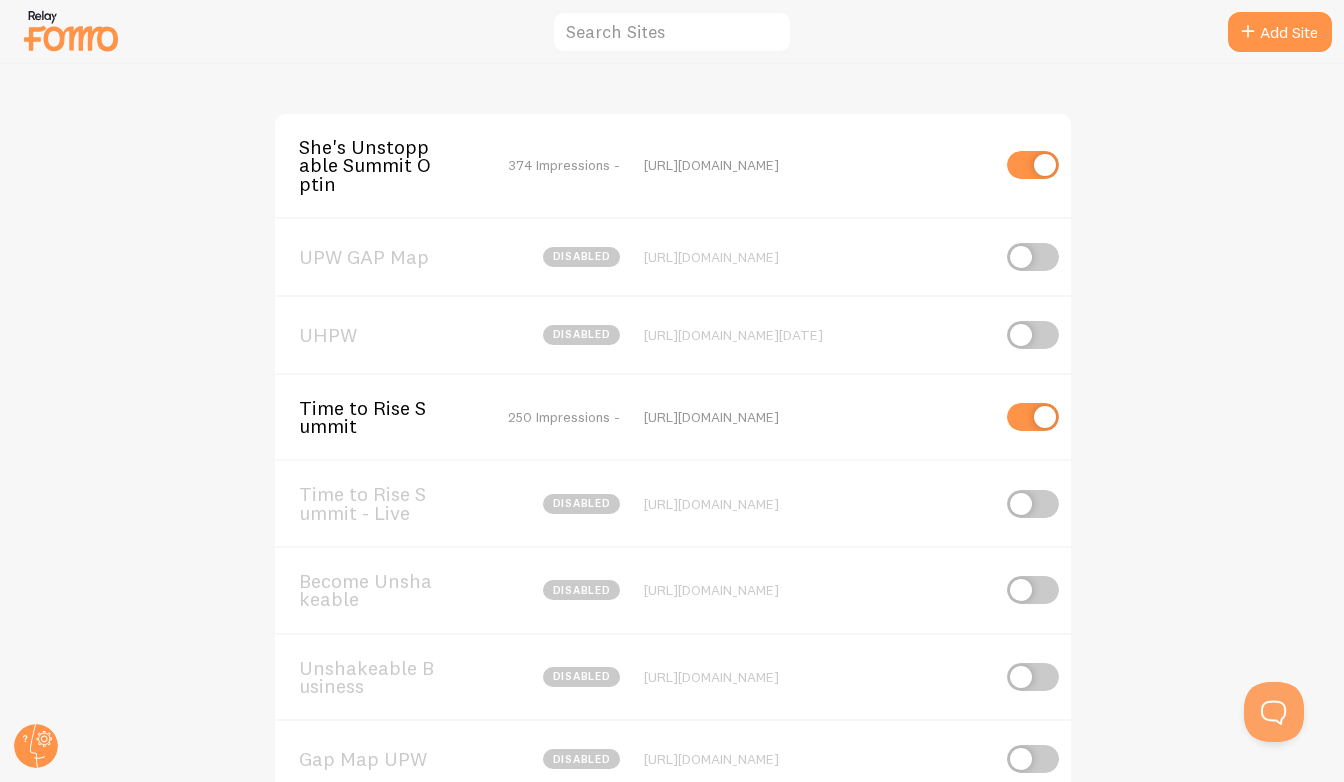 click at bounding box center (1033, 417) 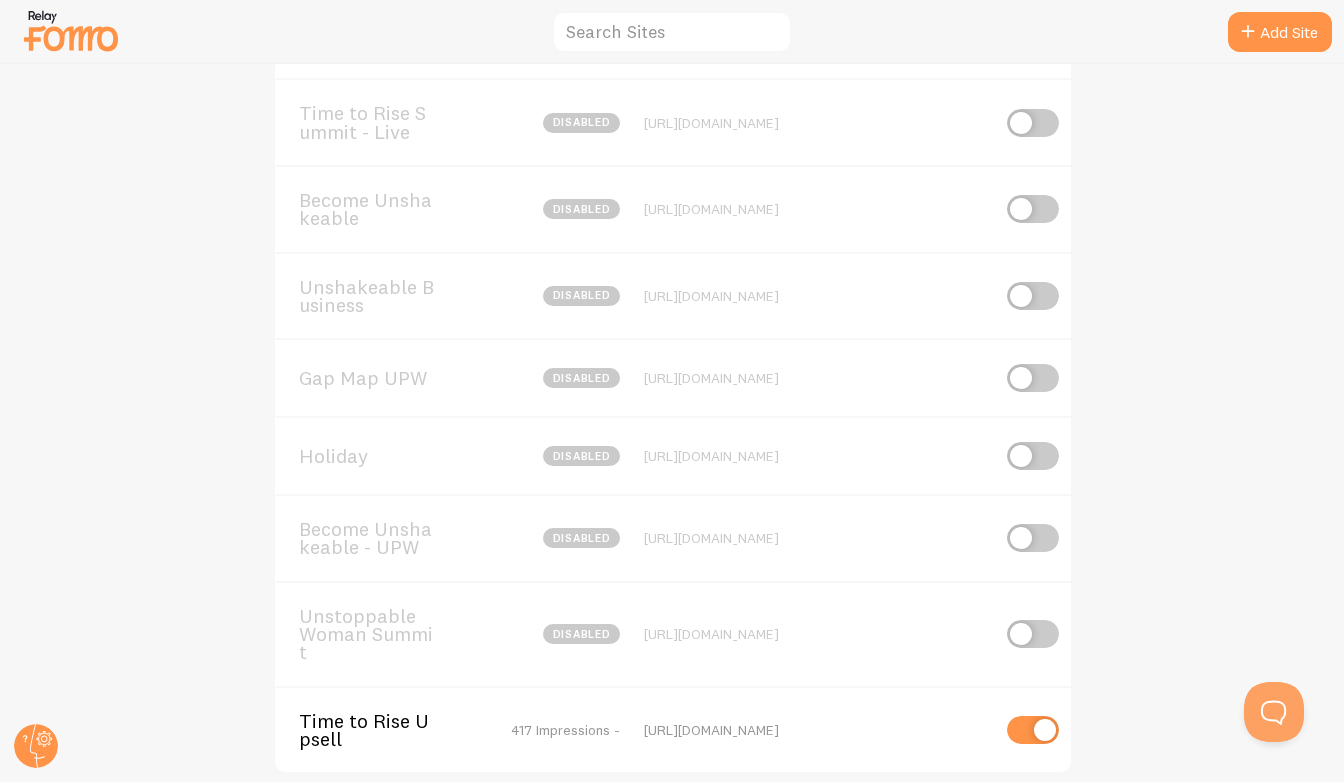 scroll, scrollTop: 403, scrollLeft: 0, axis: vertical 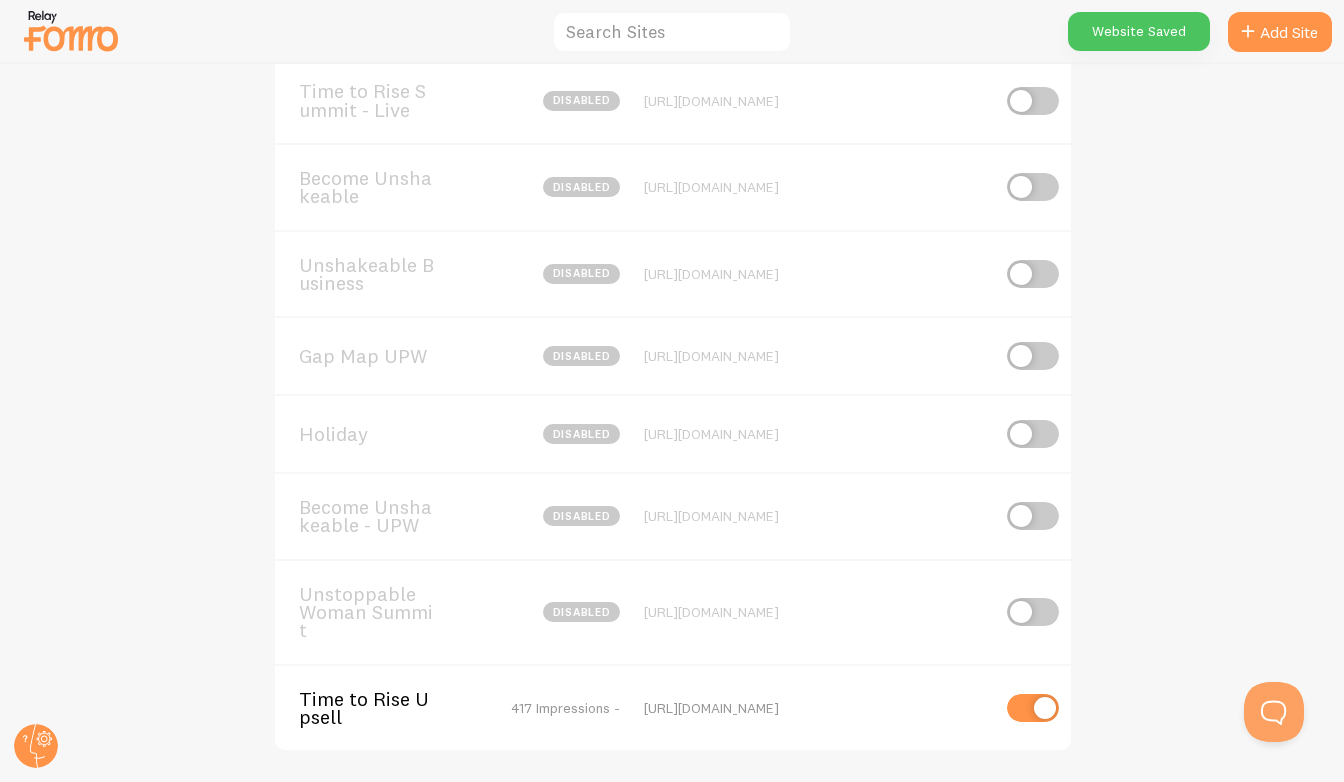 click at bounding box center [1033, 708] 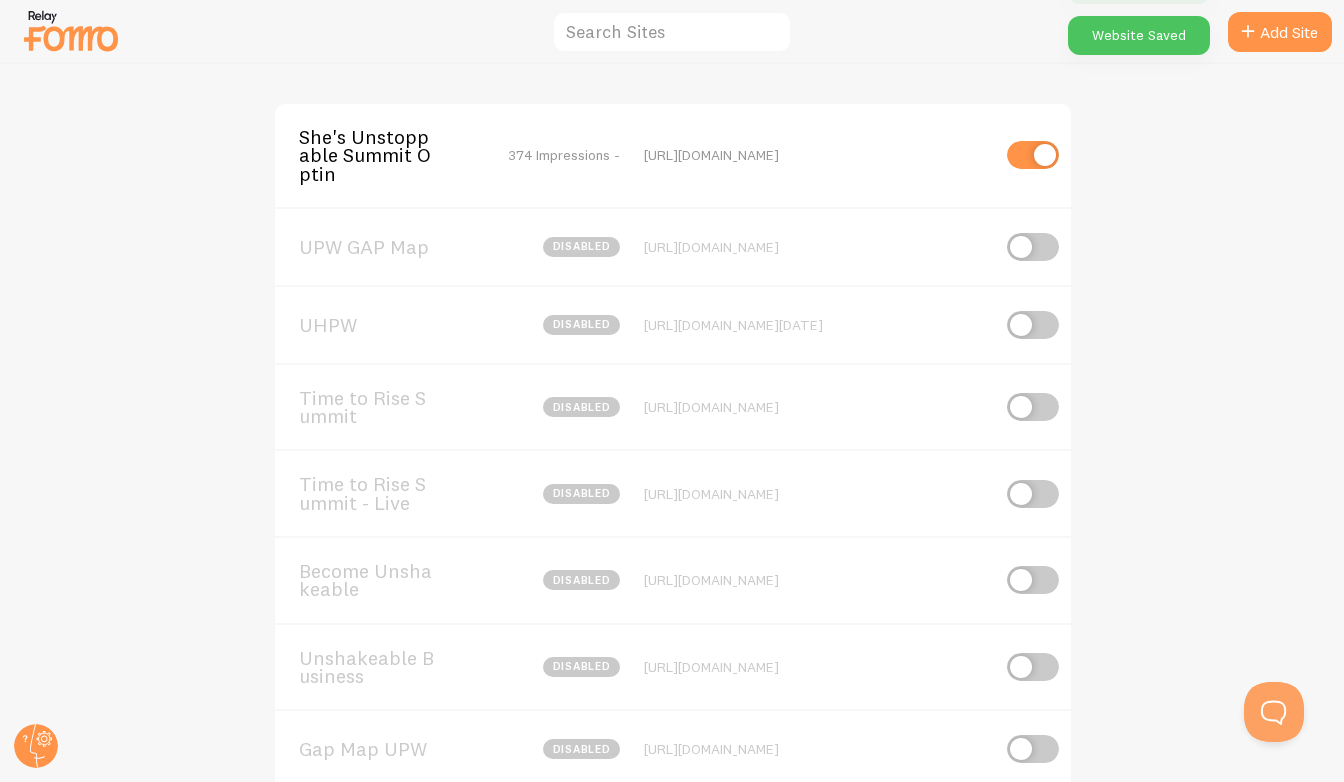 scroll, scrollTop: 0, scrollLeft: 0, axis: both 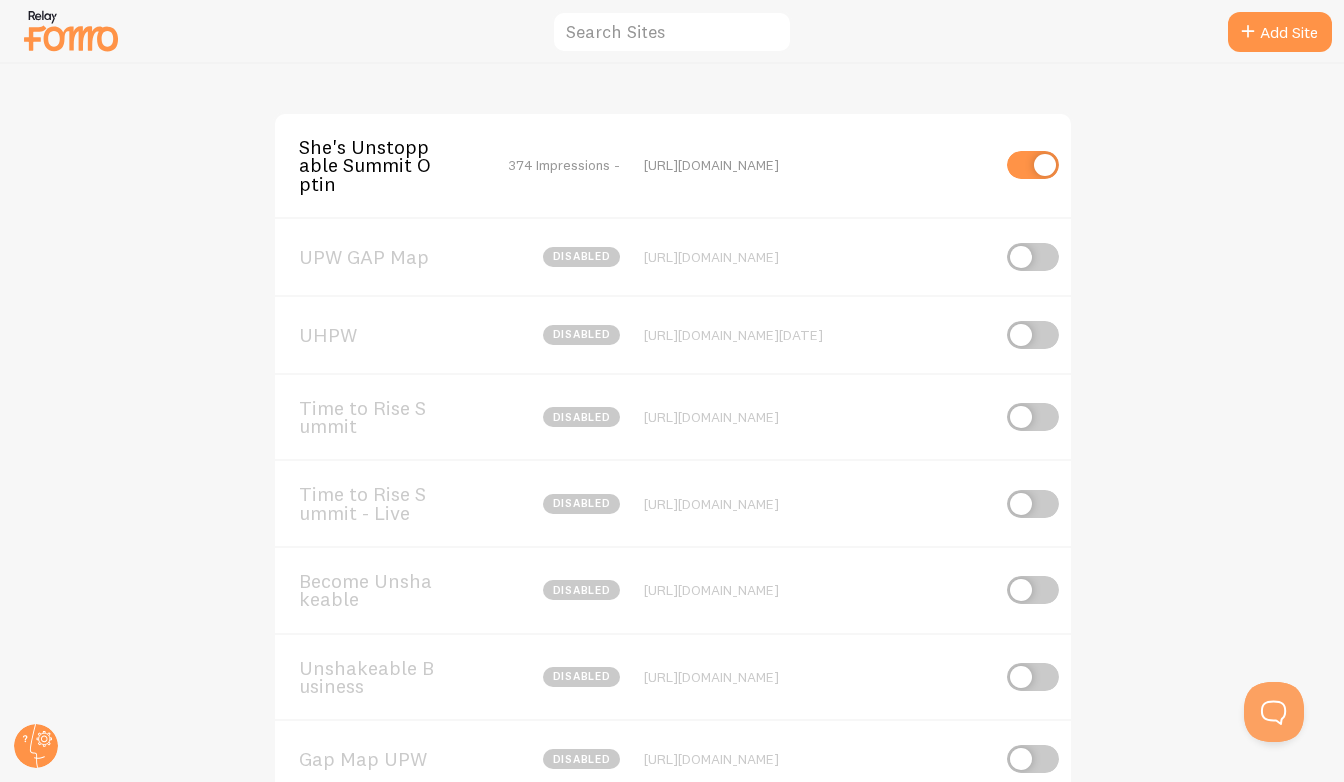 click on "She's Unstoppable Summit Optin" at bounding box center (379, 165) 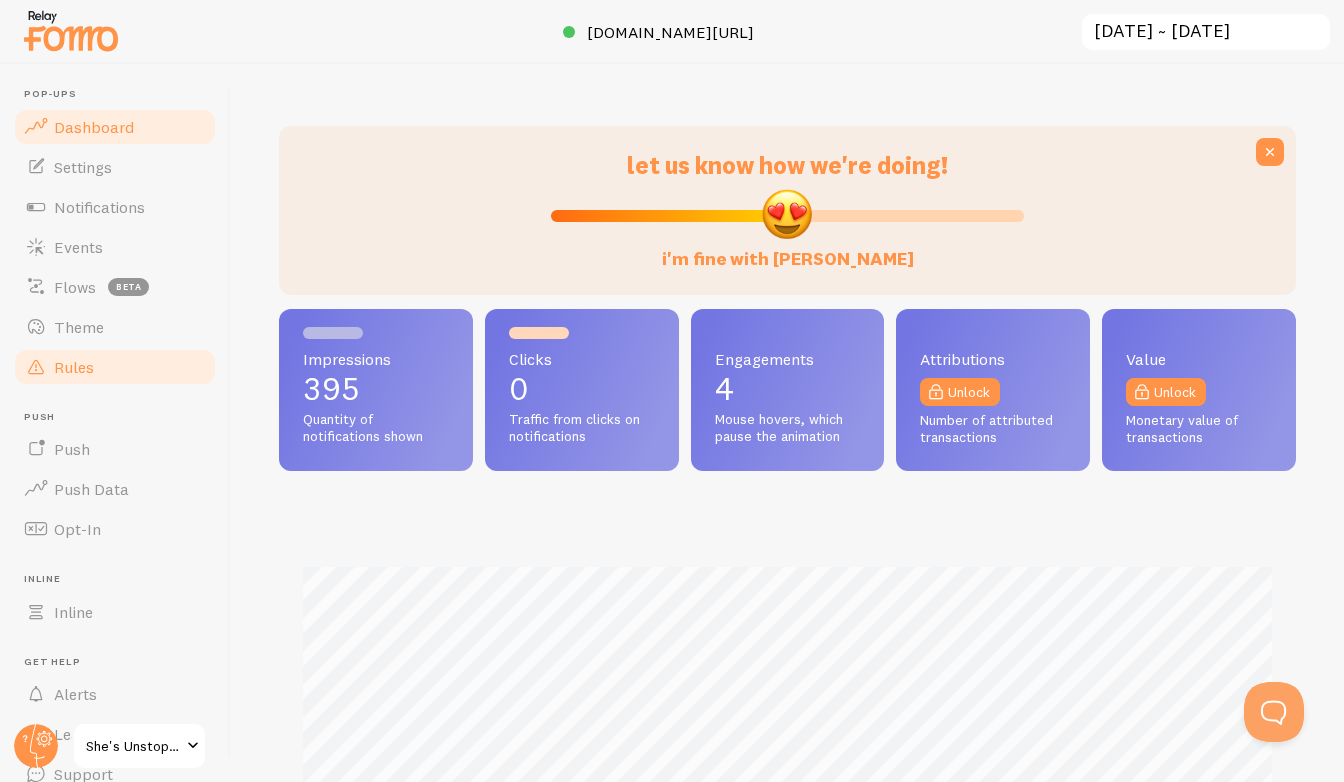 scroll, scrollTop: 999474, scrollLeft: 998983, axis: both 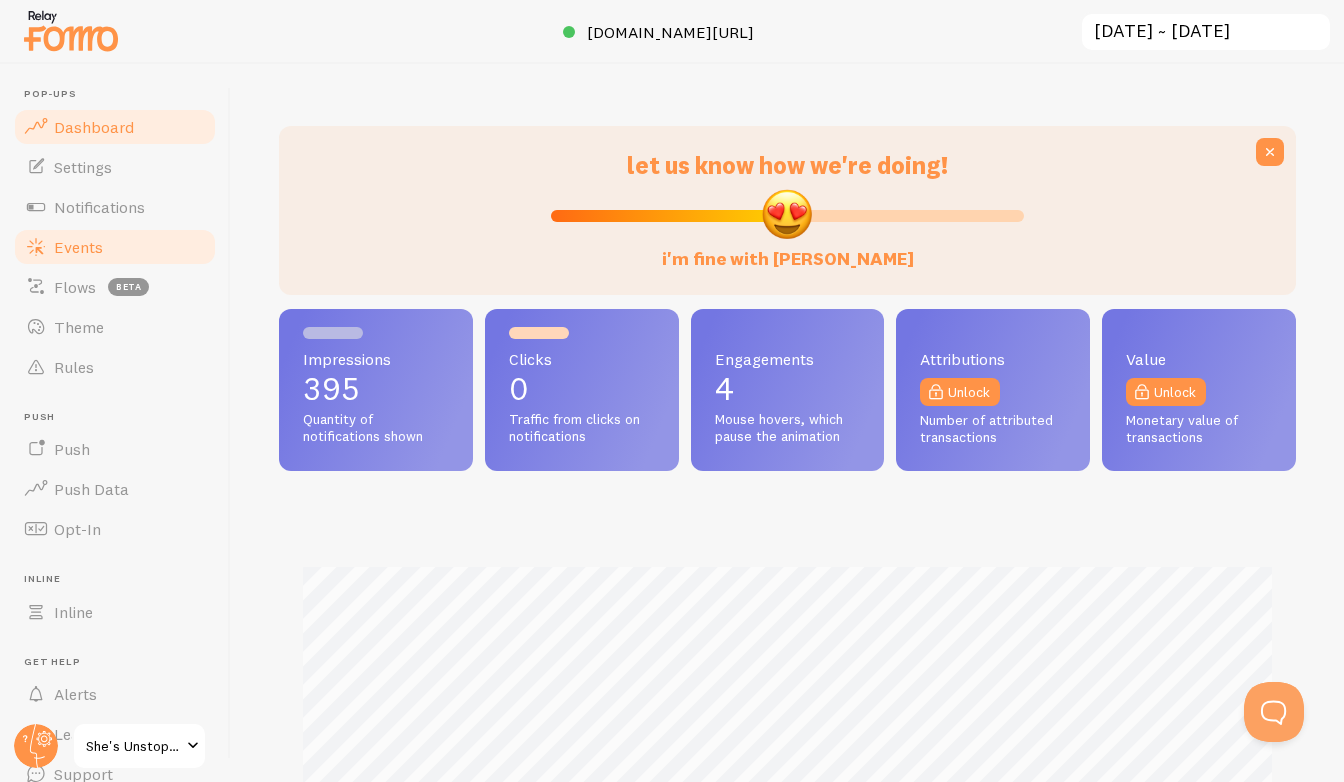 click on "Events" at bounding box center (115, 247) 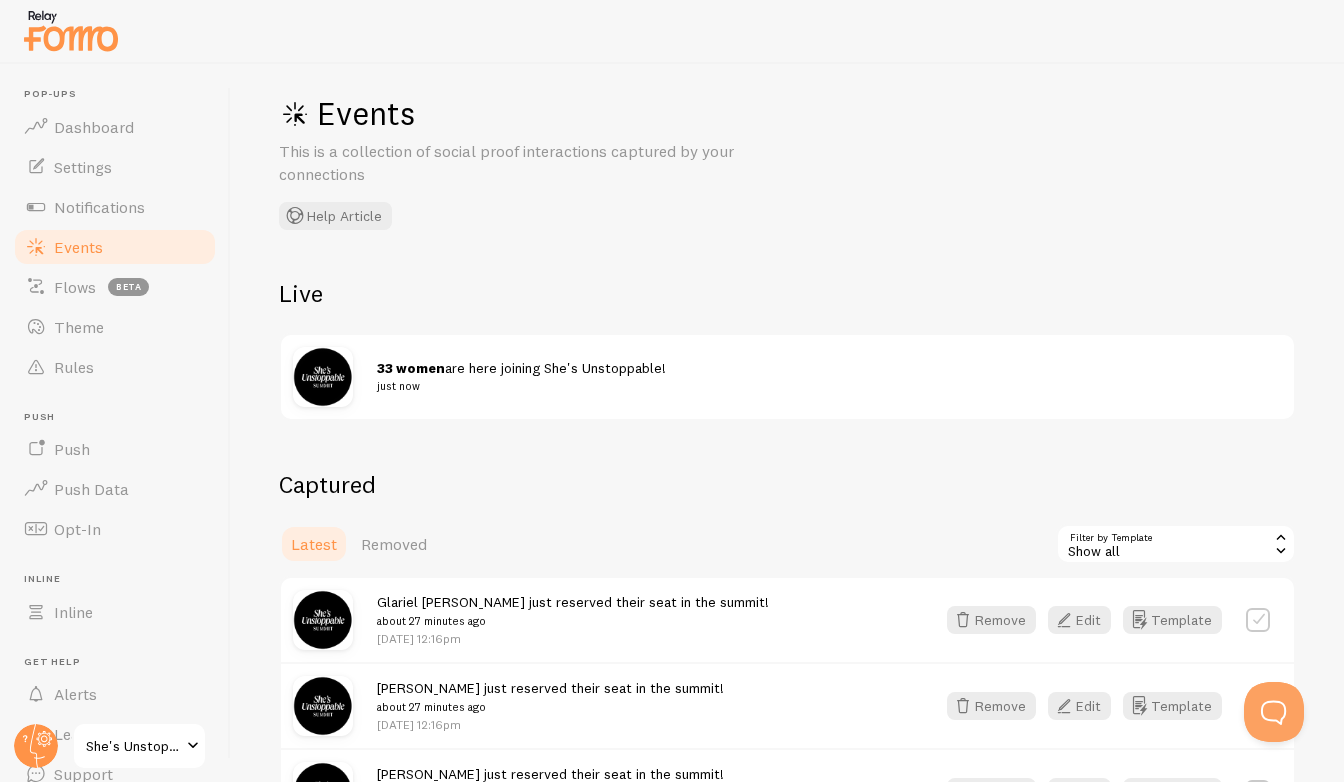 scroll, scrollTop: 0, scrollLeft: 0, axis: both 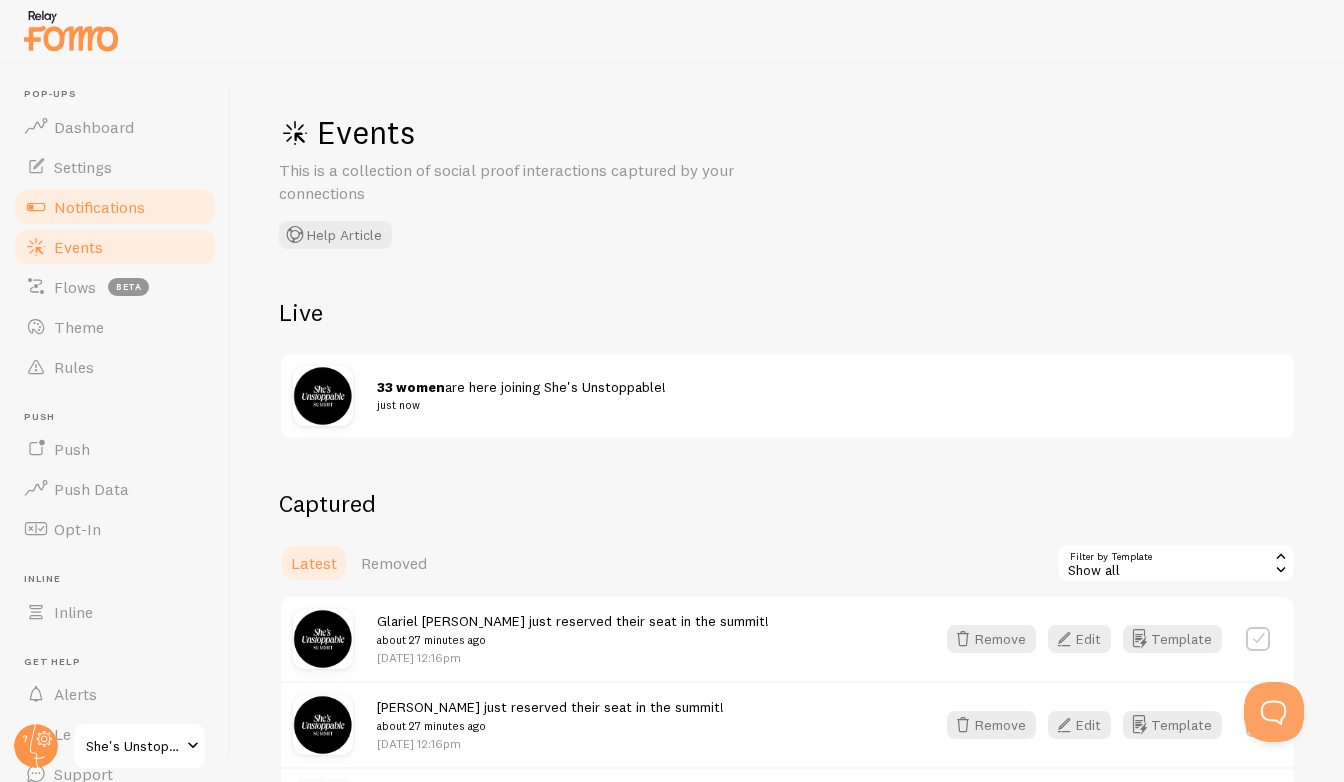 click on "Notifications" at bounding box center [115, 207] 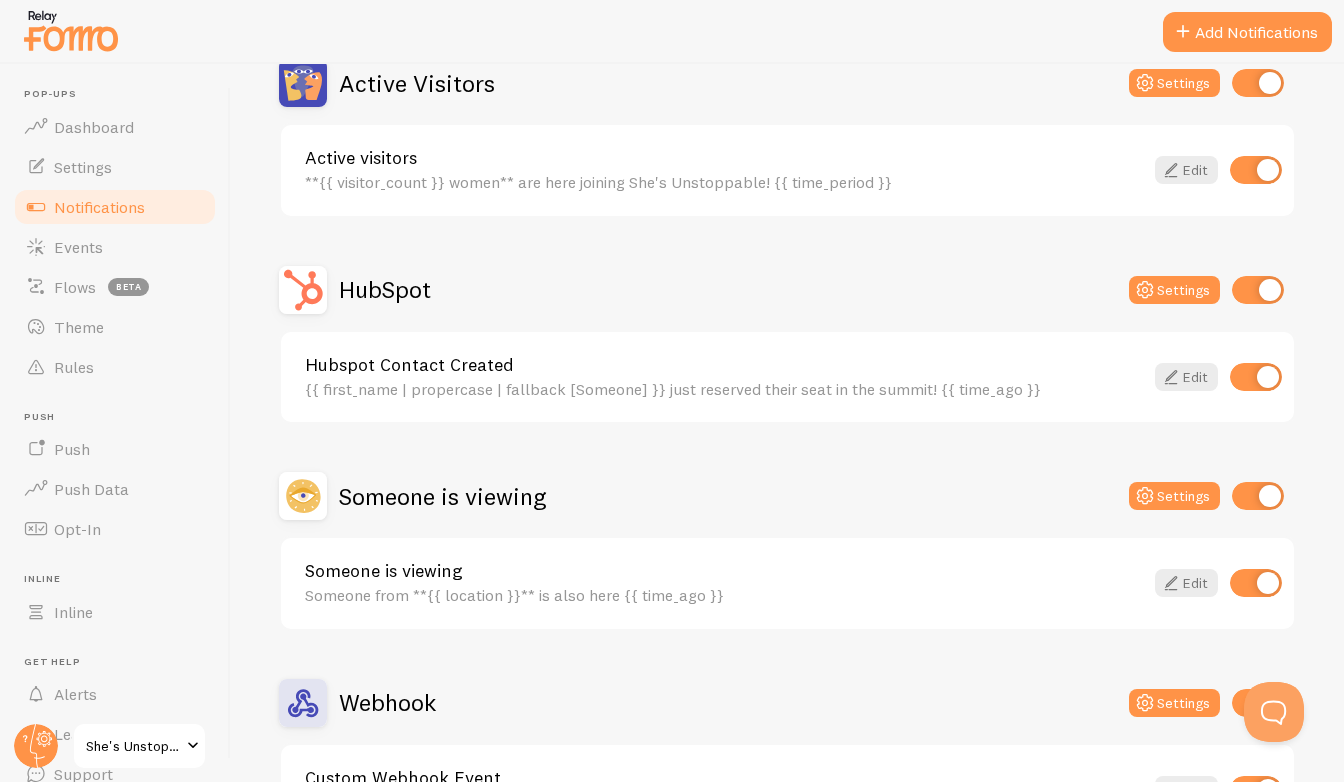 scroll, scrollTop: 203, scrollLeft: 0, axis: vertical 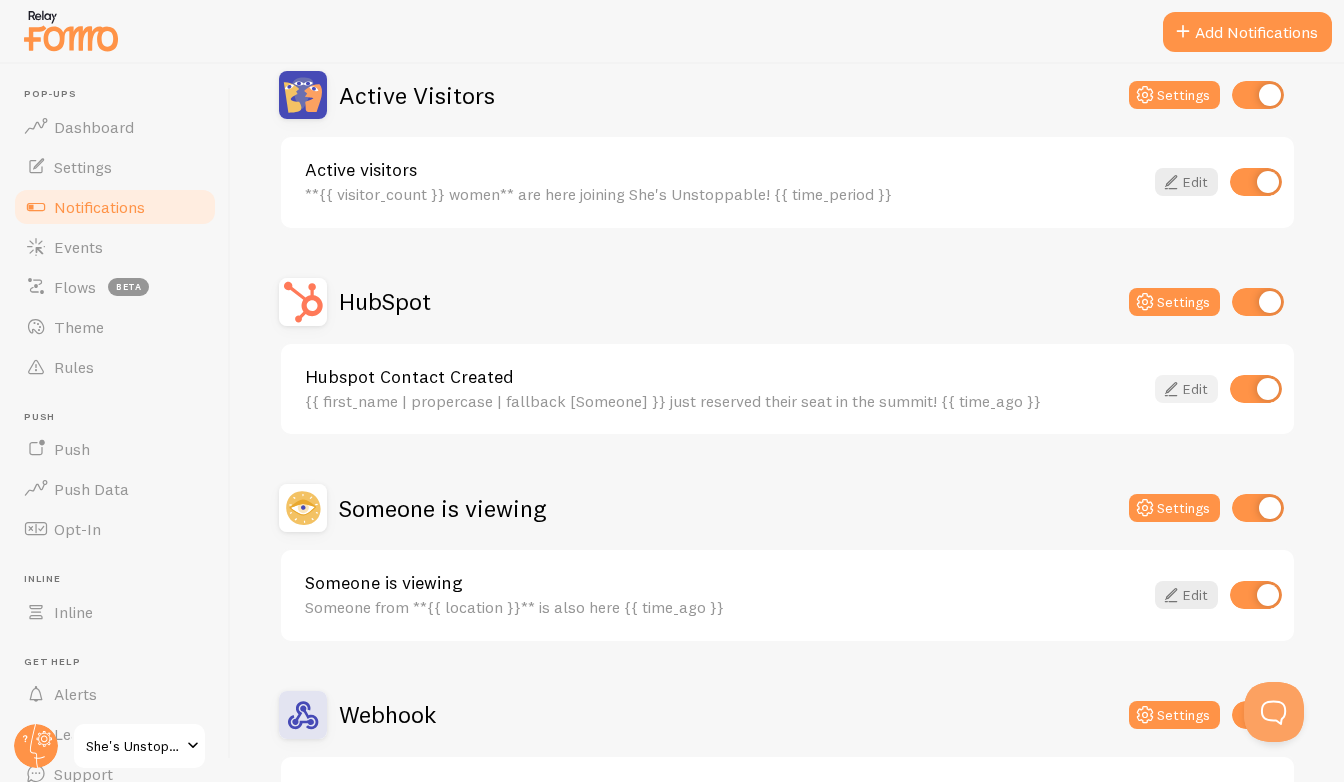 click at bounding box center [1171, 389] 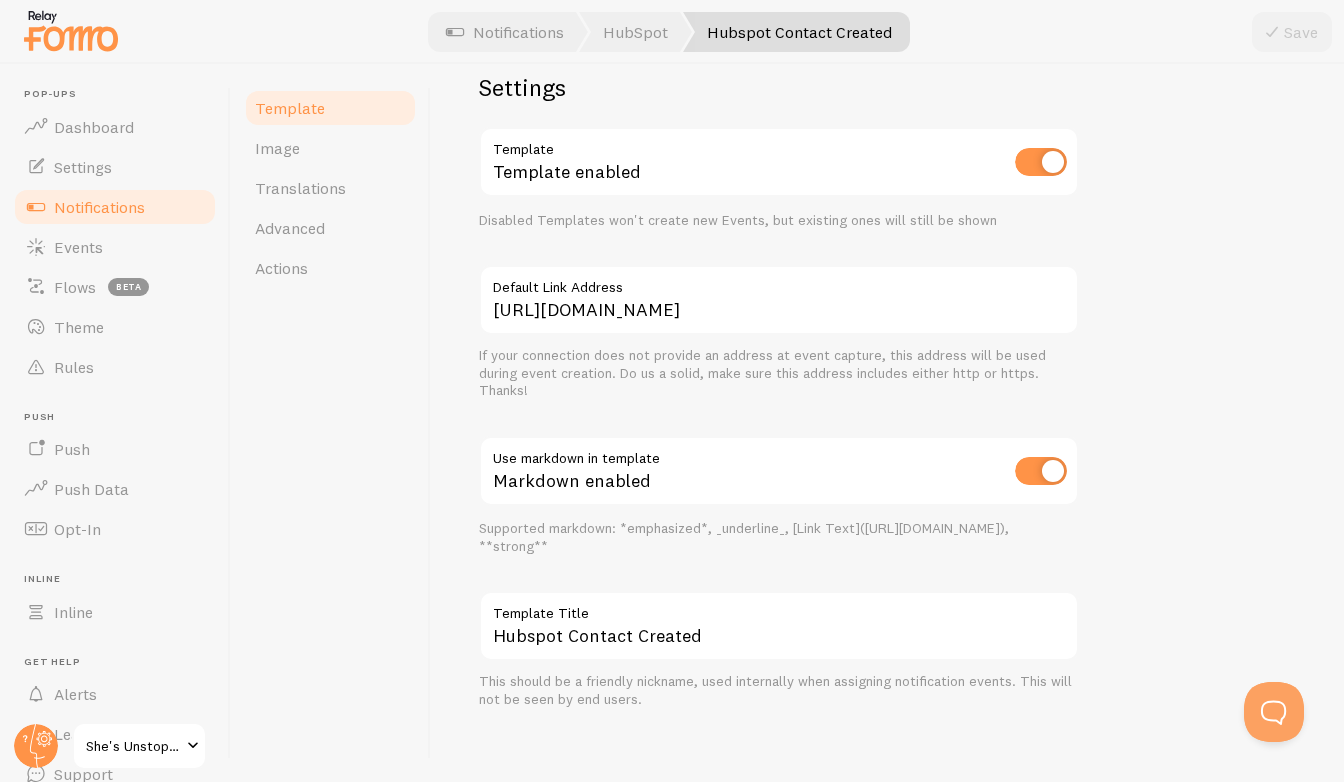 scroll, scrollTop: 712, scrollLeft: 0, axis: vertical 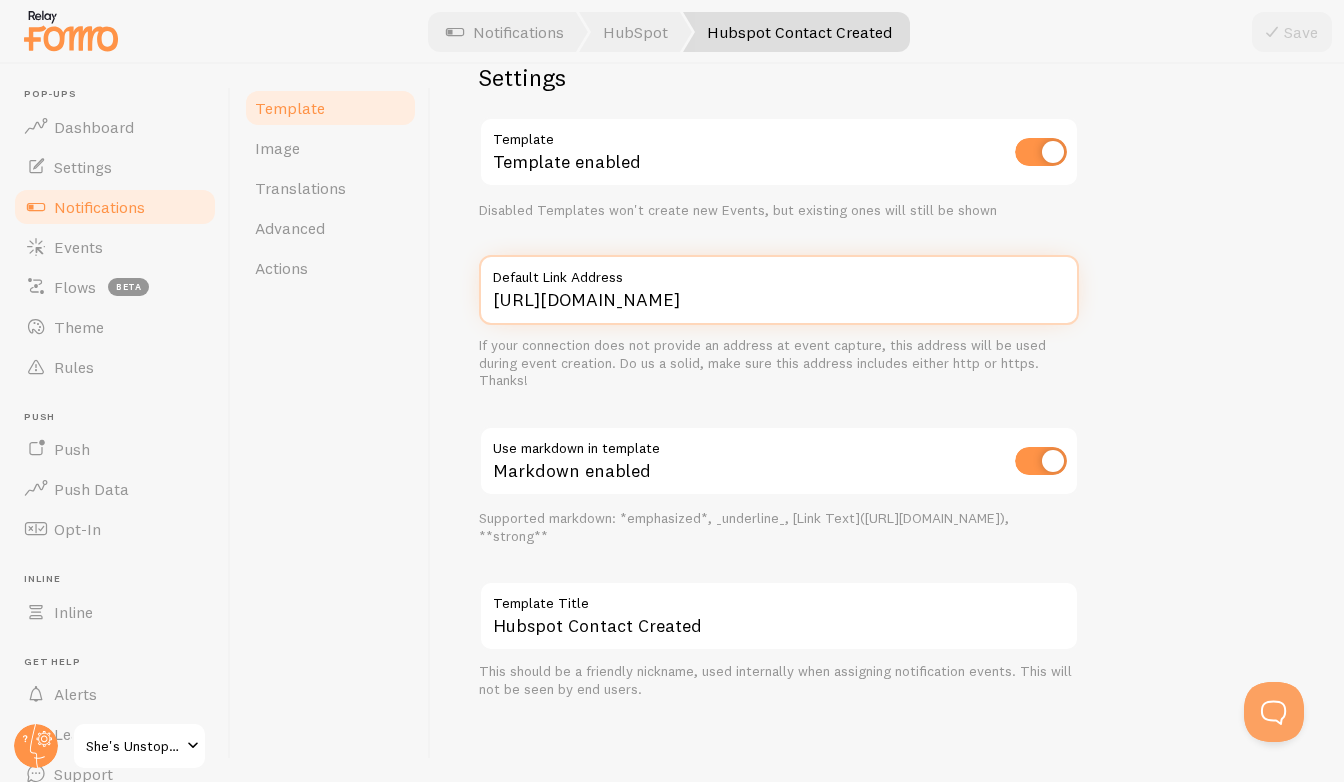 click on "[URL][DOMAIN_NAME]" at bounding box center [779, 290] 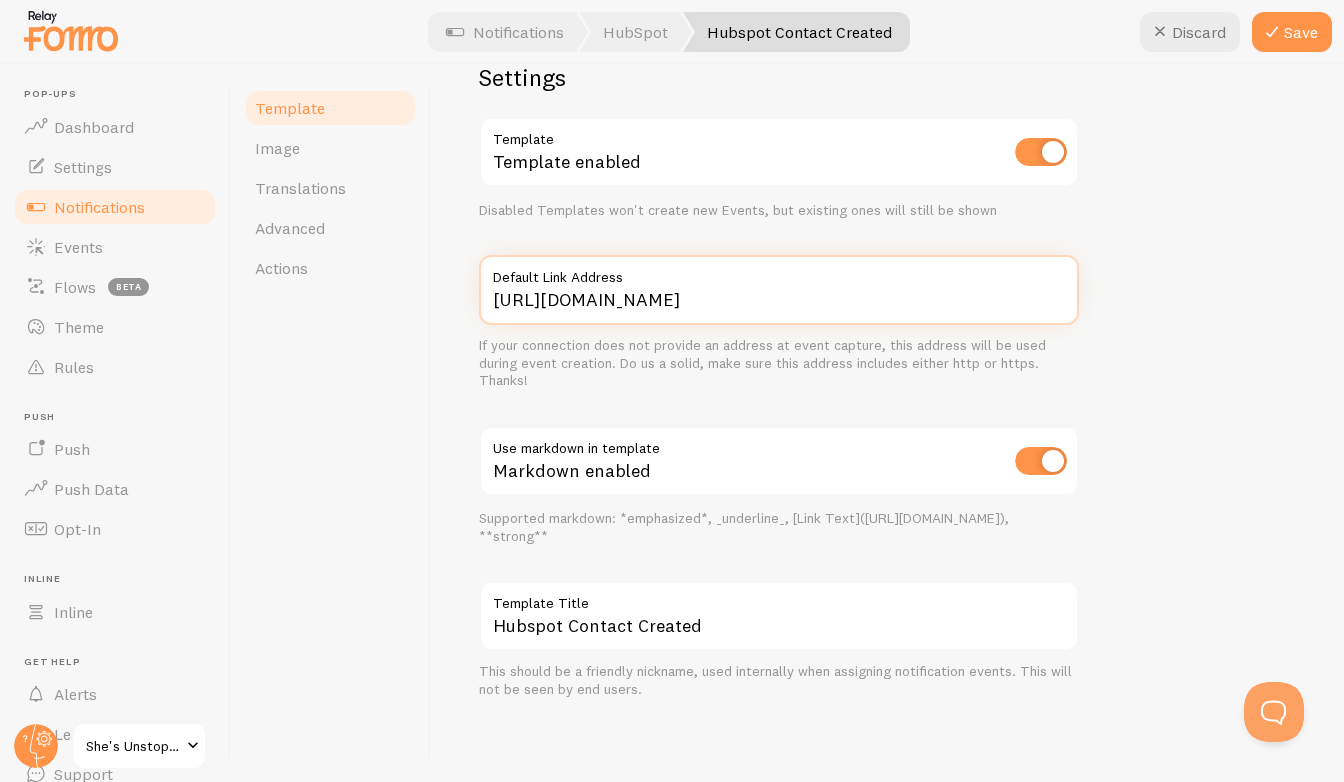type on "[URL][DOMAIN_NAME]" 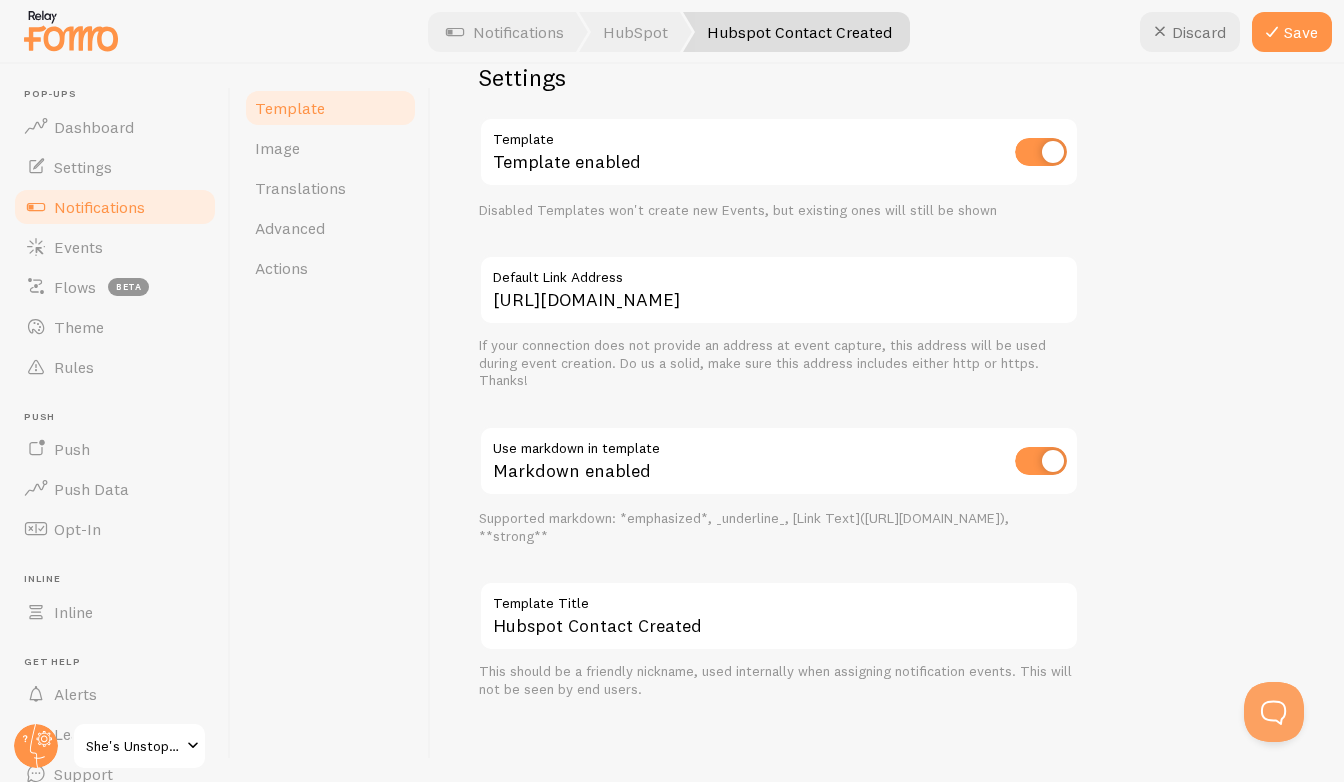 click on "[PERSON_NAME] just reserved their seat in the summit!  about 4 minutes ago   {{ first_name | propercase | fallback [Someone] }} just reserved their seat in the summit! {{ time_ago }}   Notification Message         Variables
first_name
initials
city
country
province
company_name
form_id
time_ago   Filters   default   truncate   propercase   color   number   trim_after   bold
View all
Settings         Template   Template enabled   Disabled Templates won't create new Events, but existing ones will still be shown     [URL][DOMAIN_NAME]   Default Link Address       If your connection does not provide an address at event capture, this address will be used during event creation. Do us a solid, make sure this address includes either http or https. Thanks!       Use markdown in template   Markdown enabled       Hubspot Contact Created   Template Title" at bounding box center (887, 147) 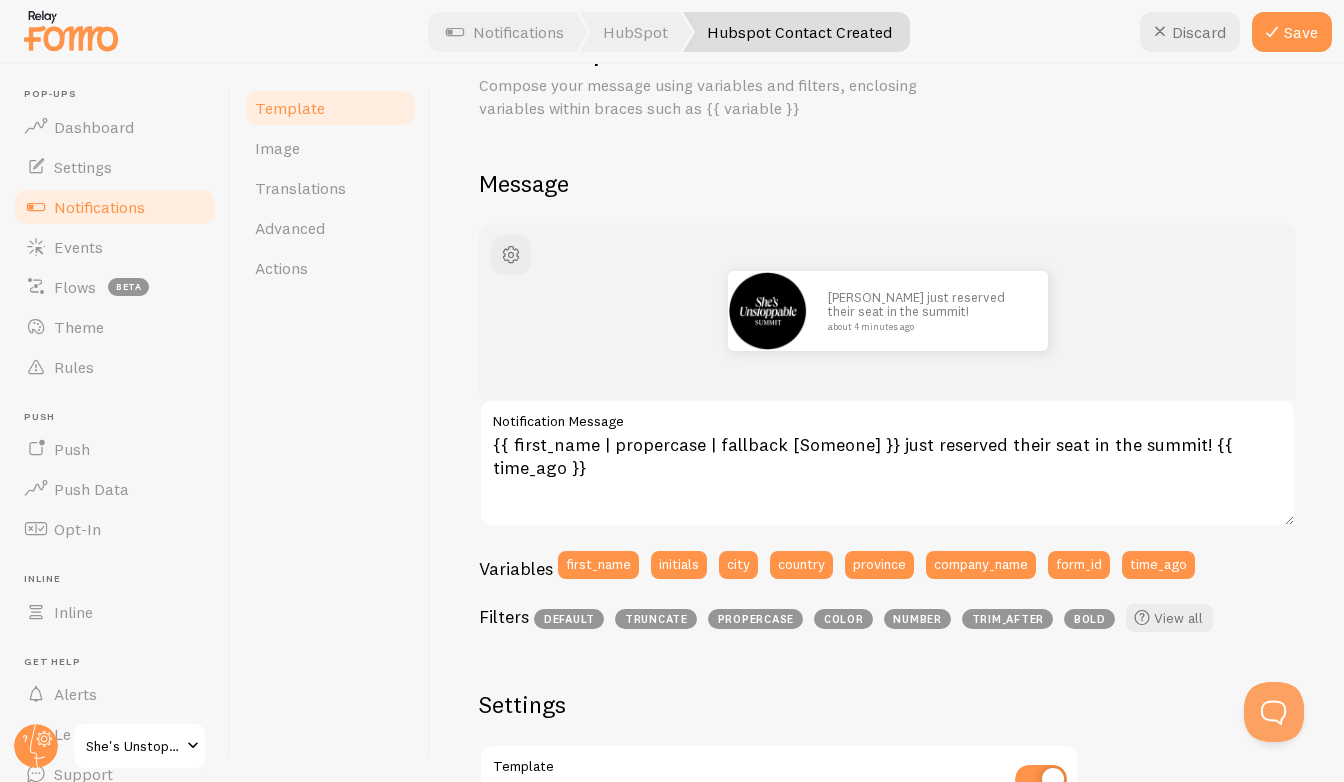 scroll, scrollTop: 0, scrollLeft: 0, axis: both 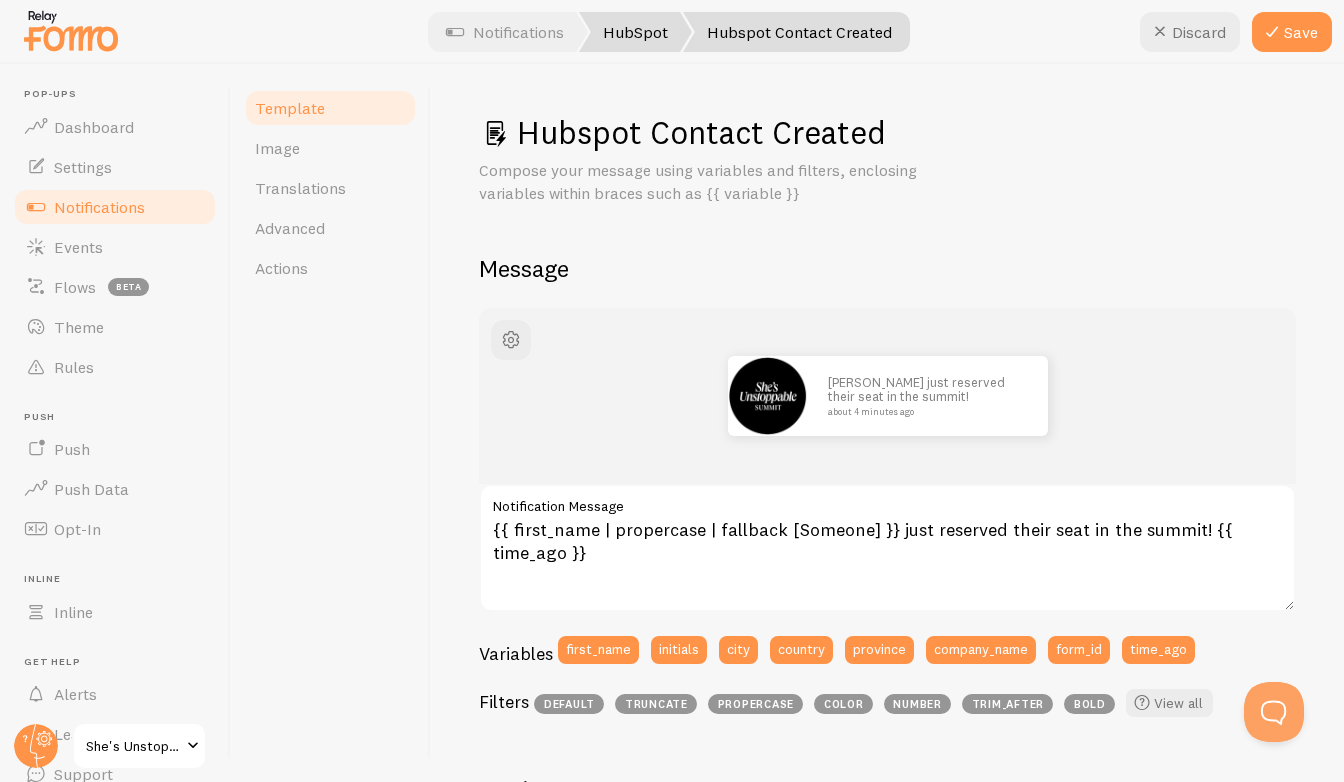 click on "HubSpot" at bounding box center (635, 32) 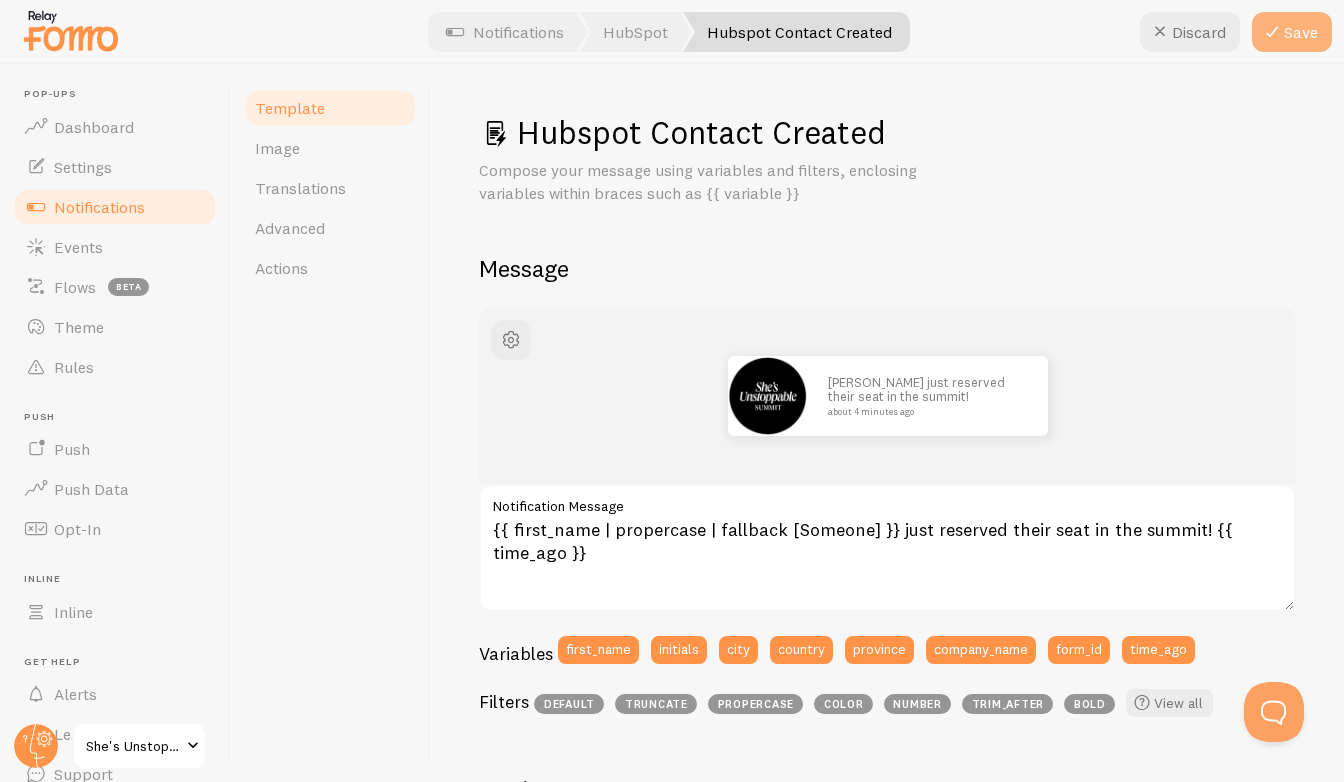 click at bounding box center [1272, 32] 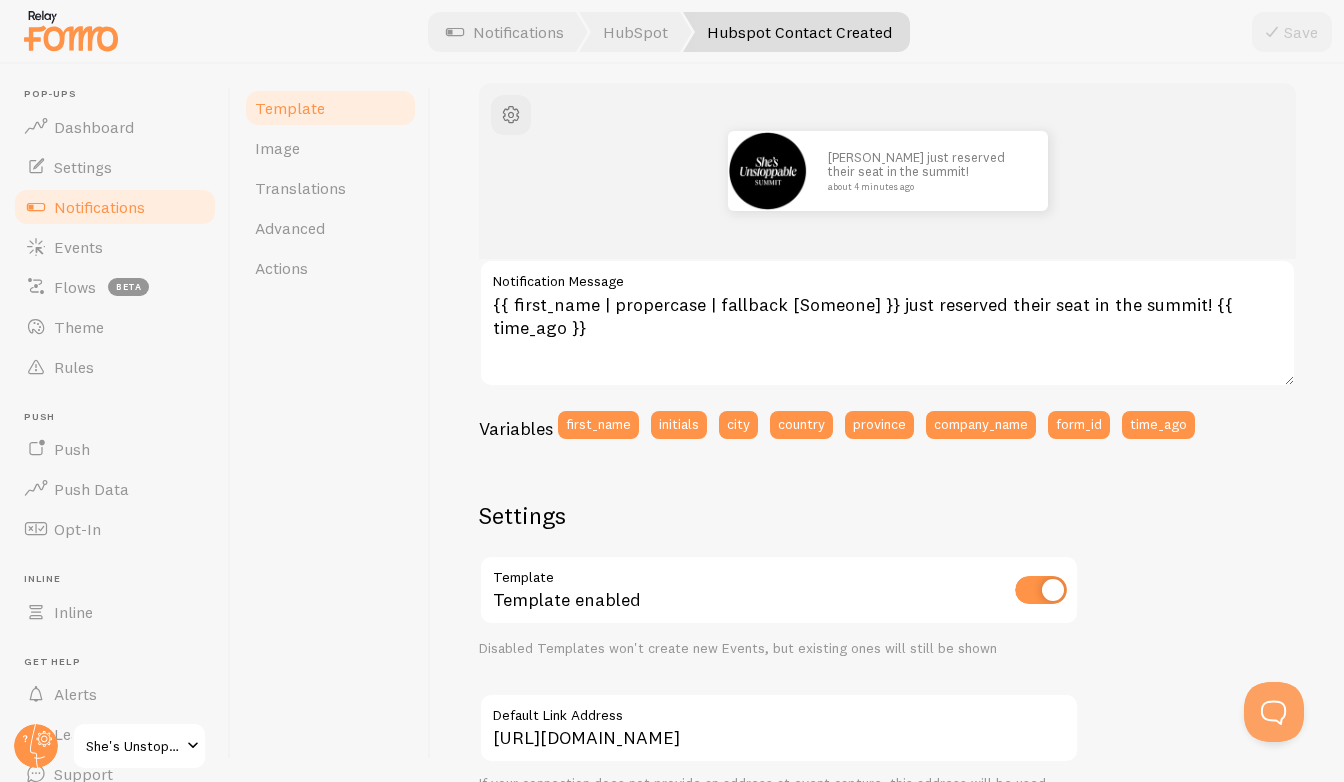 scroll, scrollTop: 0, scrollLeft: 0, axis: both 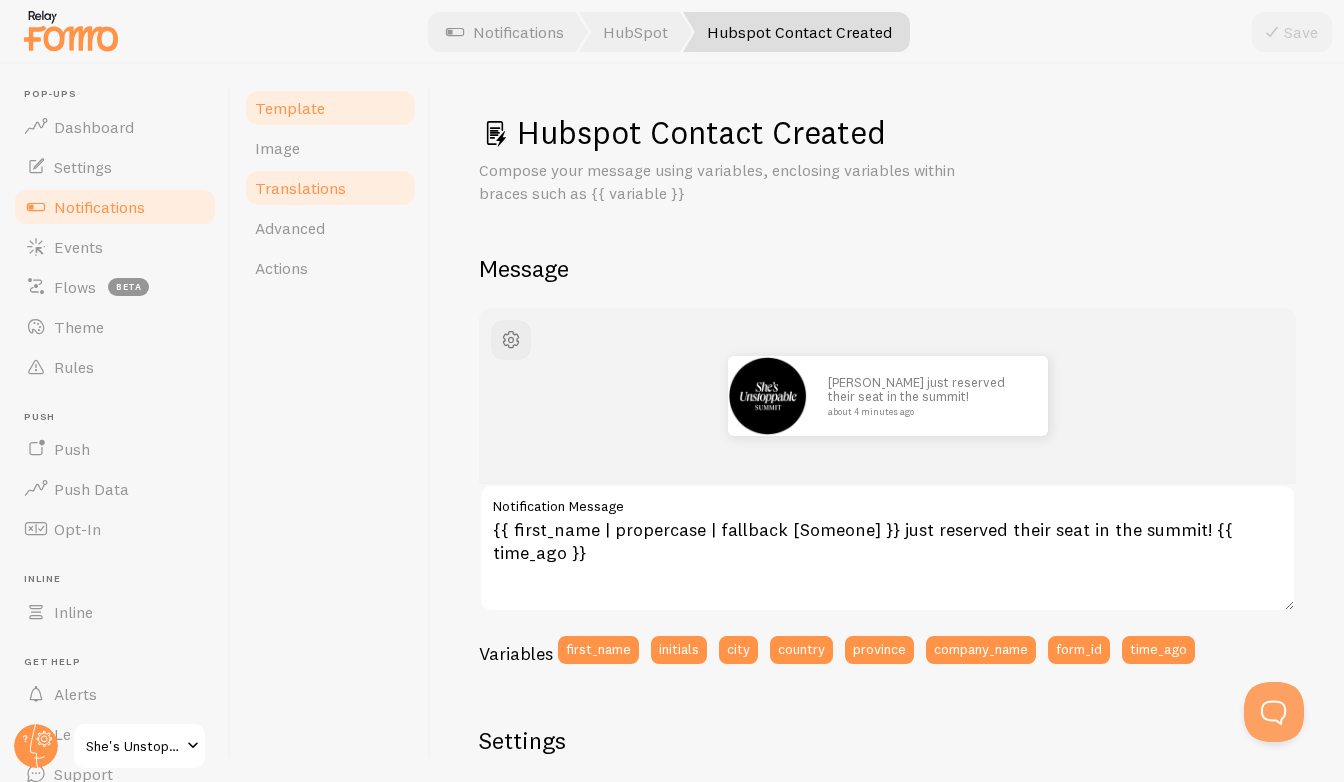 click on "Translations" at bounding box center (300, 188) 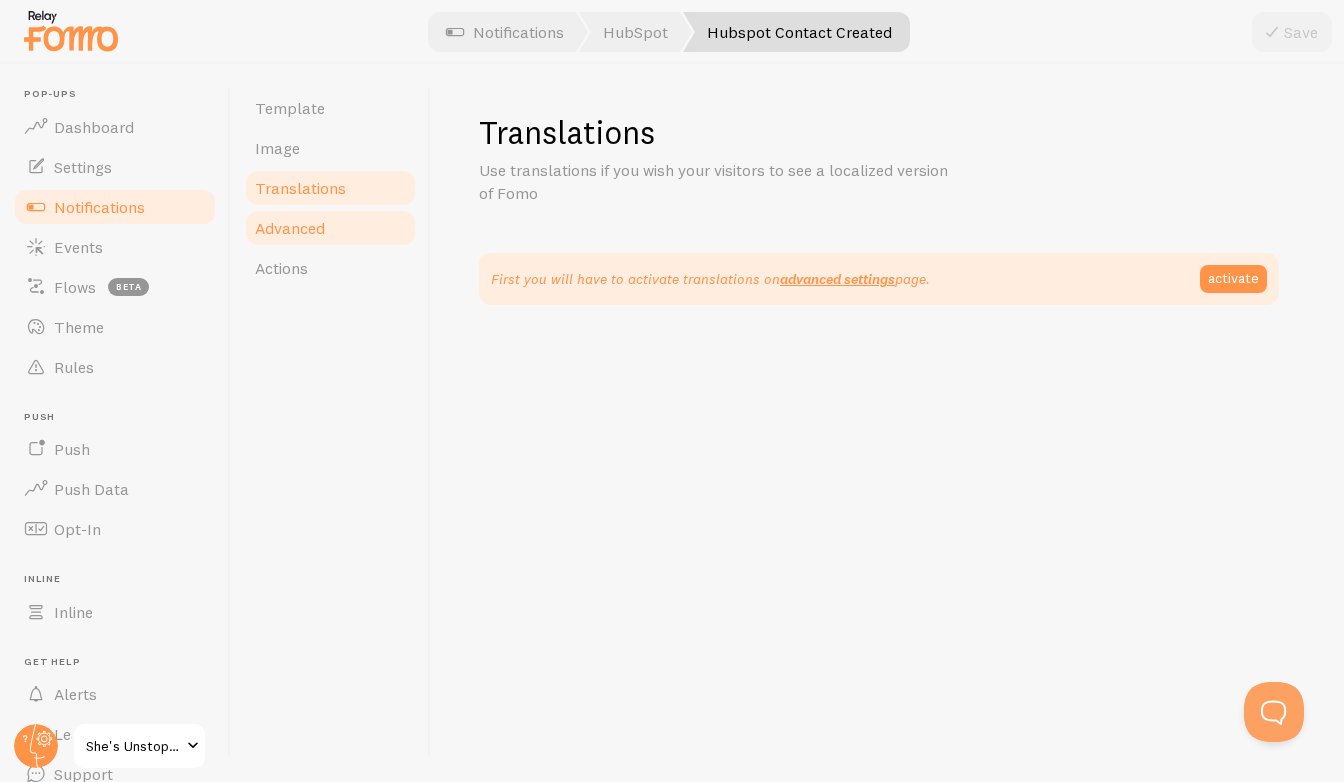 click on "Advanced" at bounding box center [290, 228] 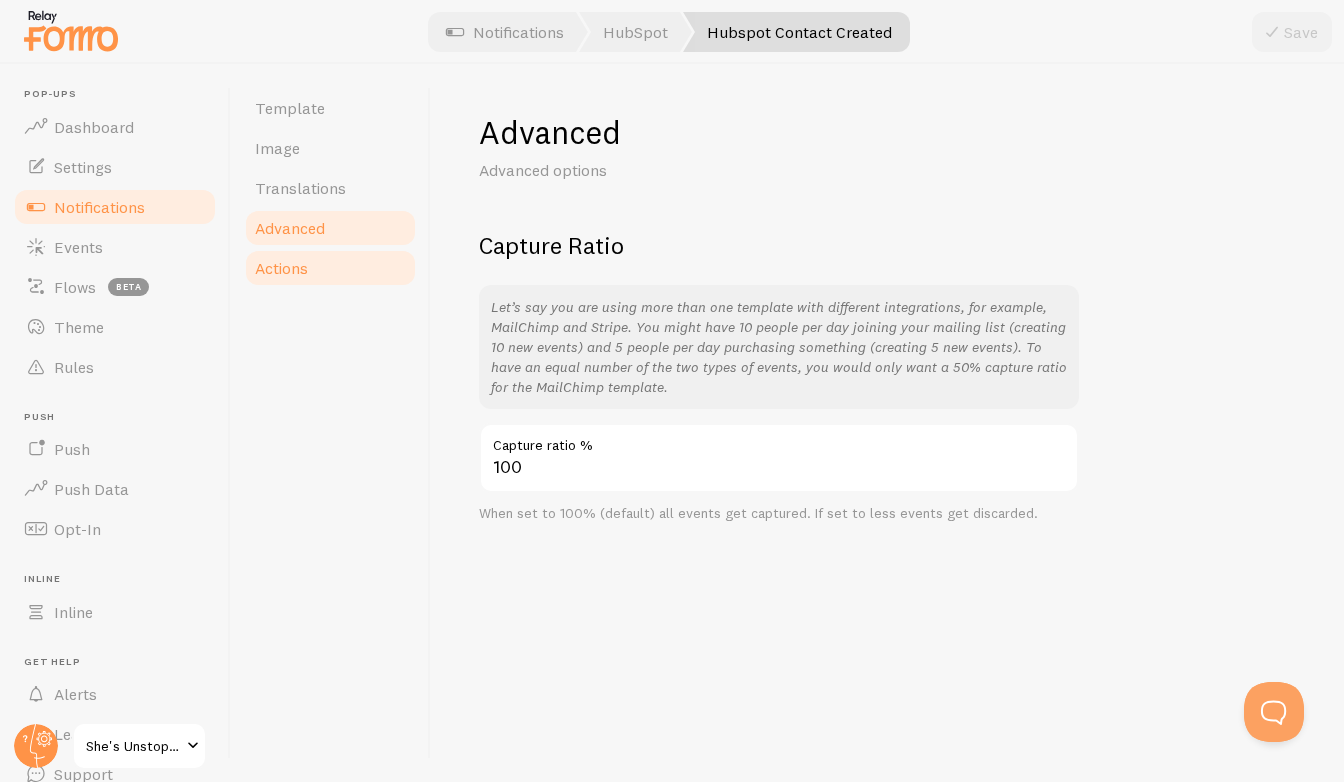 click on "Actions" at bounding box center [330, 268] 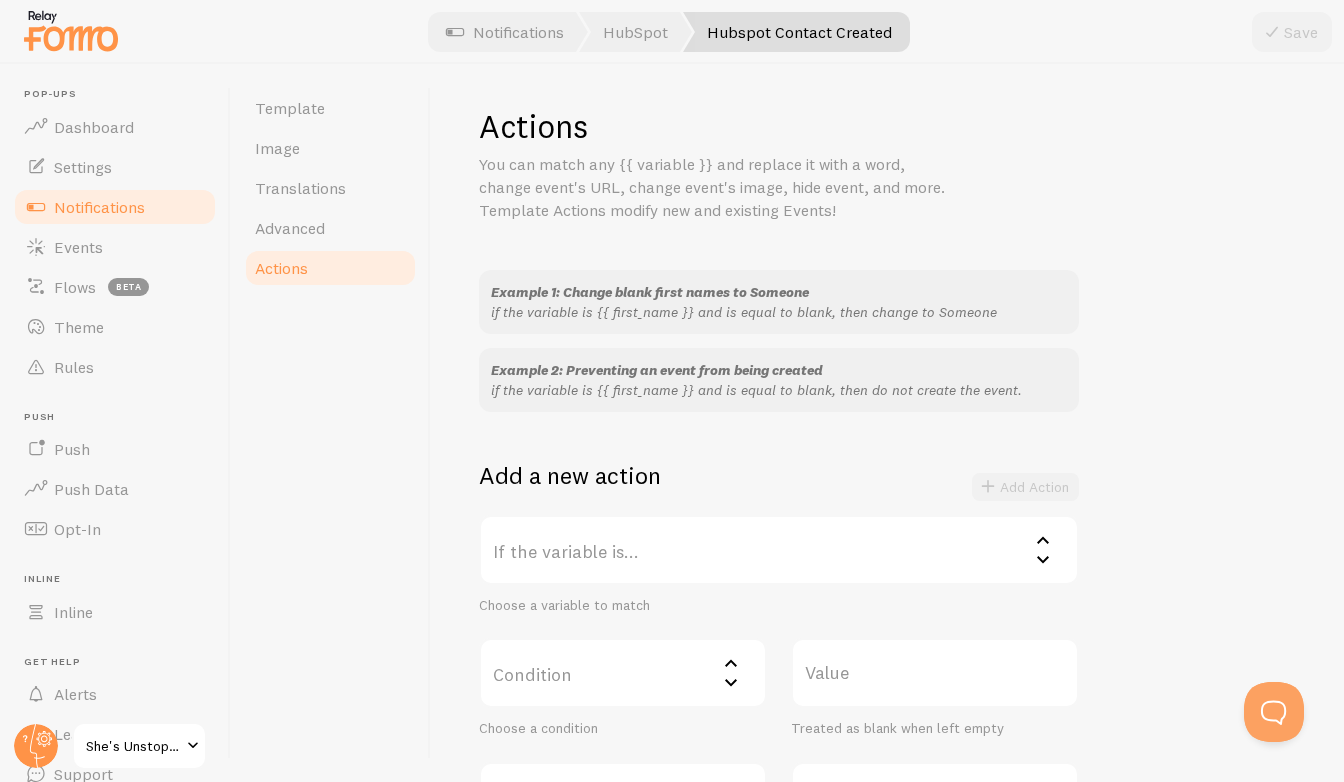 scroll, scrollTop: 0, scrollLeft: 0, axis: both 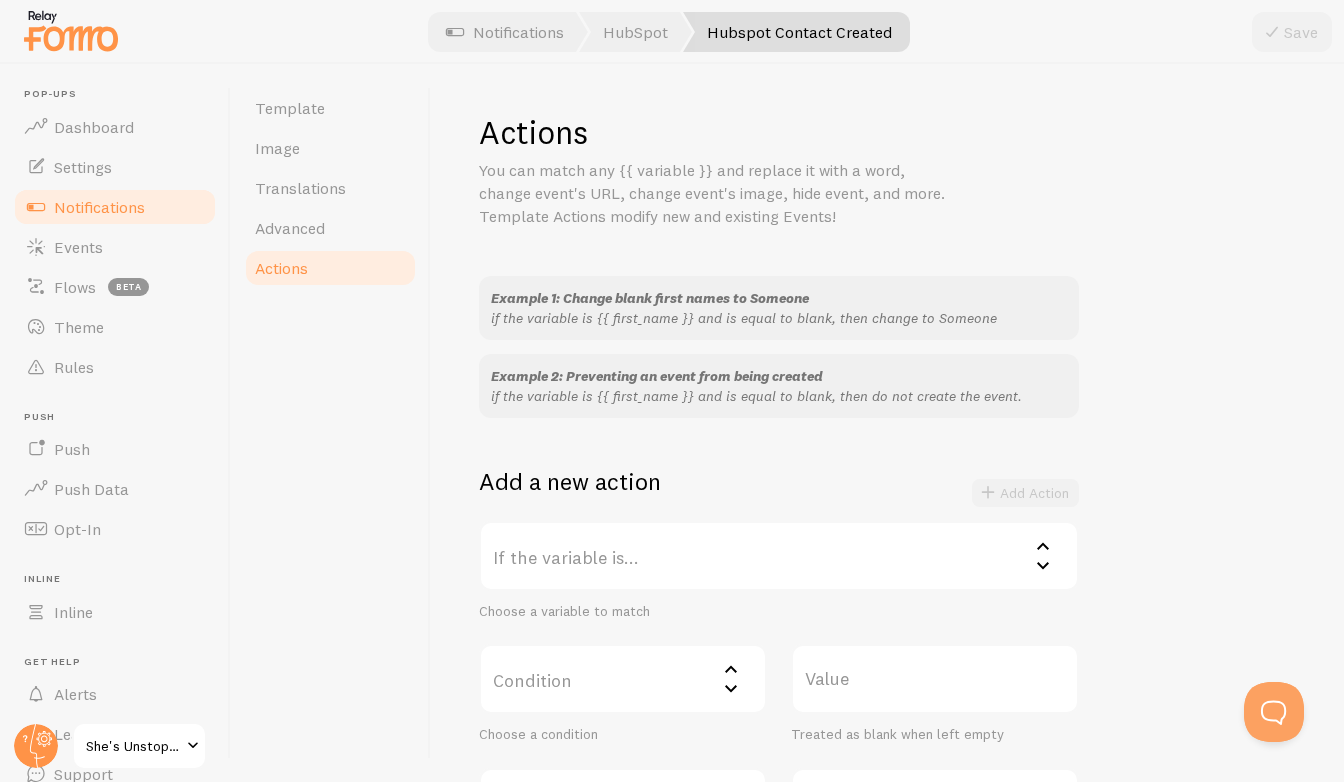 click on "Notifications" at bounding box center (115, 207) 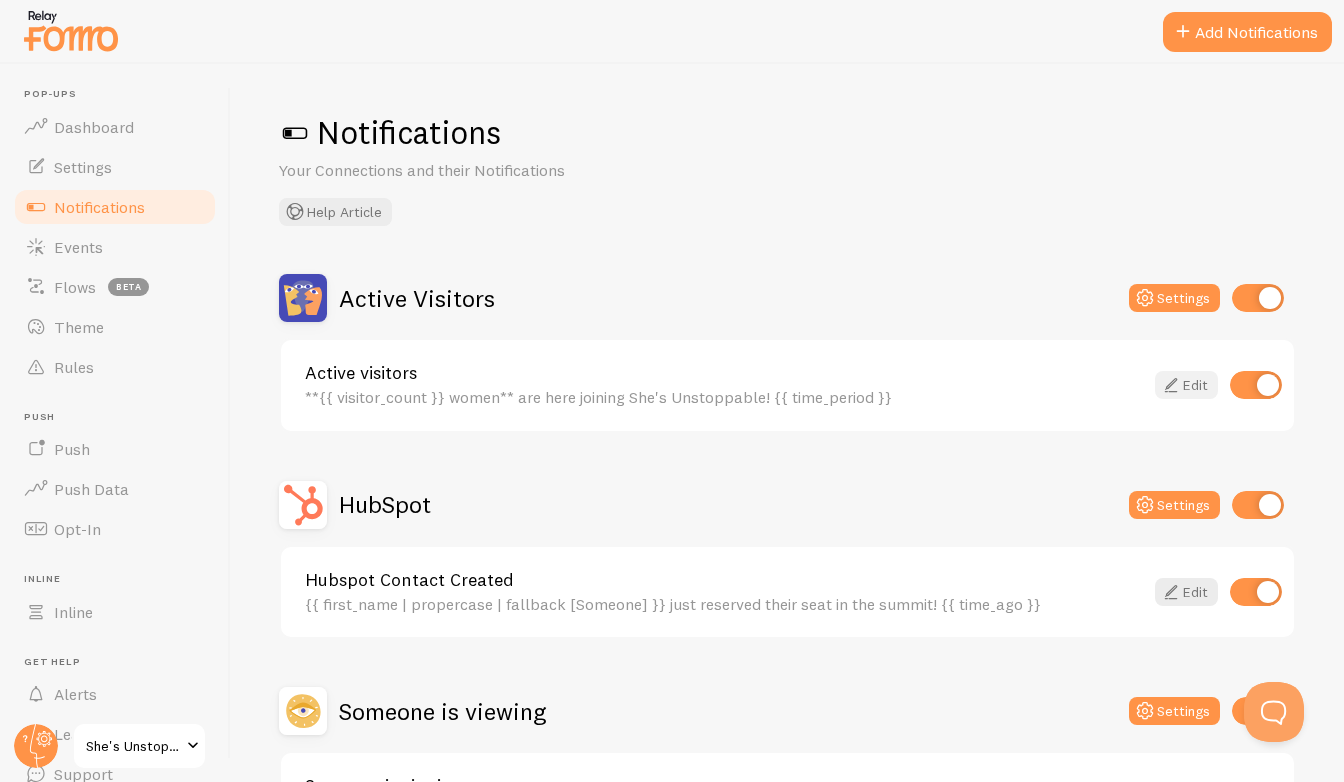 click at bounding box center (1171, 385) 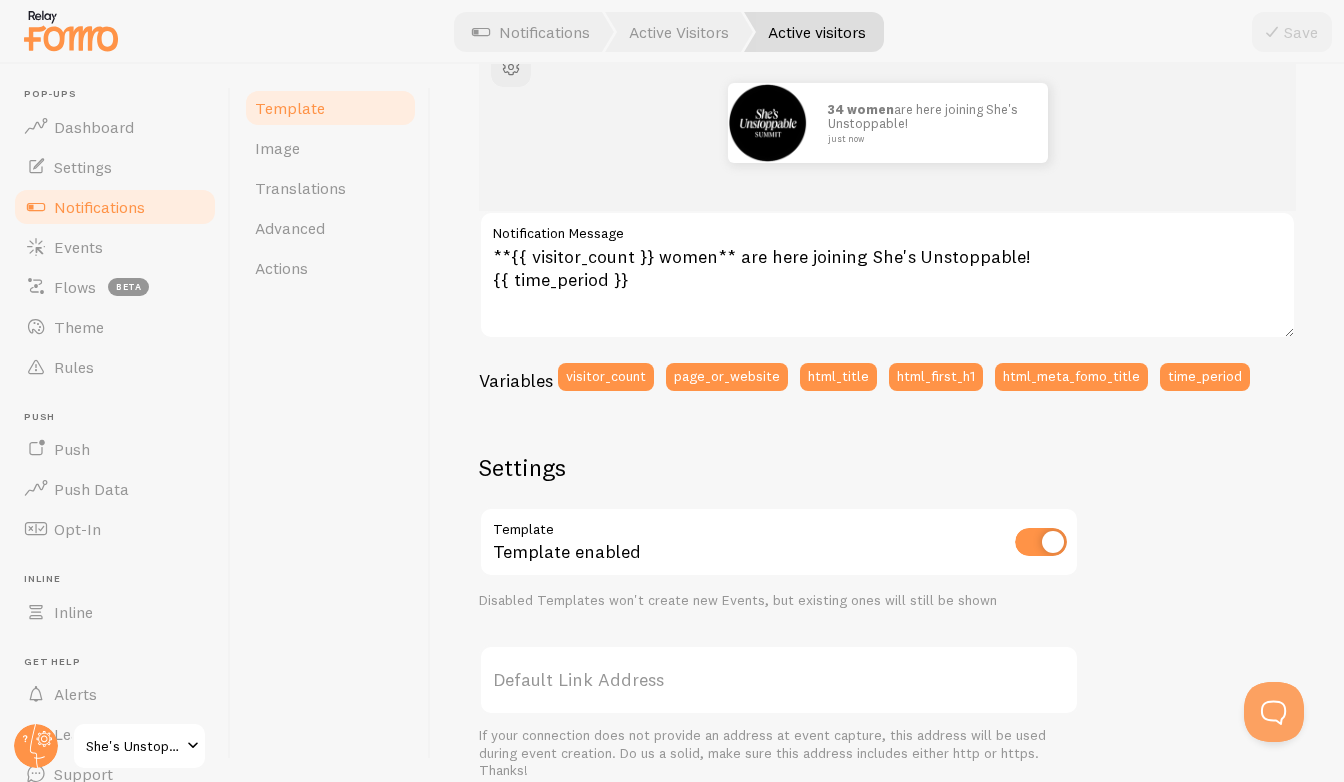 scroll, scrollTop: 247, scrollLeft: 0, axis: vertical 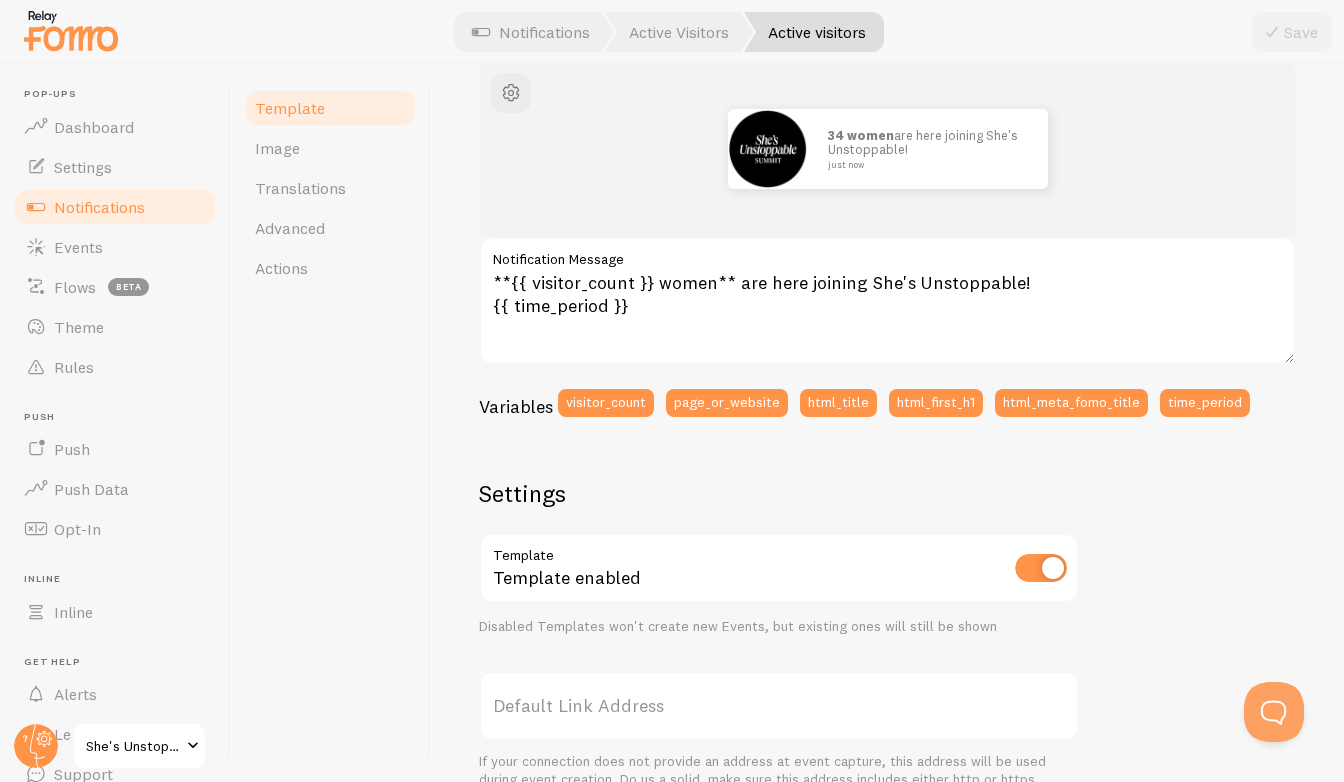 click on "Default Link Address" at bounding box center [779, 706] 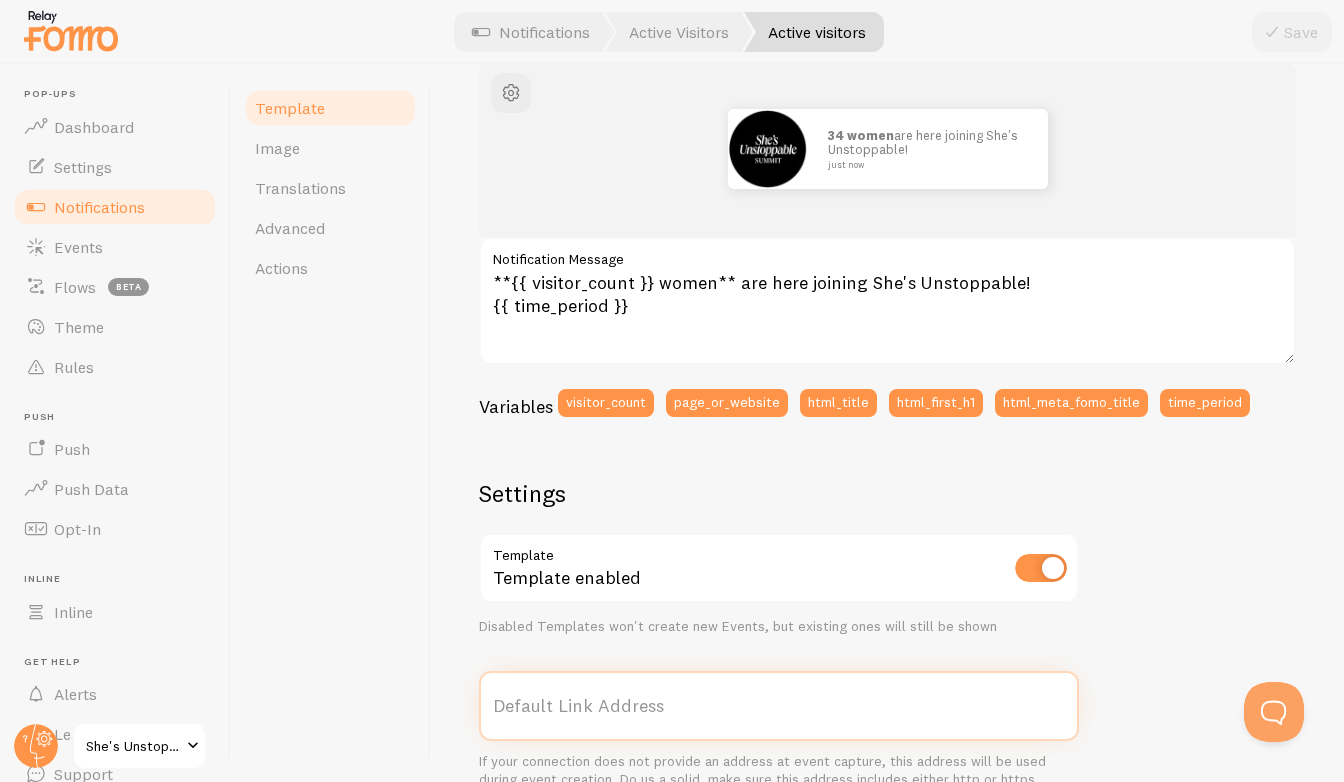 click on "Default Link Address" at bounding box center (779, 706) 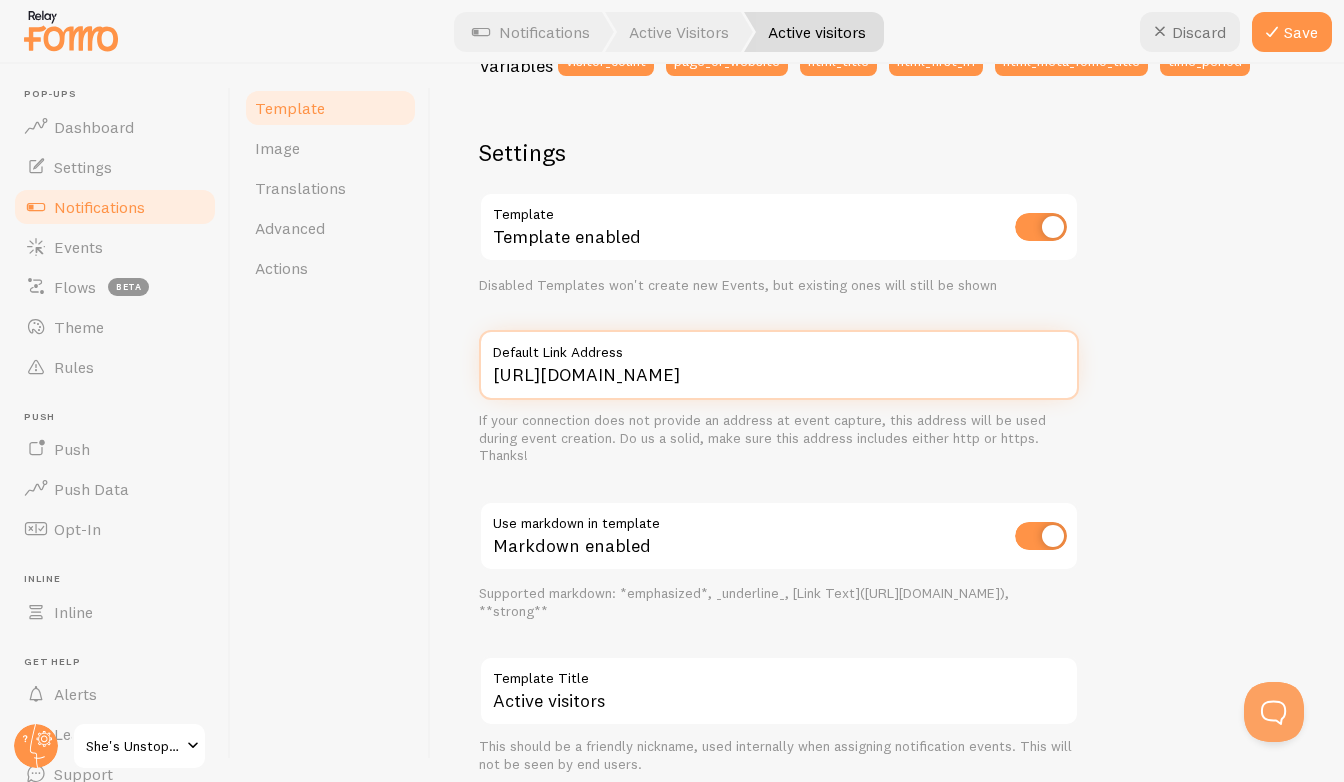 scroll, scrollTop: 469, scrollLeft: 0, axis: vertical 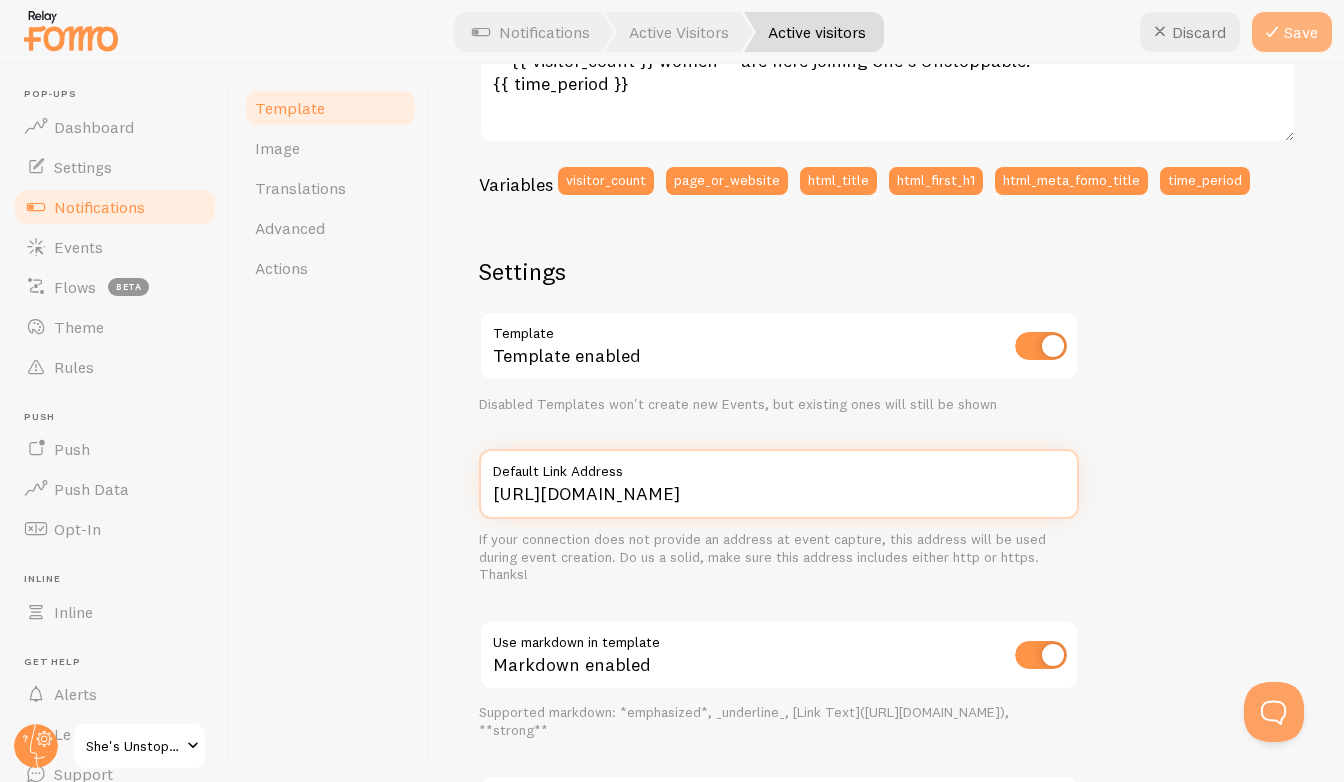 type on "[URL][DOMAIN_NAME]" 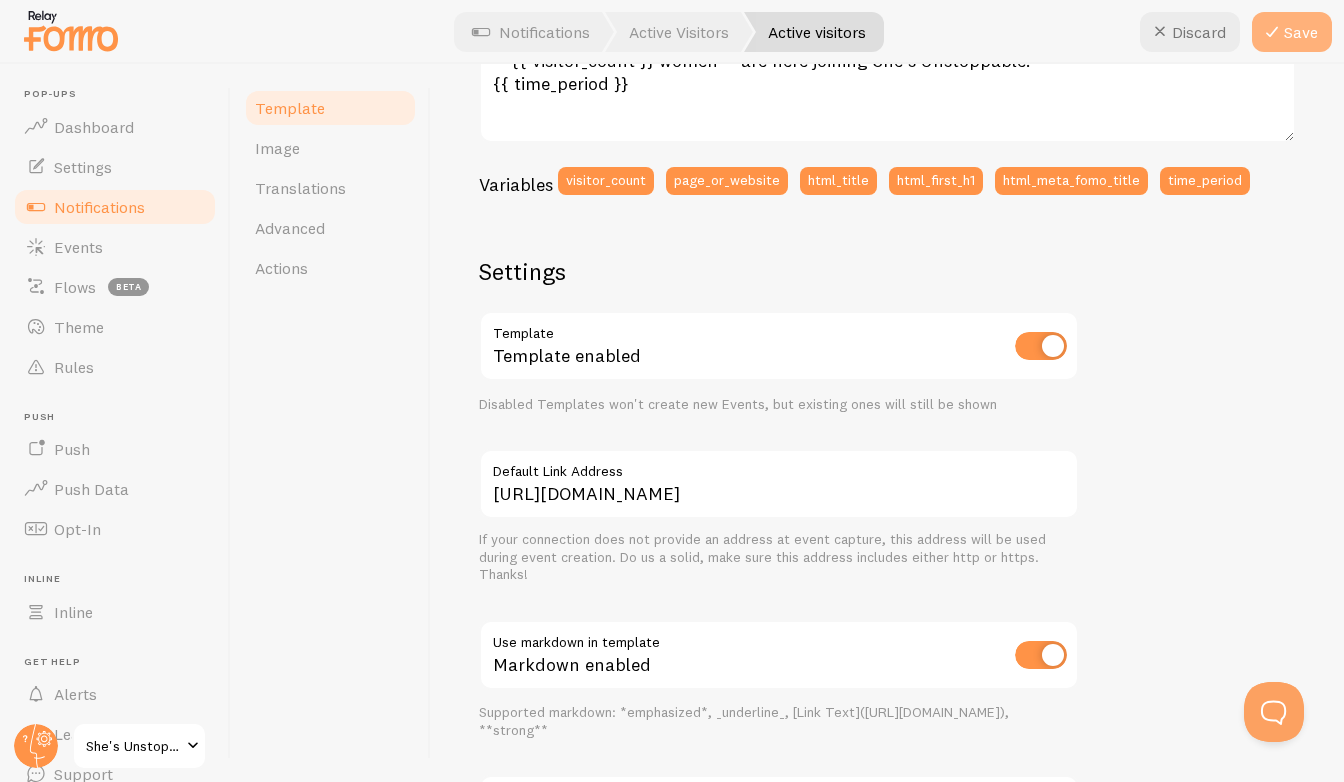 click on "Save" at bounding box center (1292, 32) 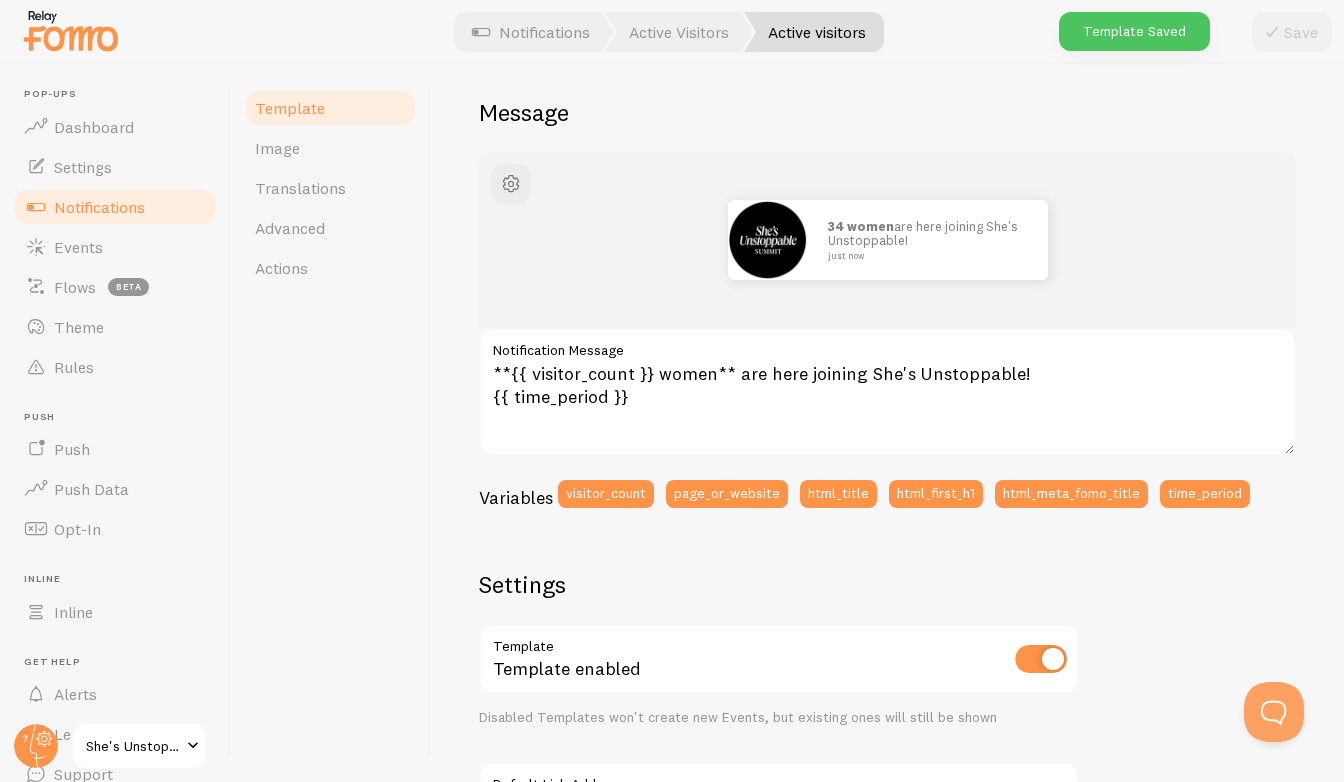 scroll, scrollTop: 144, scrollLeft: 0, axis: vertical 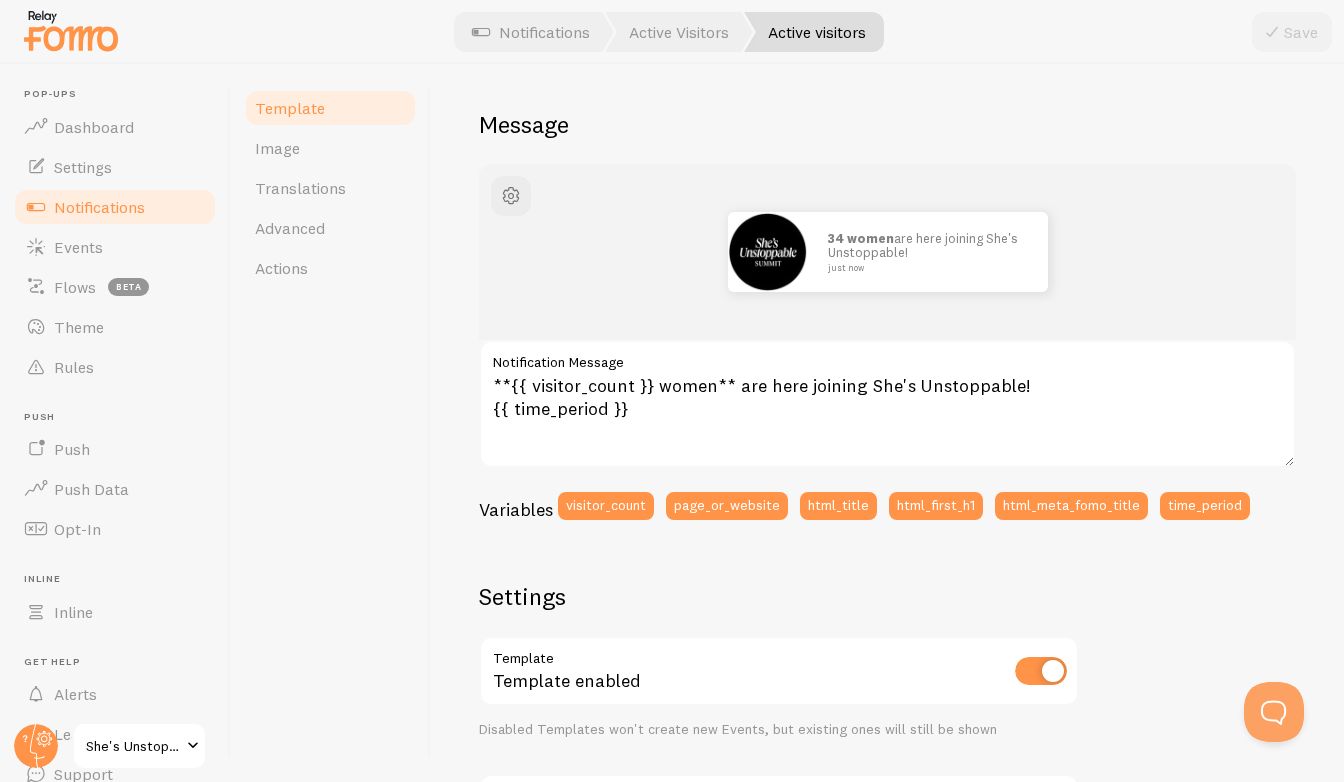 click on "Template" at bounding box center (330, 108) 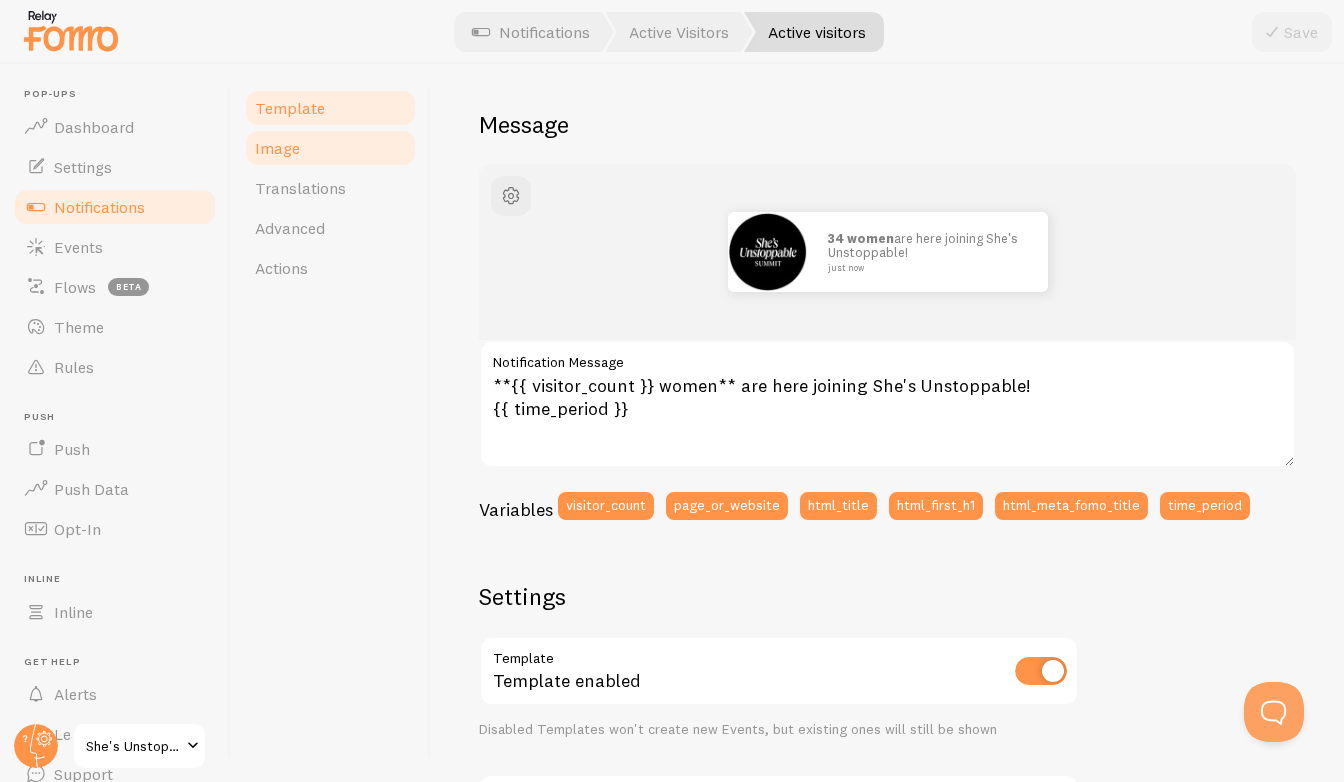 click on "Image" at bounding box center [330, 148] 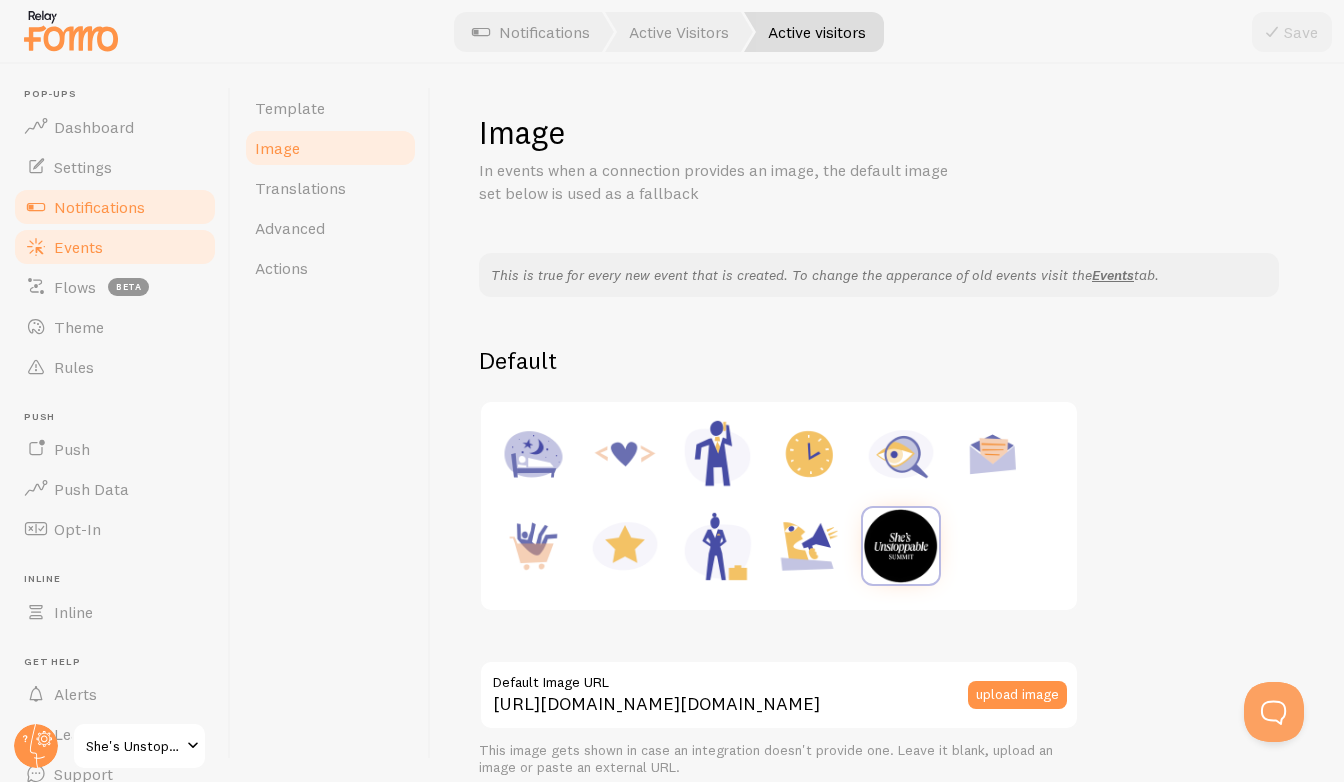 click on "Events" at bounding box center (115, 247) 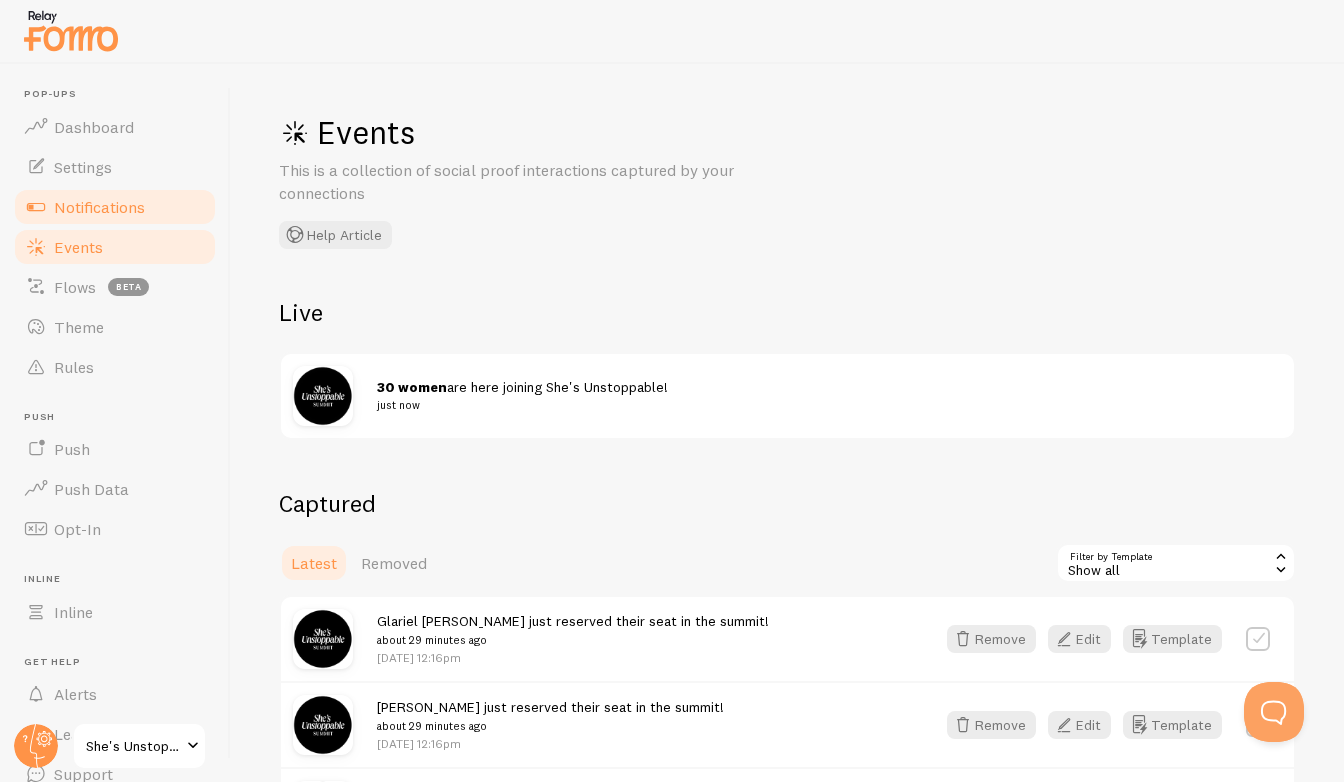 click on "Notifications" at bounding box center (99, 207) 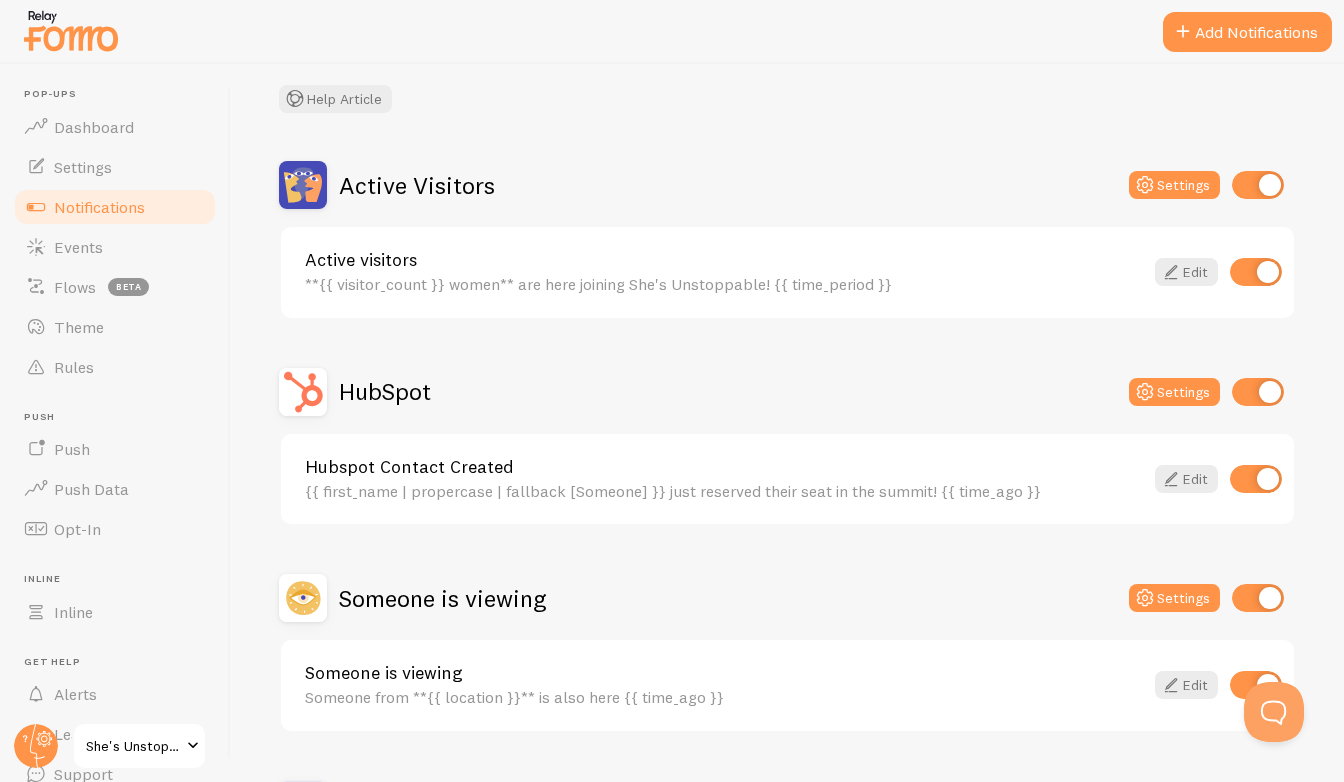 scroll, scrollTop: 116, scrollLeft: 0, axis: vertical 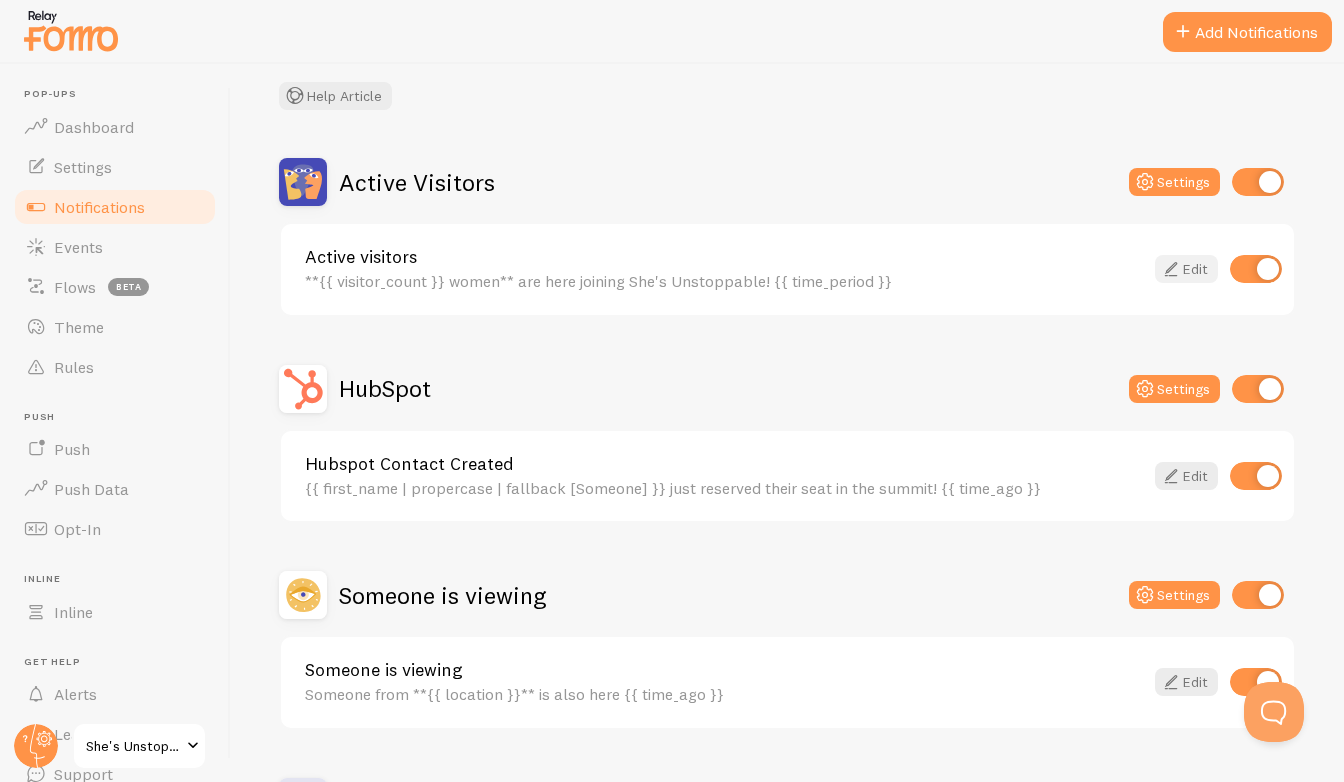 click at bounding box center (1171, 269) 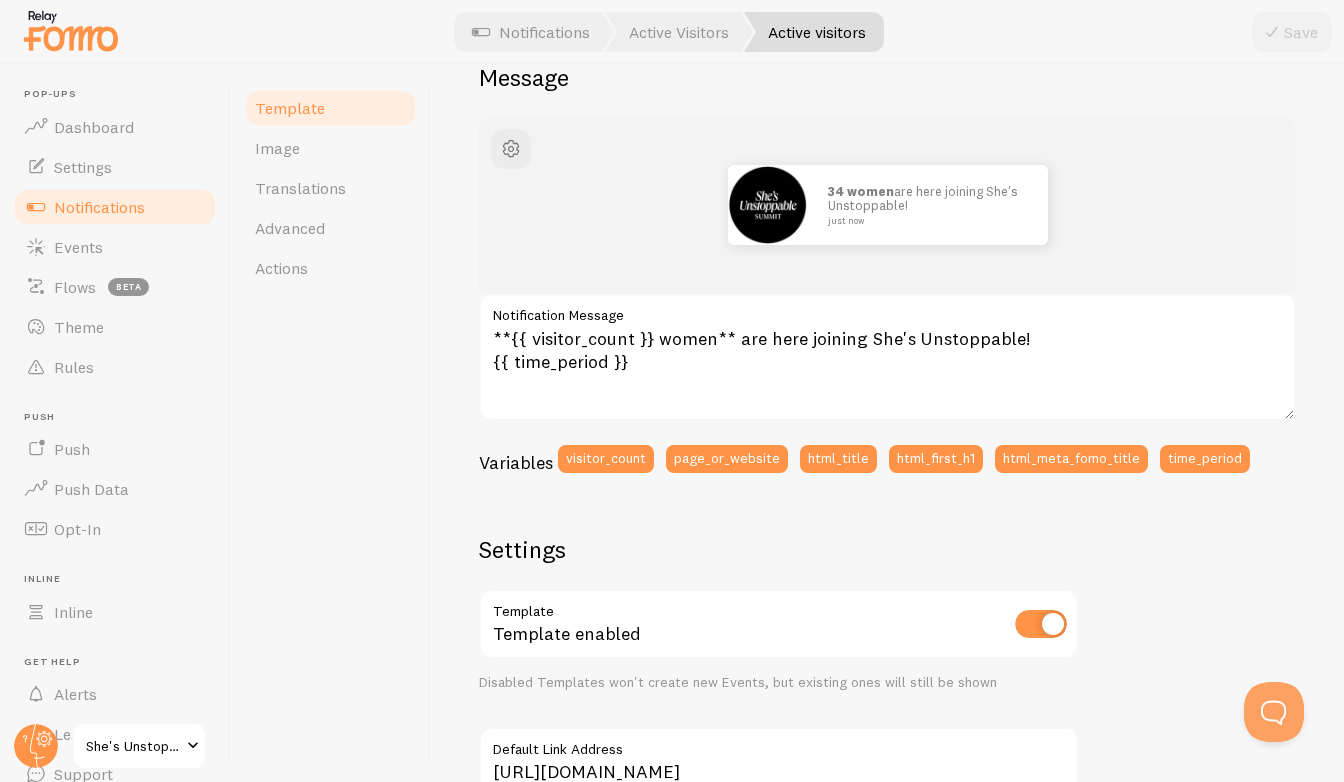 scroll, scrollTop: 106, scrollLeft: 0, axis: vertical 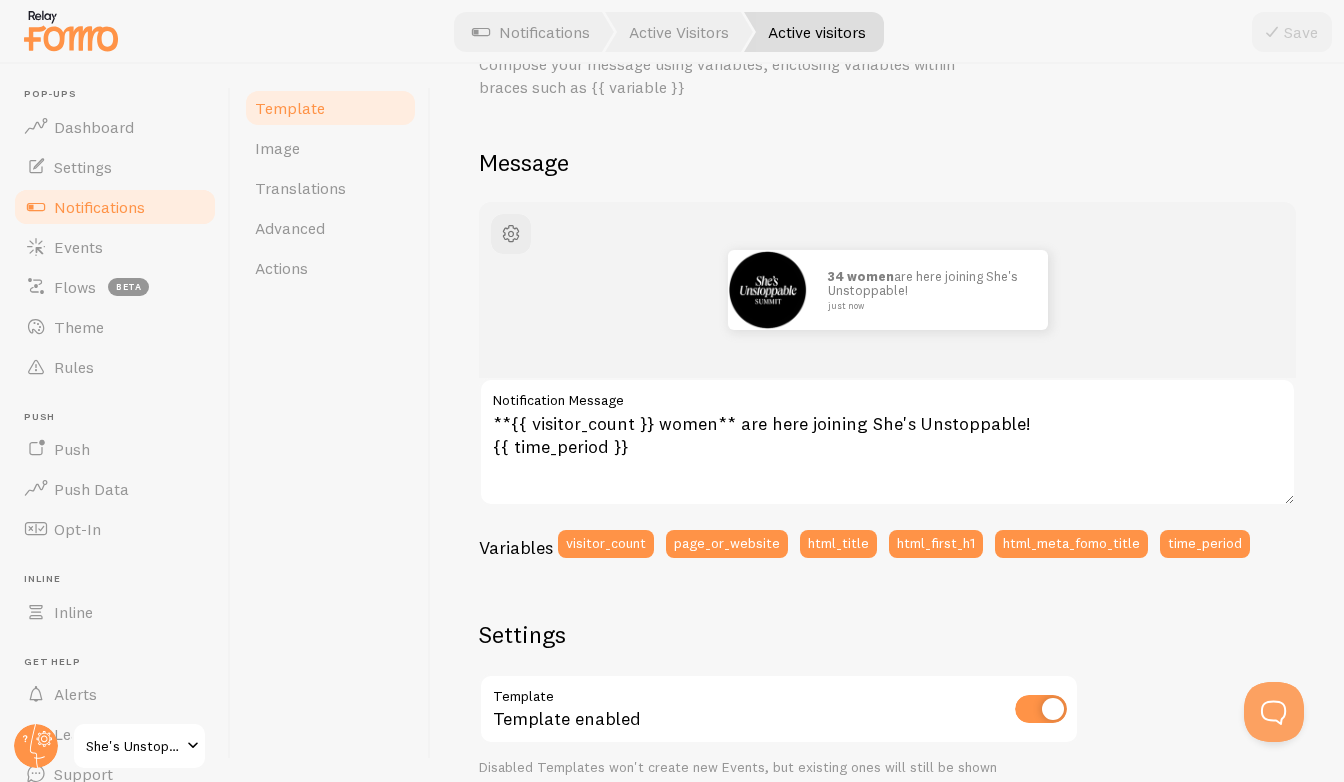 click on "Notifications" at bounding box center (115, 207) 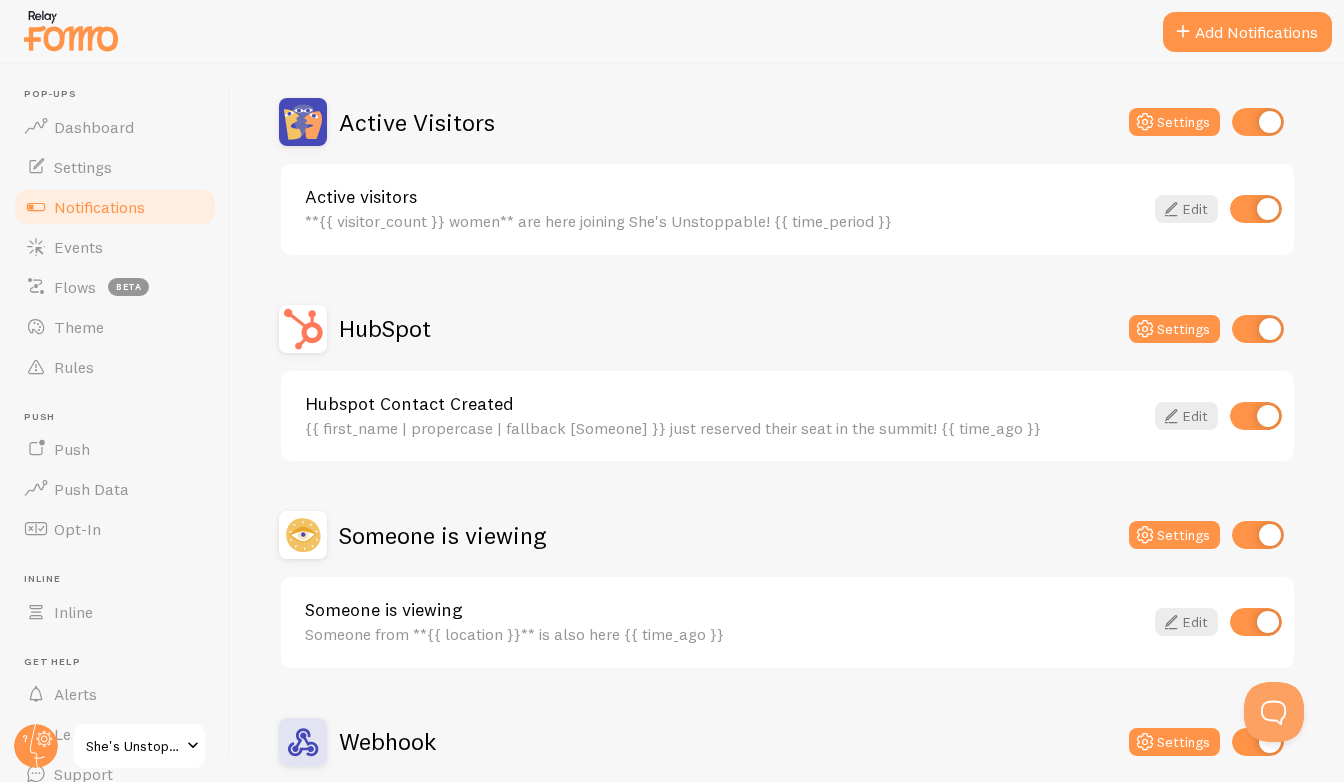 scroll, scrollTop: 228, scrollLeft: 0, axis: vertical 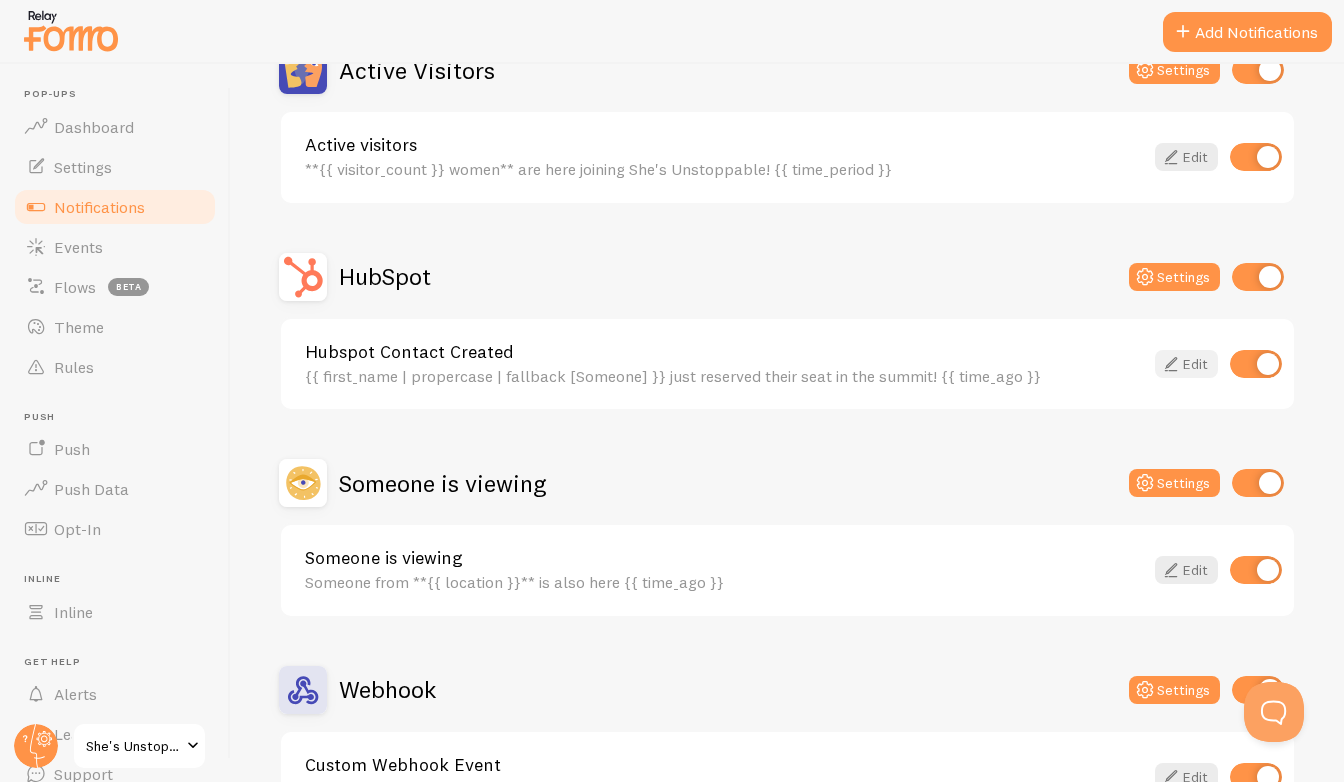 click at bounding box center [1171, 364] 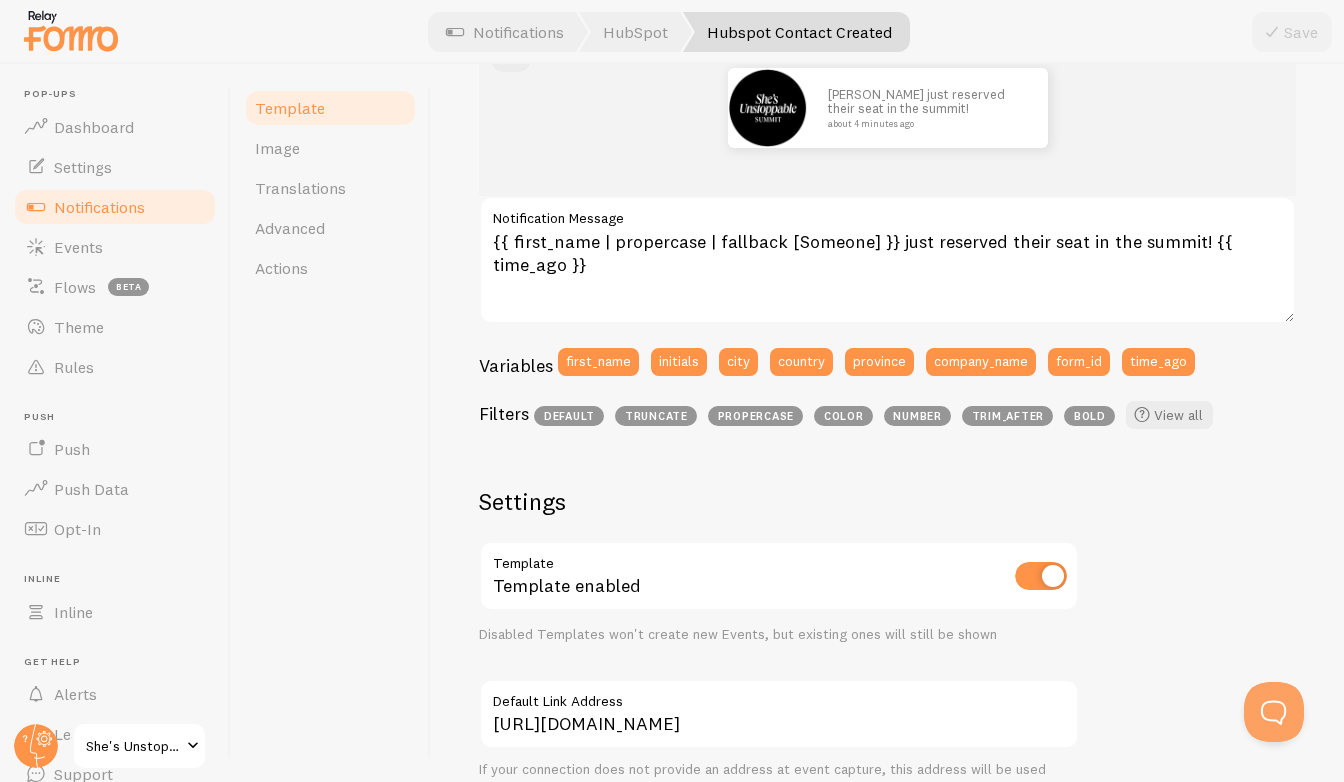 scroll, scrollTop: 331, scrollLeft: 0, axis: vertical 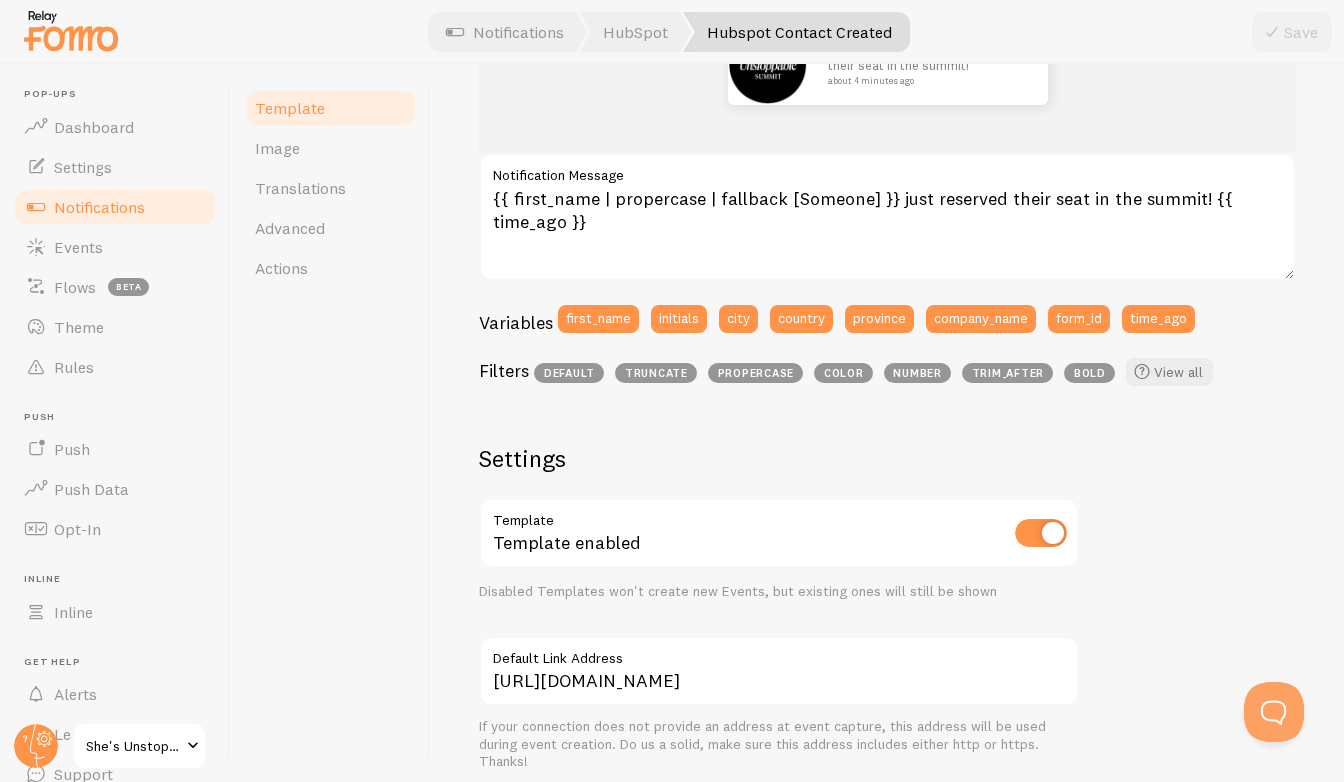 click on "Notifications" at bounding box center [99, 207] 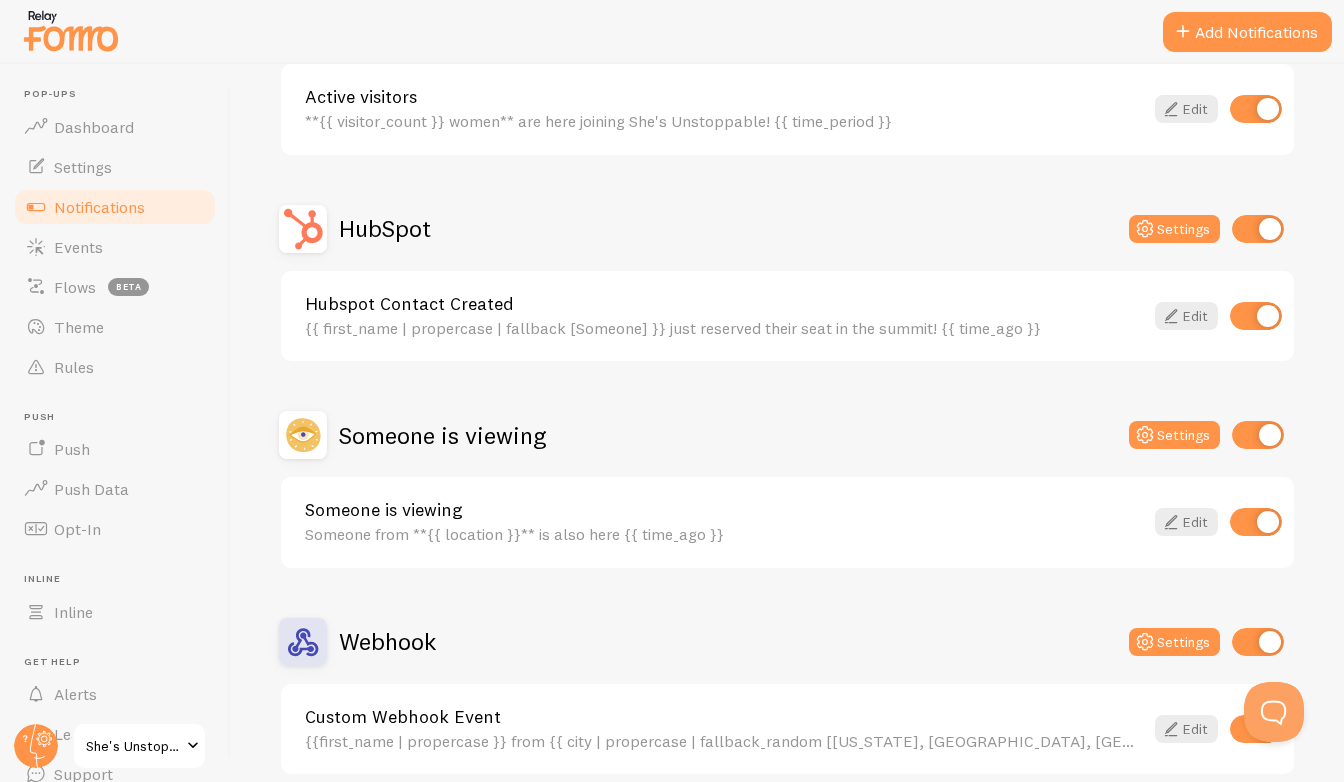 scroll, scrollTop: 366, scrollLeft: 0, axis: vertical 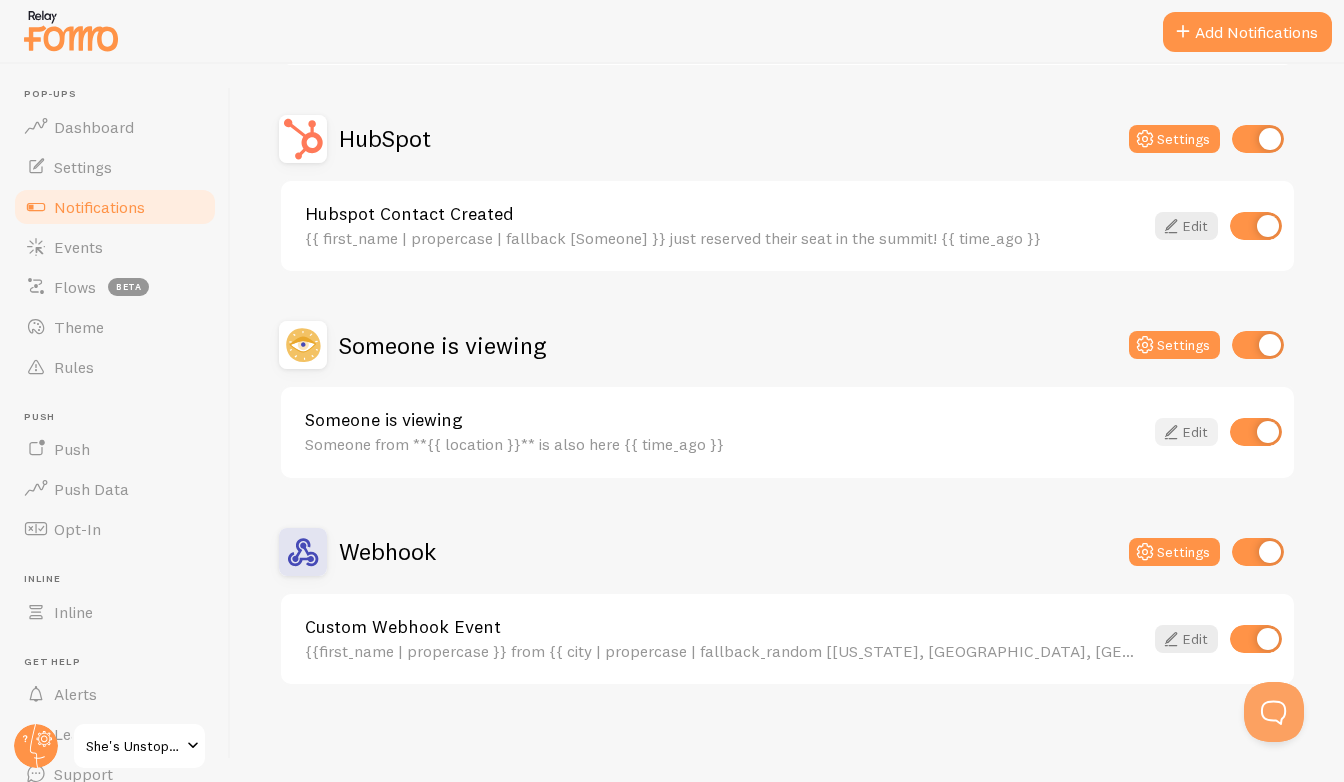 click on "Edit" at bounding box center [1186, 432] 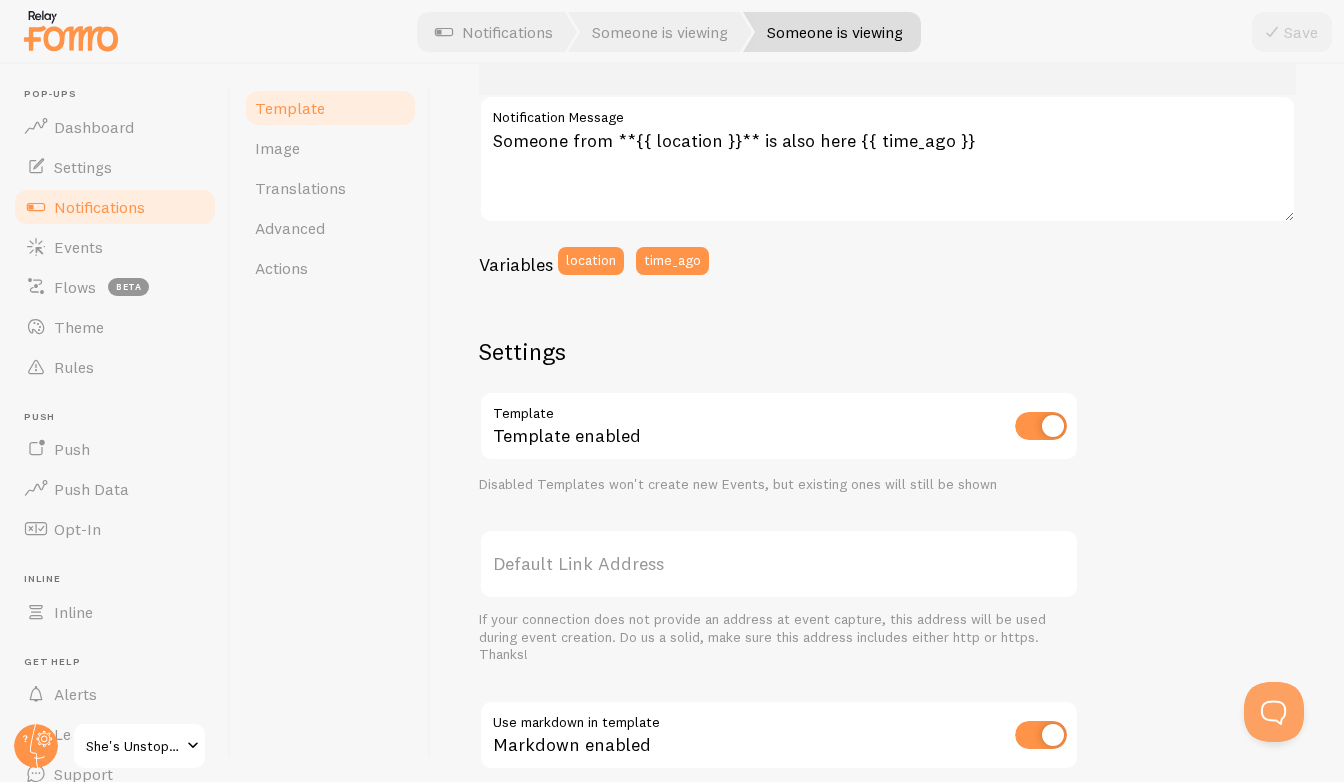 scroll, scrollTop: 427, scrollLeft: 0, axis: vertical 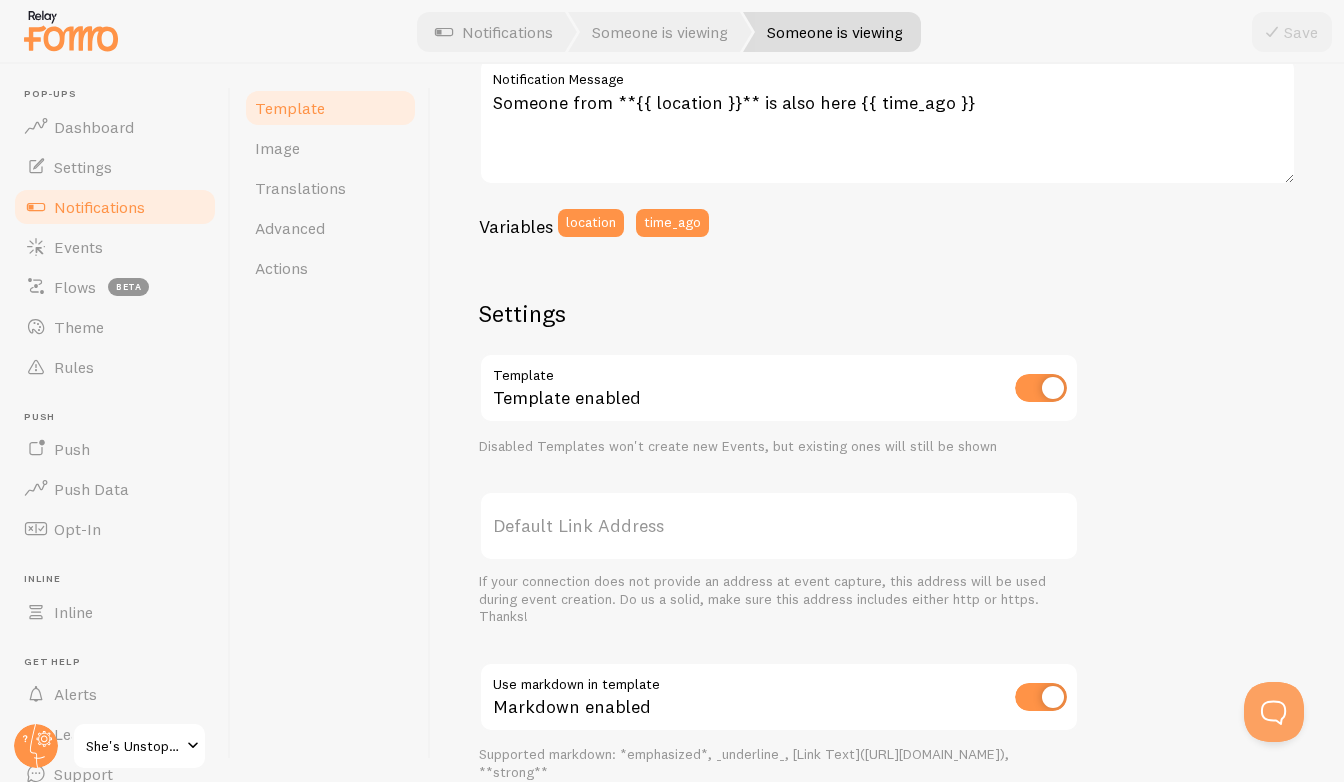 click on "Default Link Address" at bounding box center (779, 526) 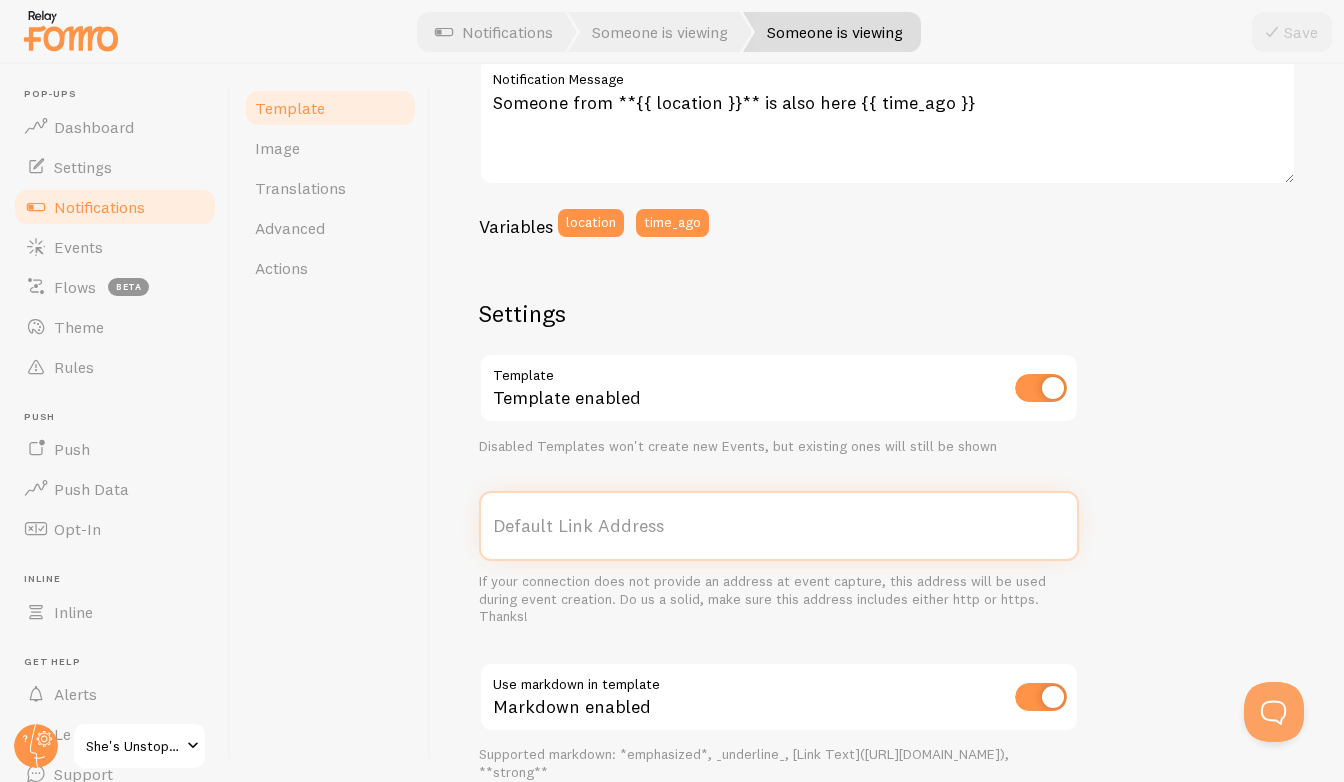 click on "Default Link Address" at bounding box center [779, 526] 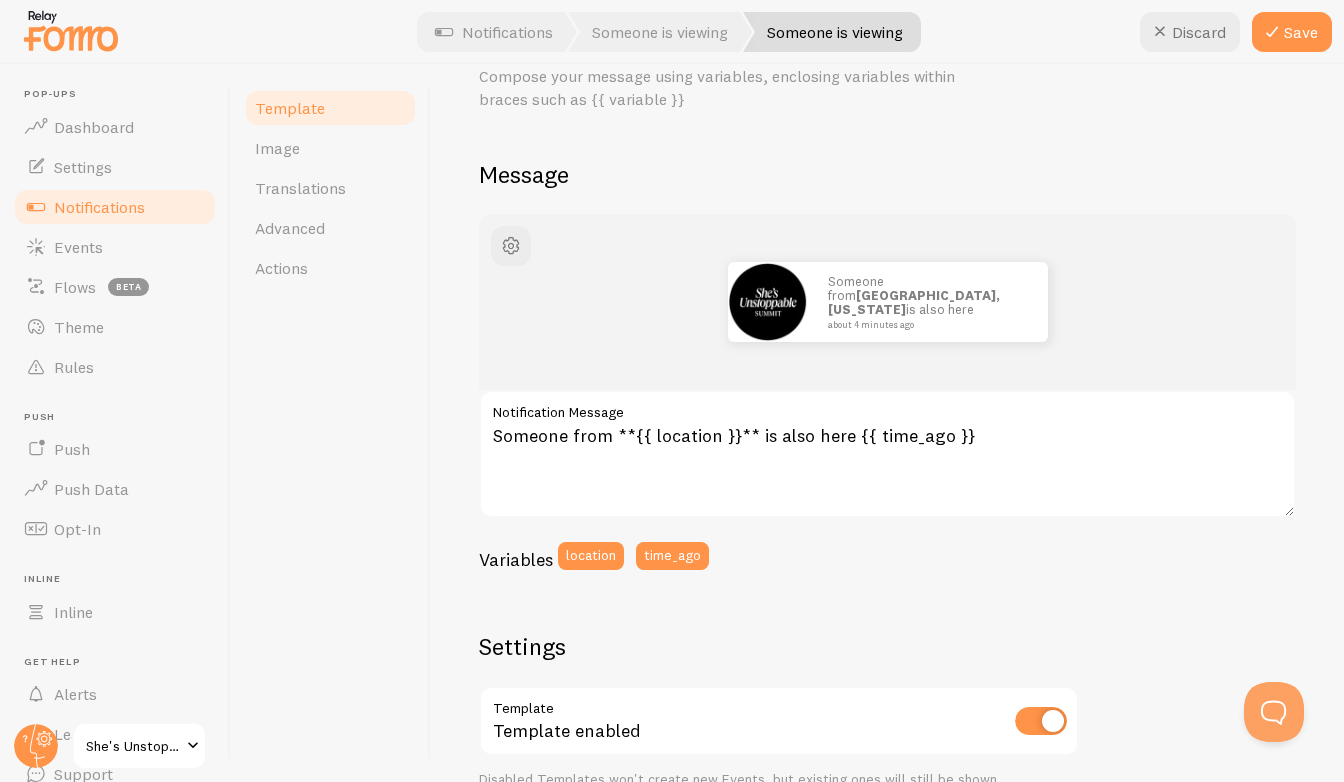 scroll, scrollTop: 88, scrollLeft: 0, axis: vertical 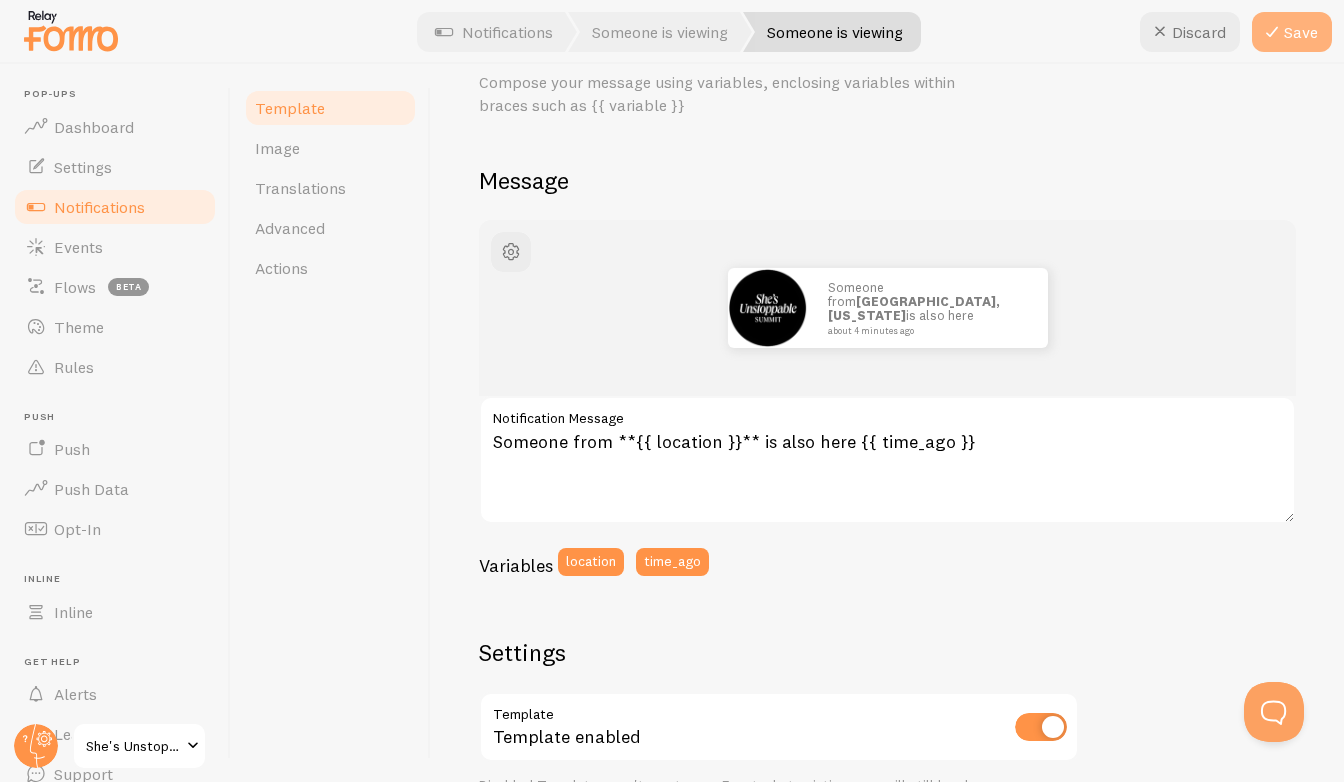 type on "[URL][DOMAIN_NAME]" 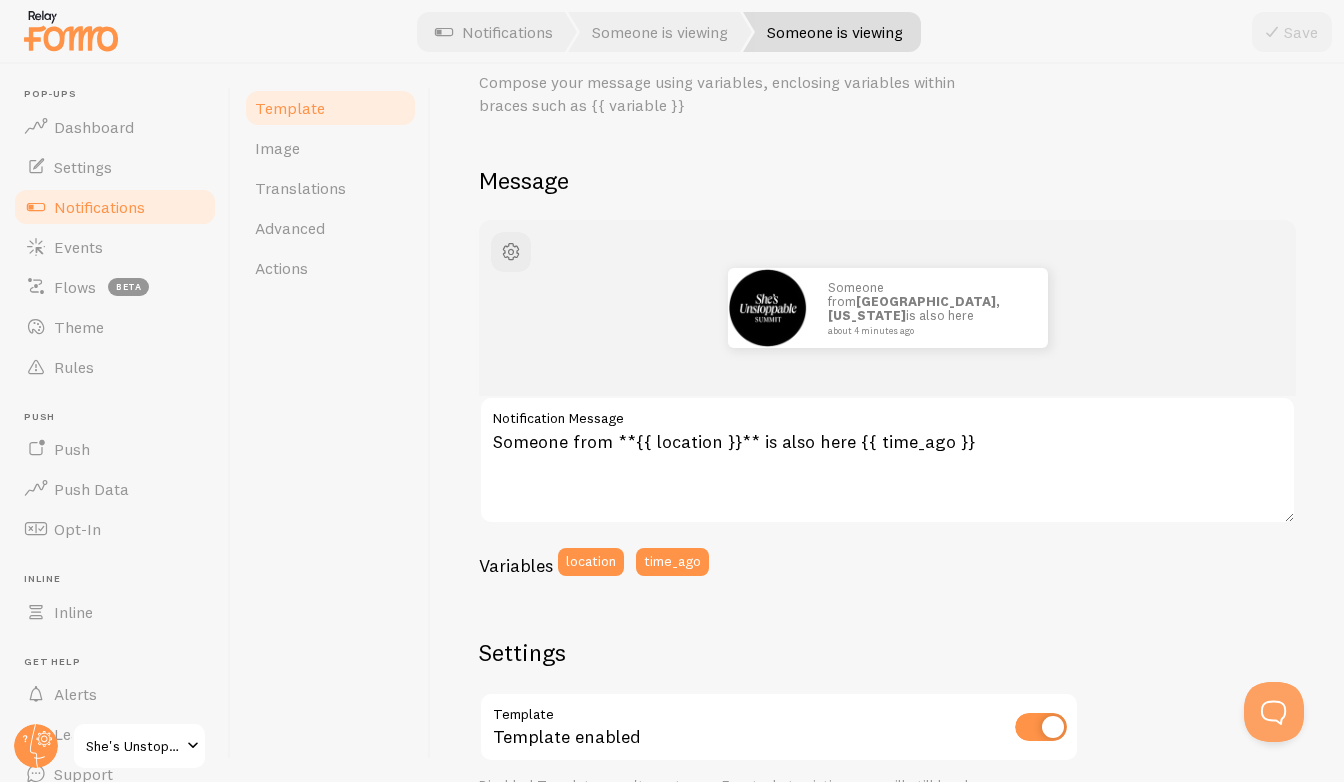 click on "Notifications" at bounding box center [99, 207] 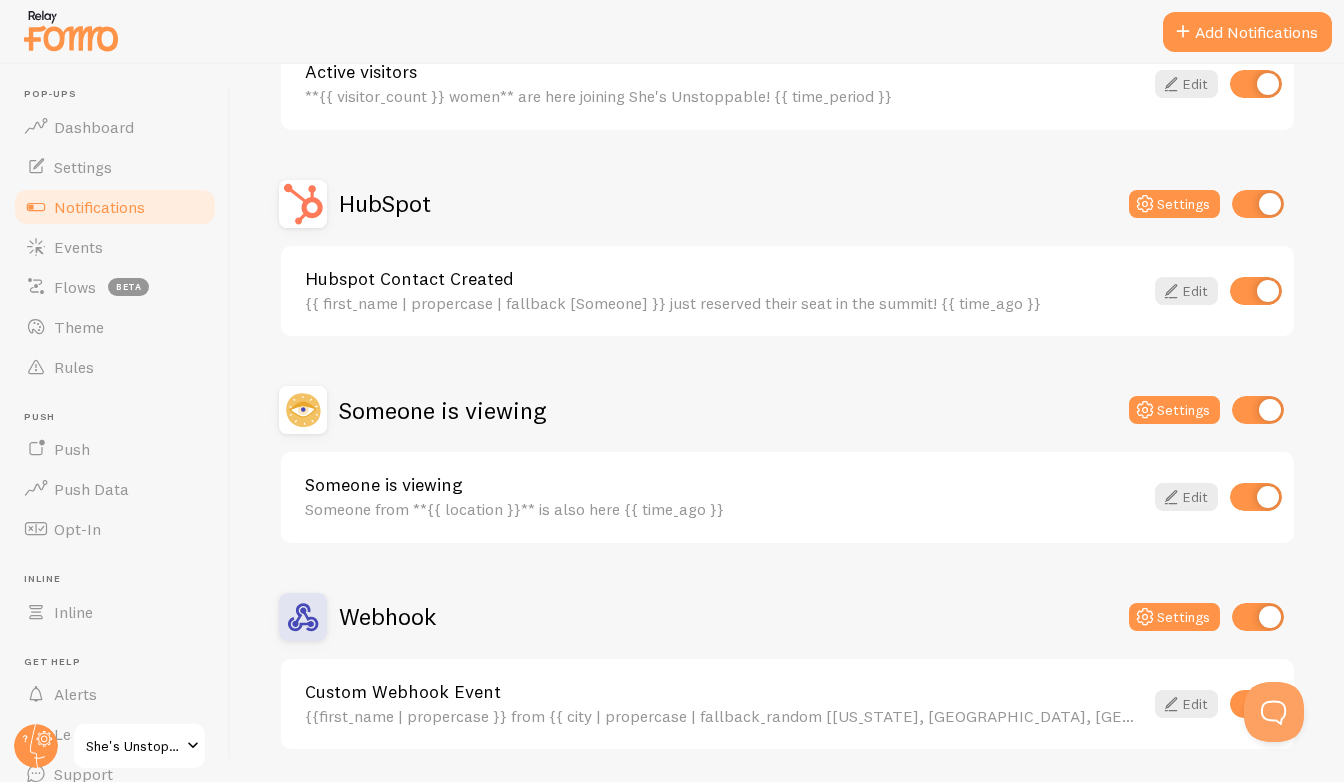 scroll, scrollTop: 366, scrollLeft: 0, axis: vertical 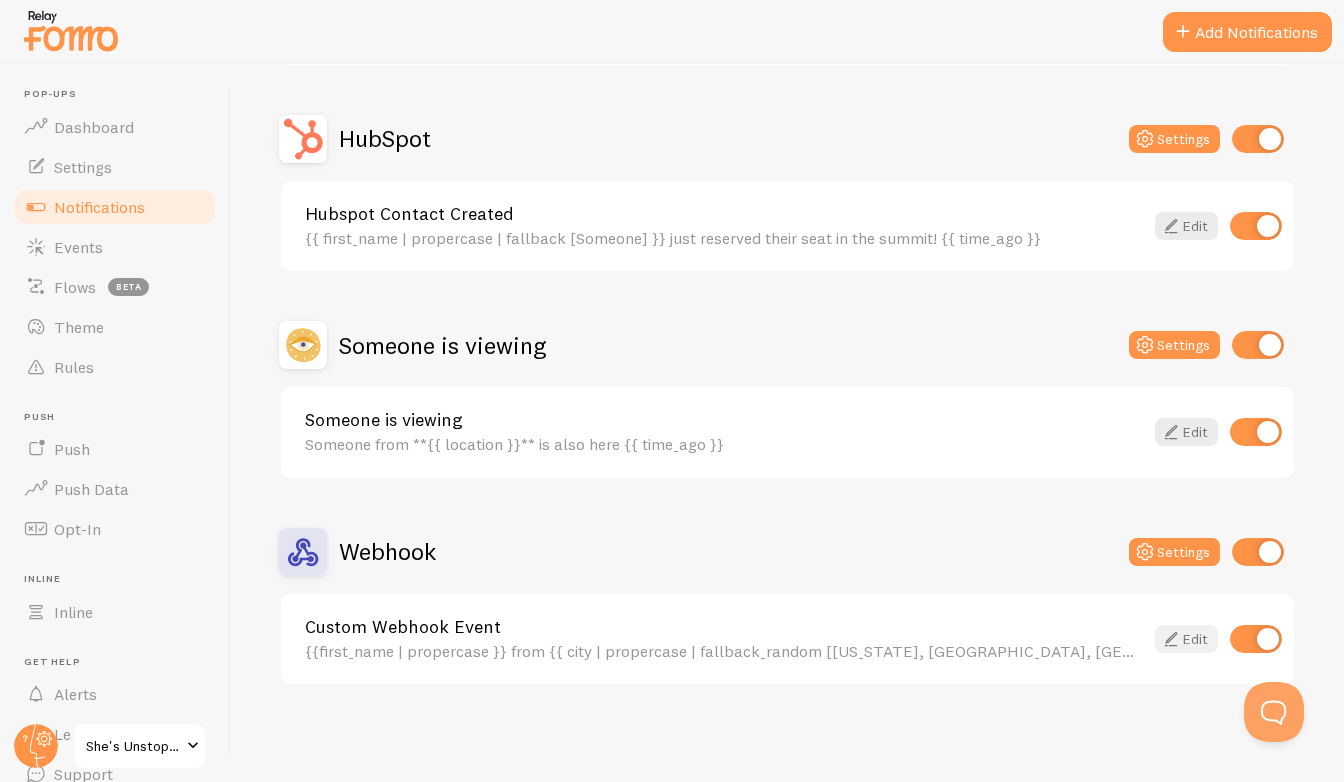 click at bounding box center (1171, 639) 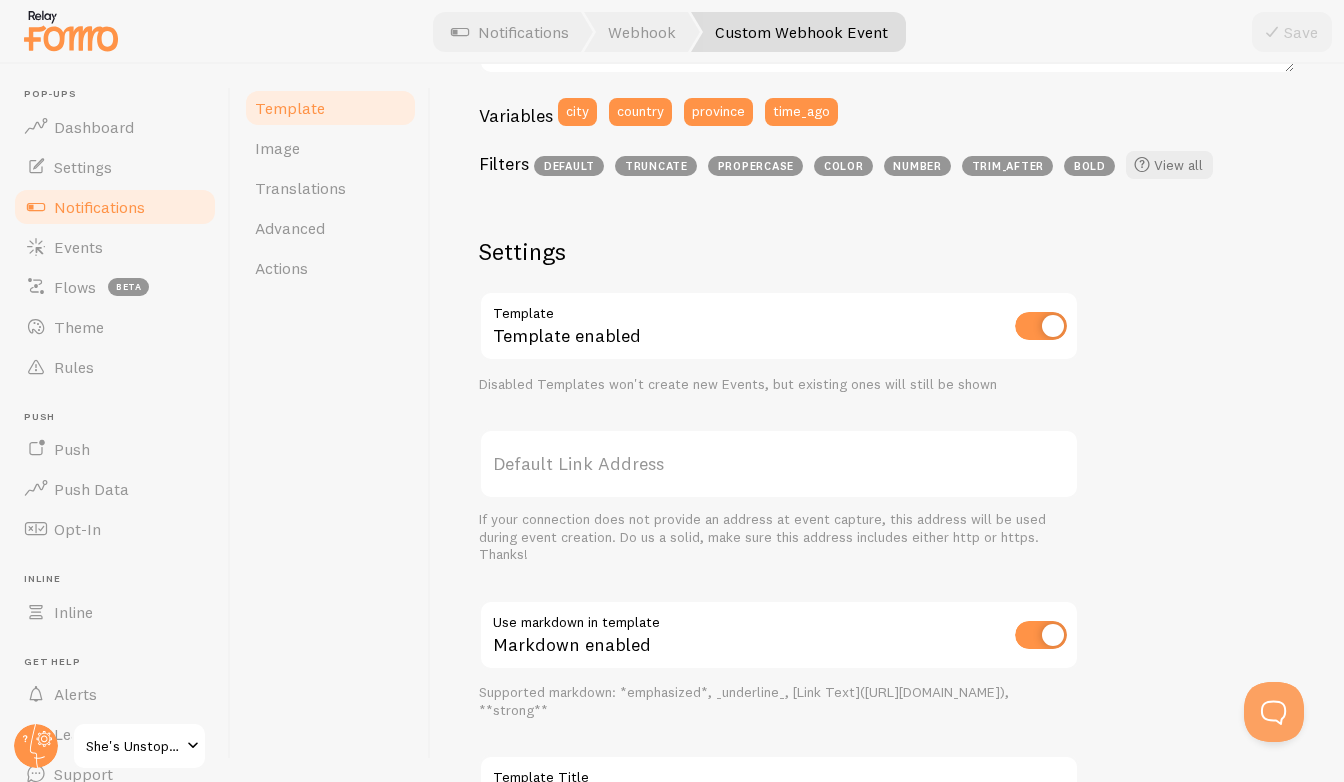 scroll, scrollTop: 543, scrollLeft: 0, axis: vertical 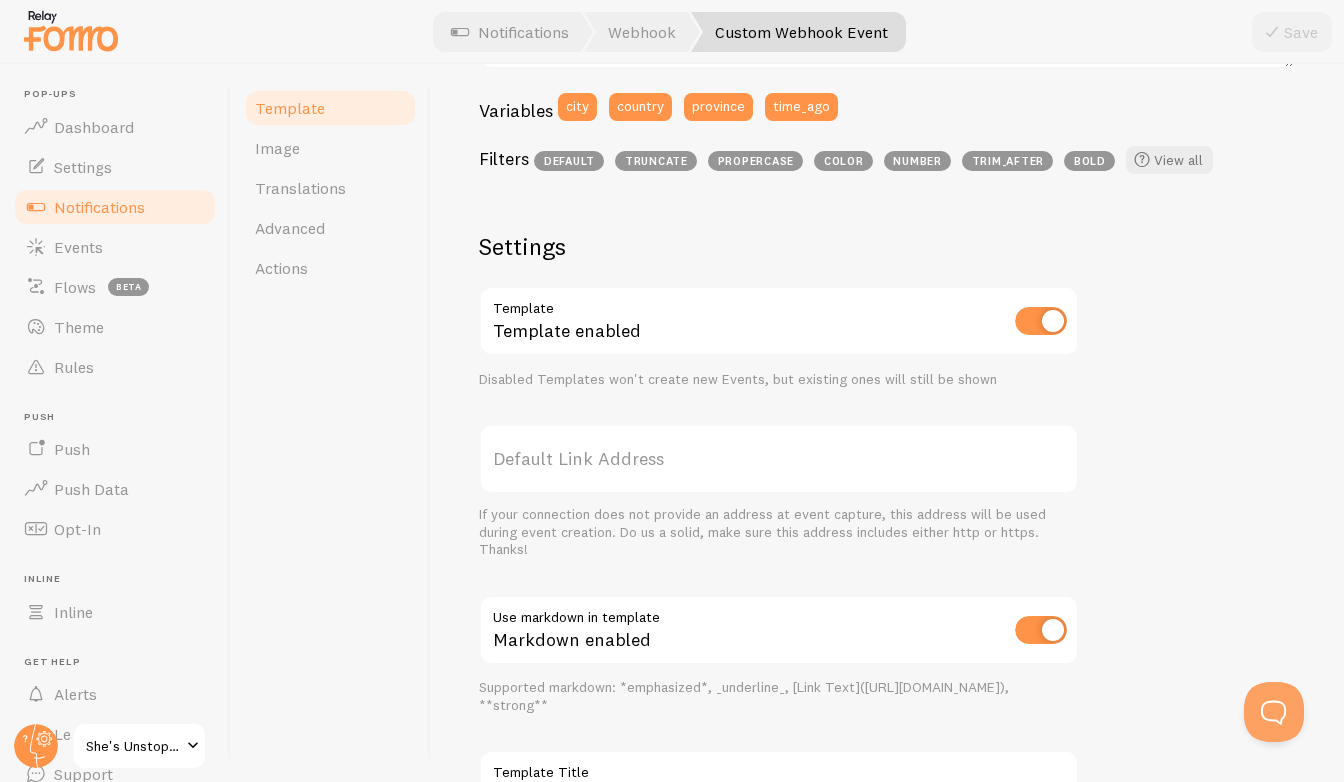 click on "Default Link Address" at bounding box center [779, 459] 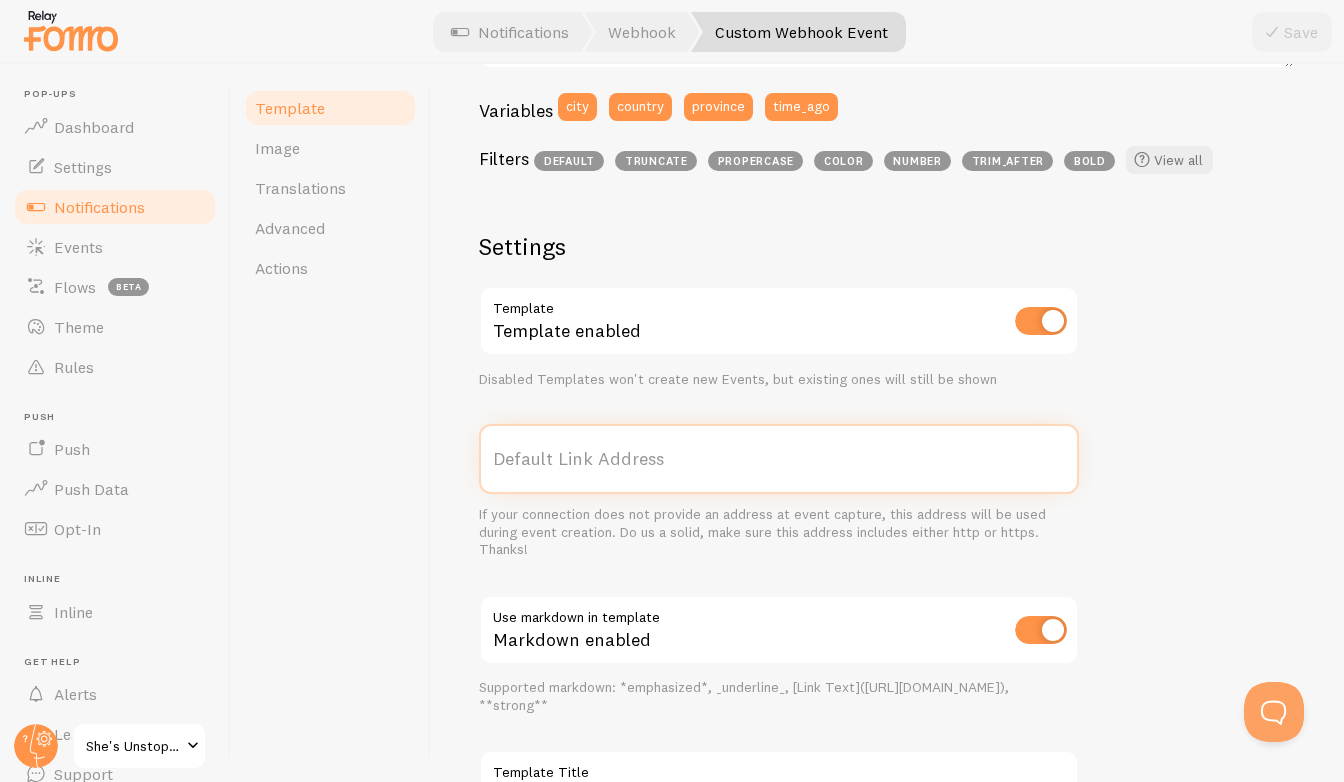 click on "Default Link Address" at bounding box center [779, 459] 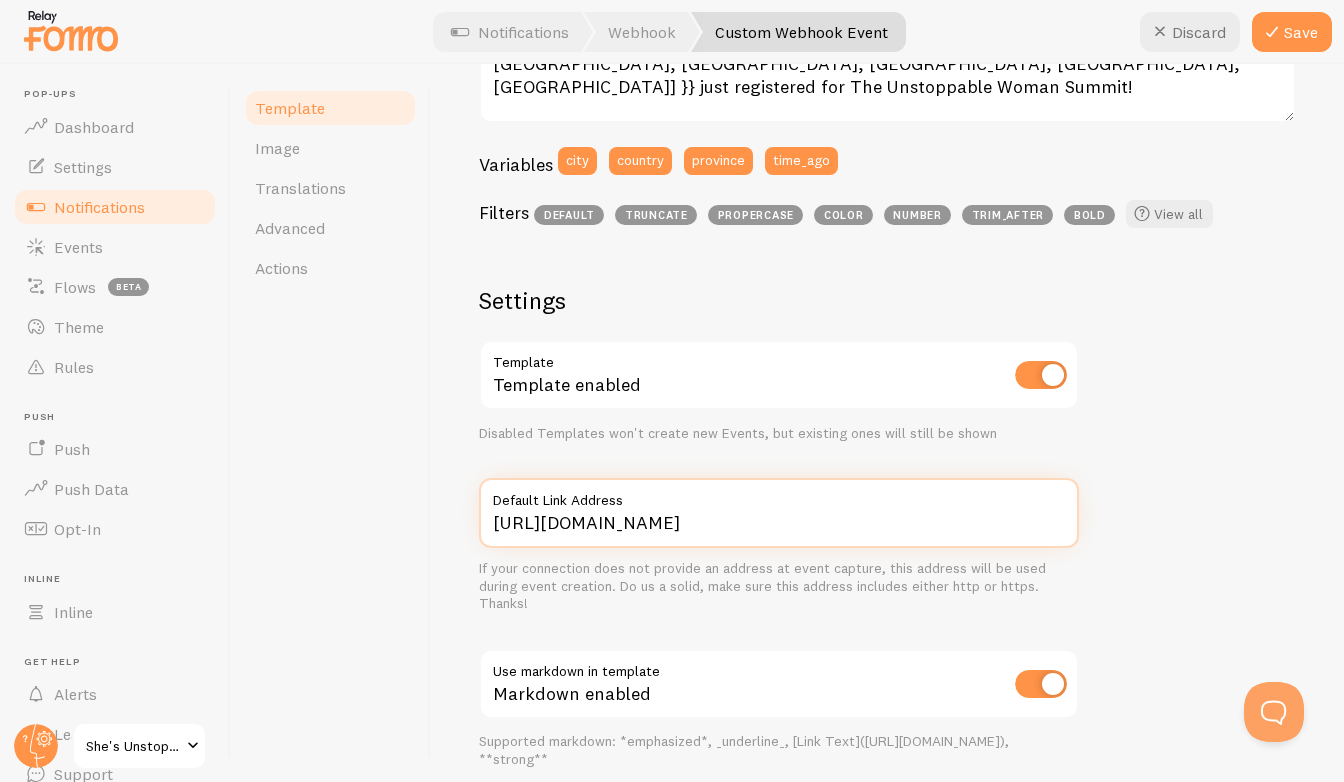 scroll, scrollTop: 492, scrollLeft: 0, axis: vertical 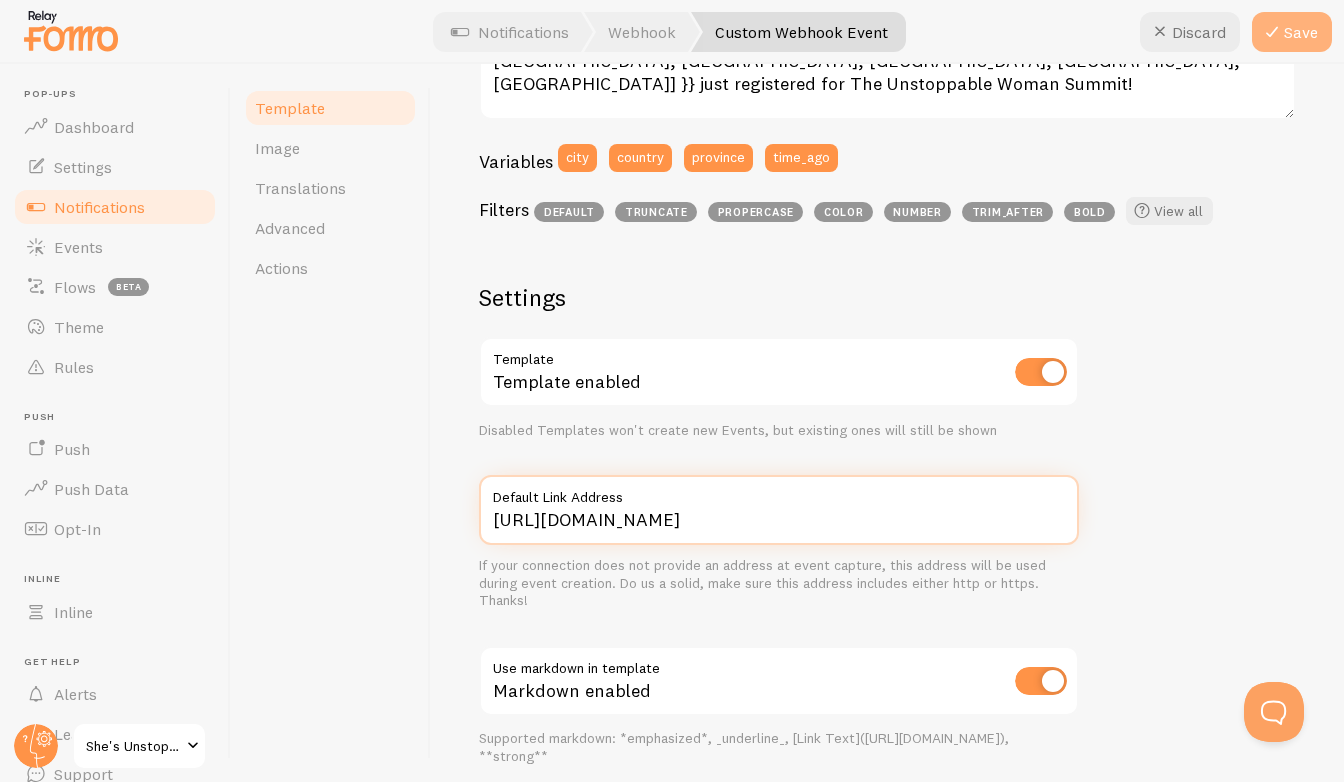 type on "[URL][DOMAIN_NAME]" 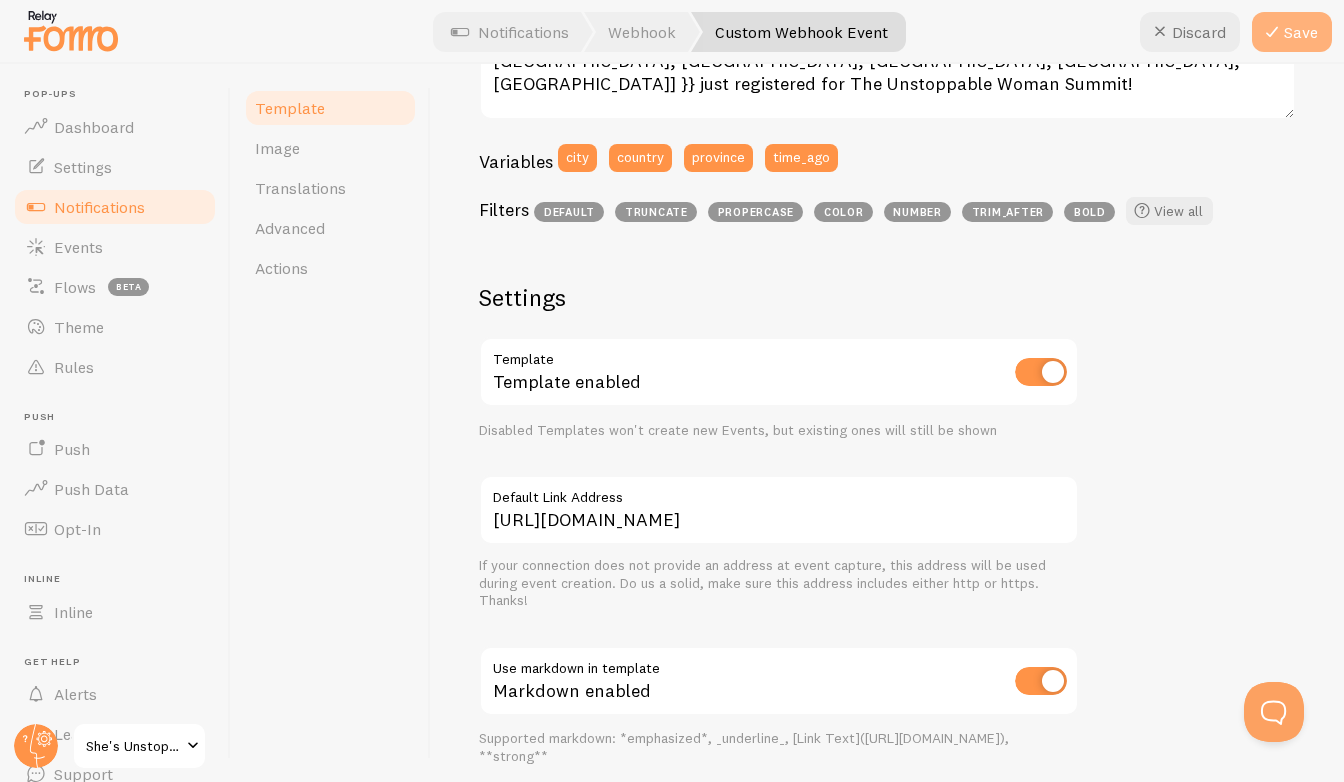 click on "Save" at bounding box center (1292, 32) 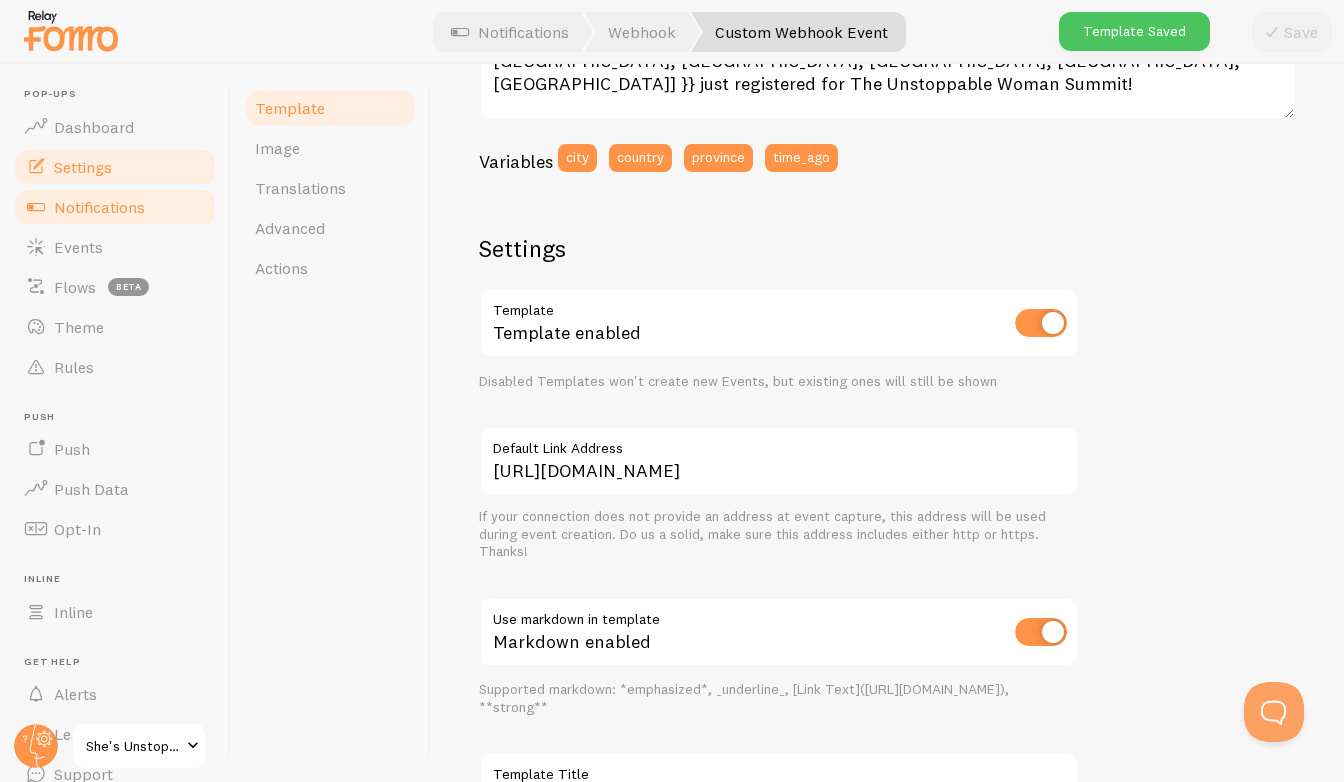 click on "Settings" at bounding box center (115, 167) 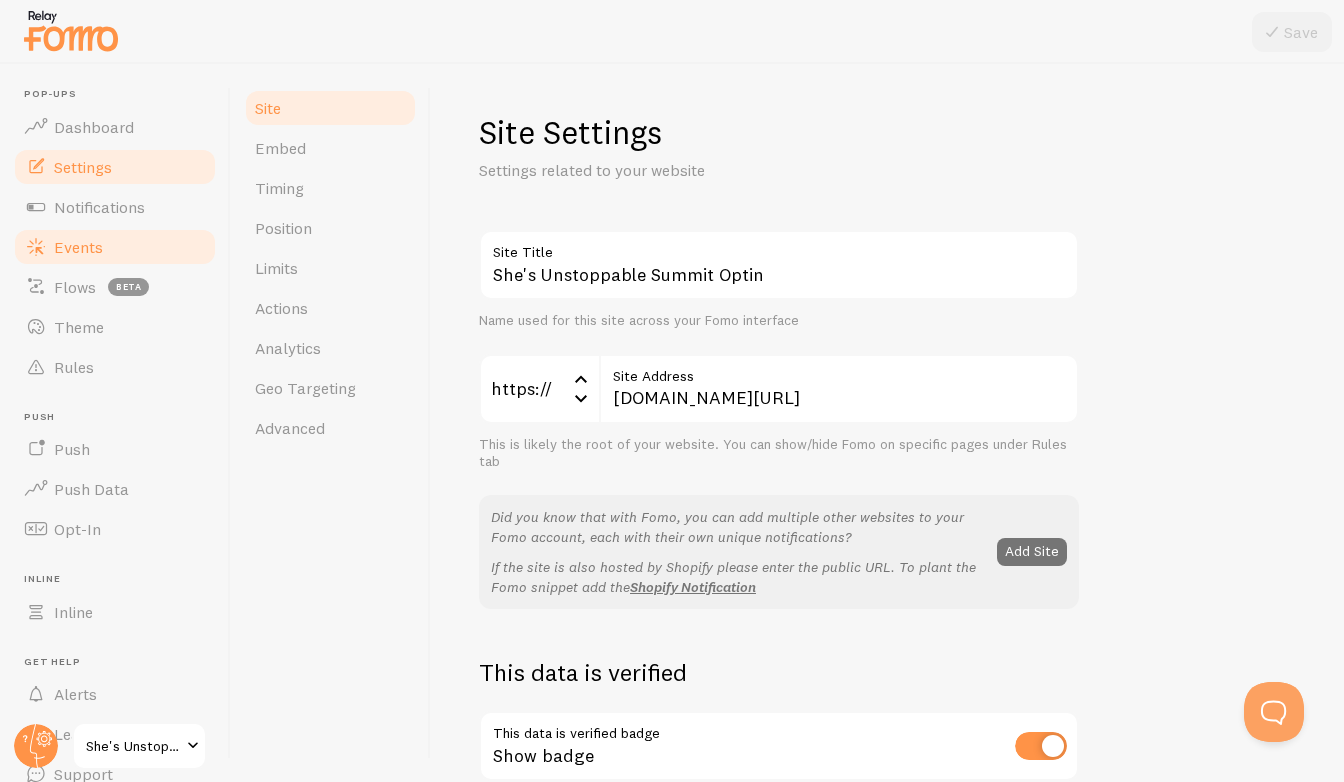 click on "Events" at bounding box center (78, 247) 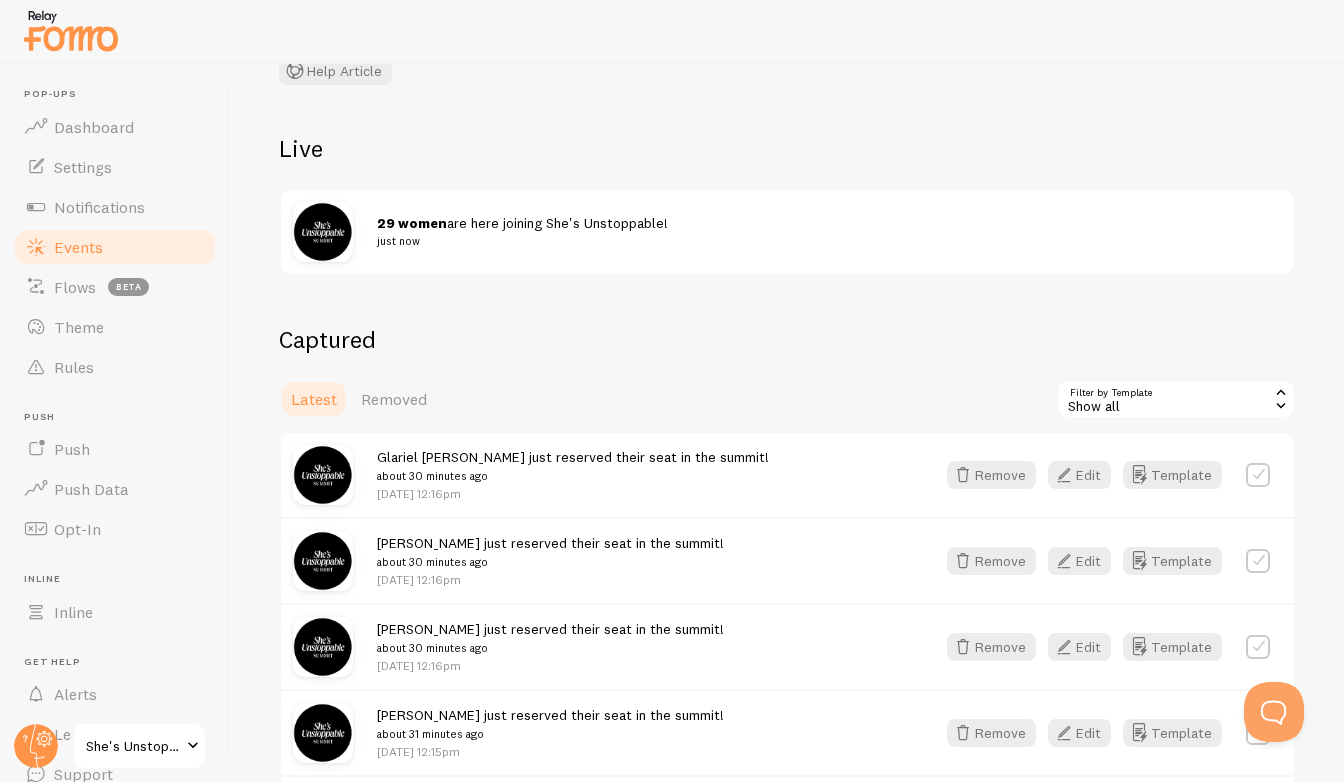 scroll, scrollTop: 170, scrollLeft: 0, axis: vertical 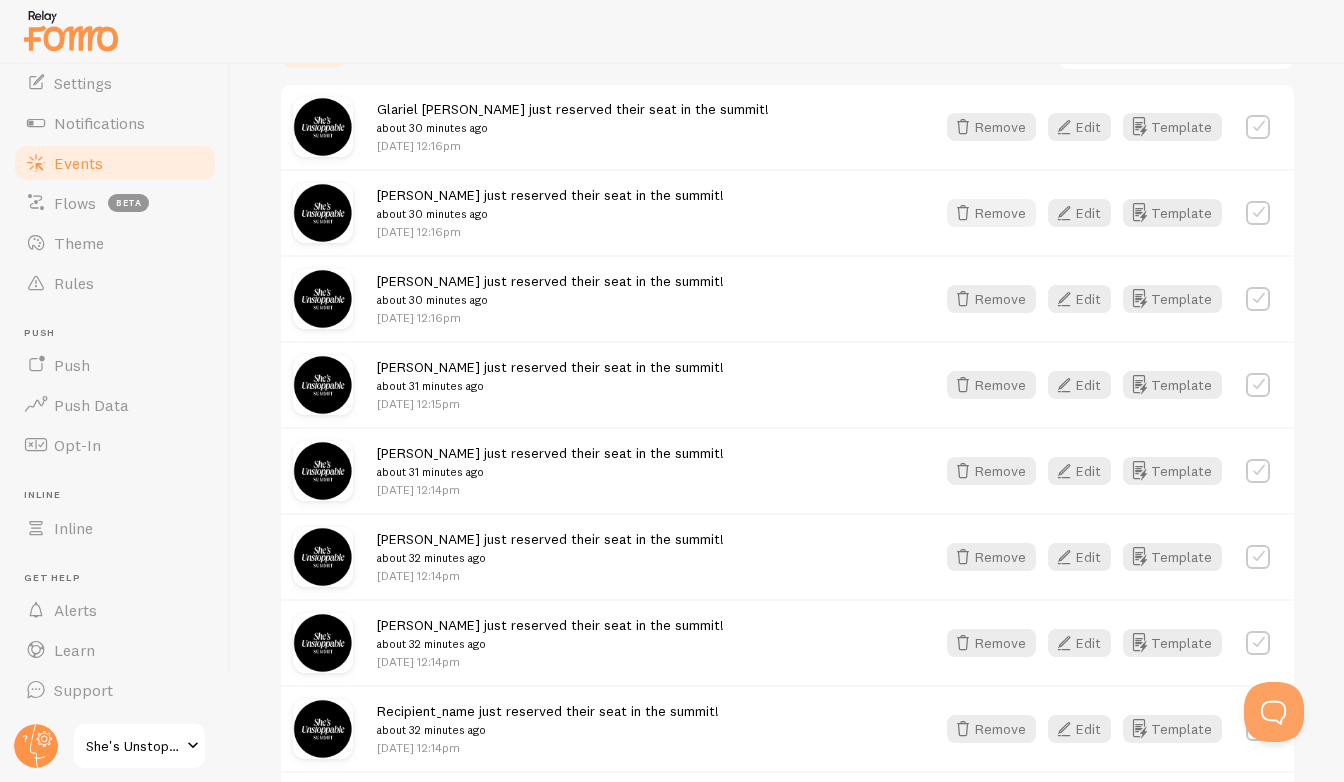 click on "Remove" at bounding box center [991, 213] 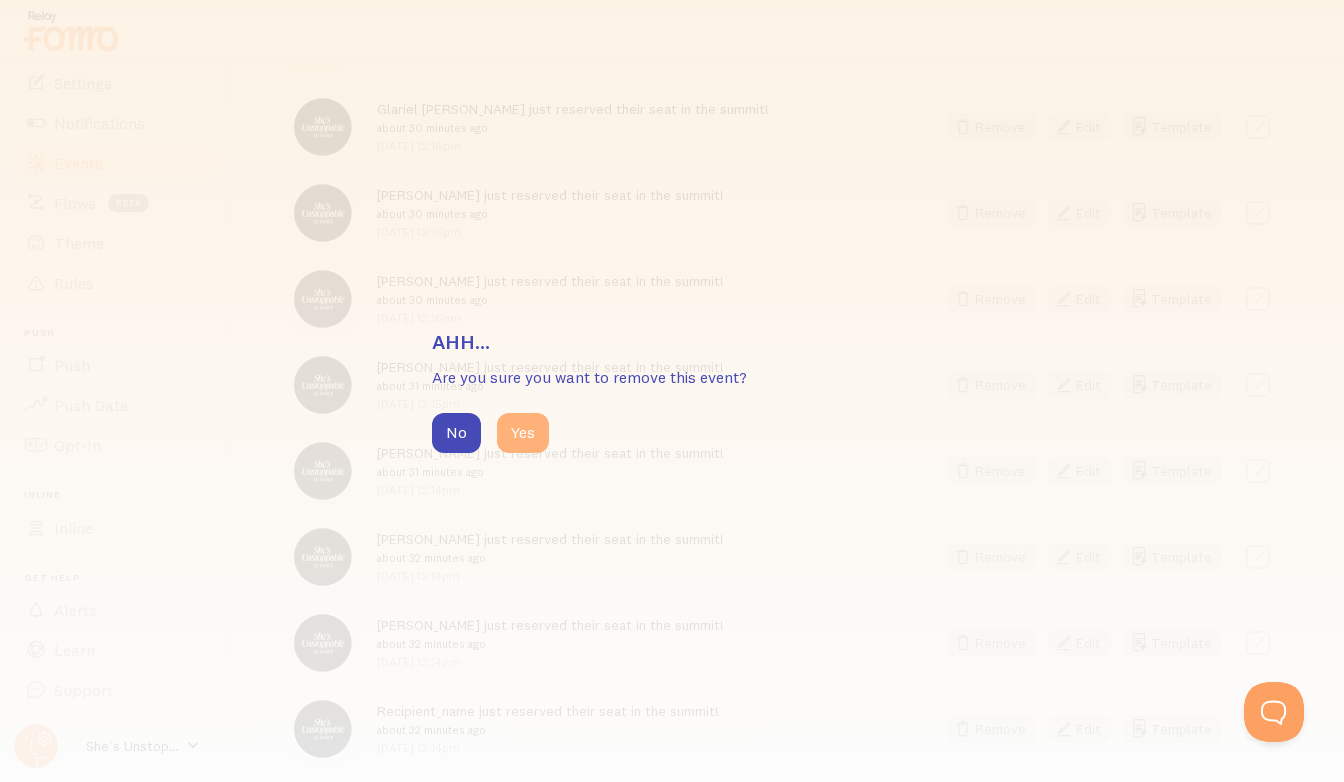 click on "Yes" at bounding box center [523, 433] 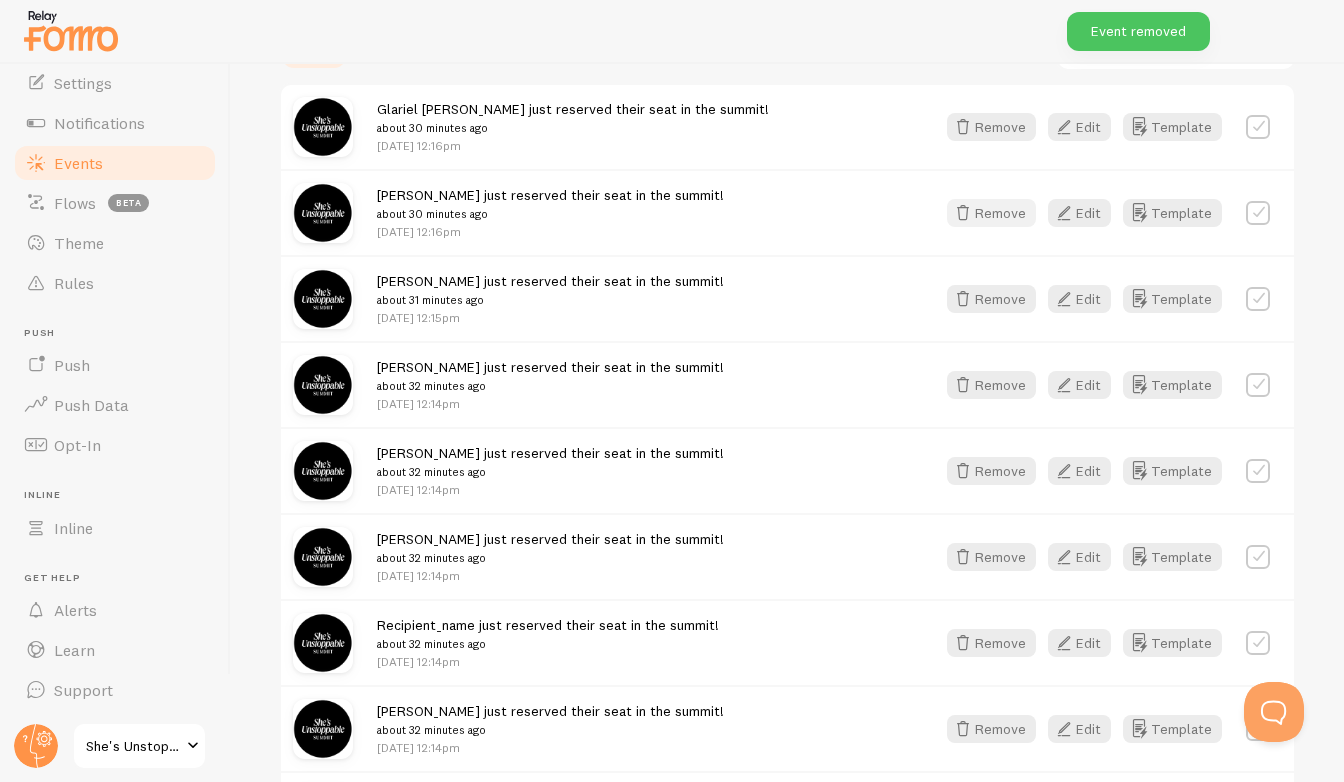 click on "Remove" at bounding box center [991, 213] 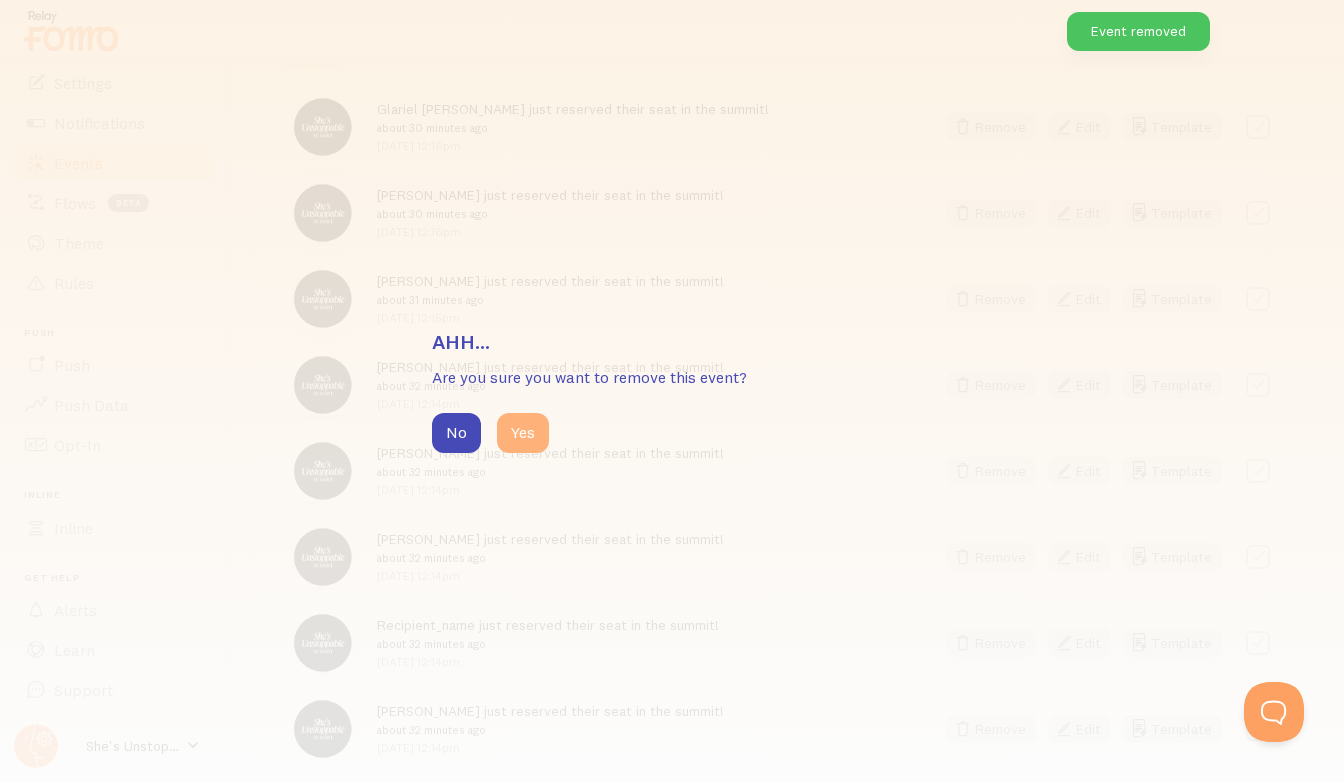 click on "Yes" at bounding box center [523, 433] 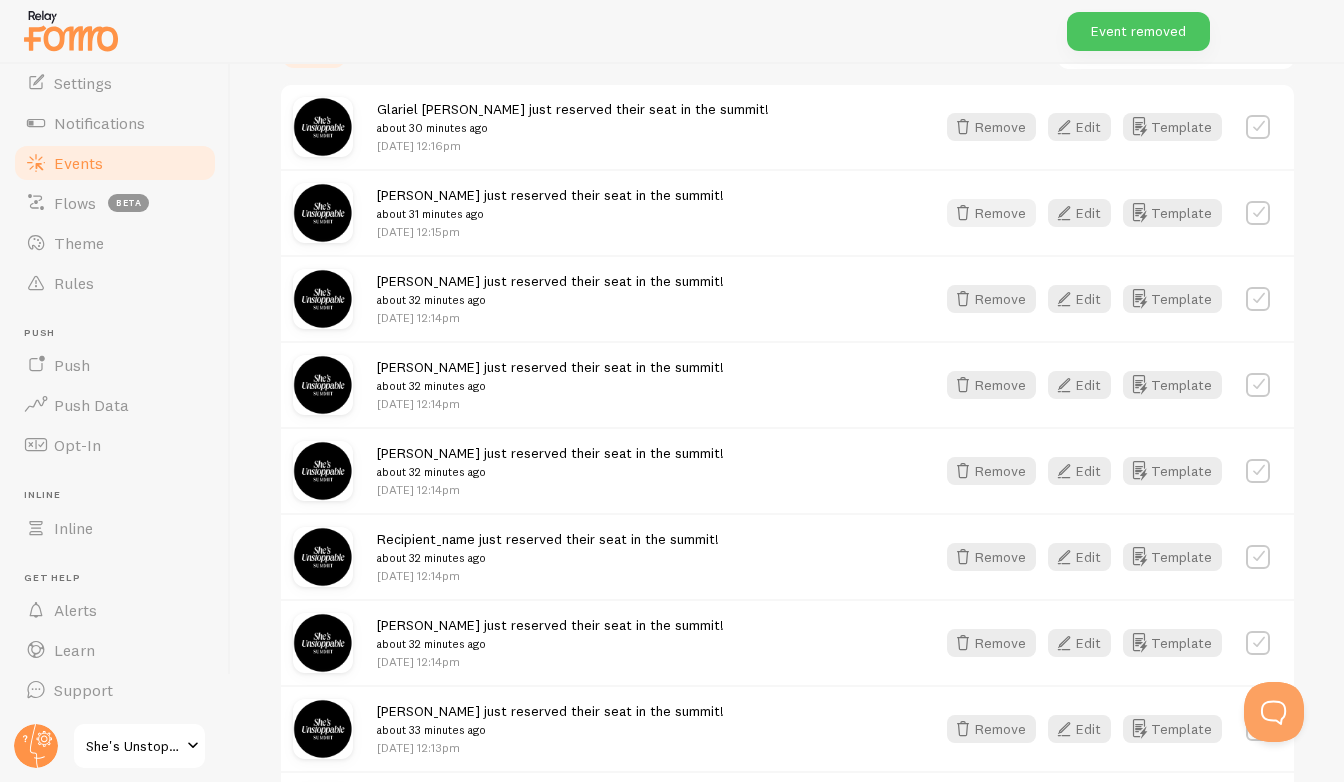 click on "Remove" at bounding box center [991, 213] 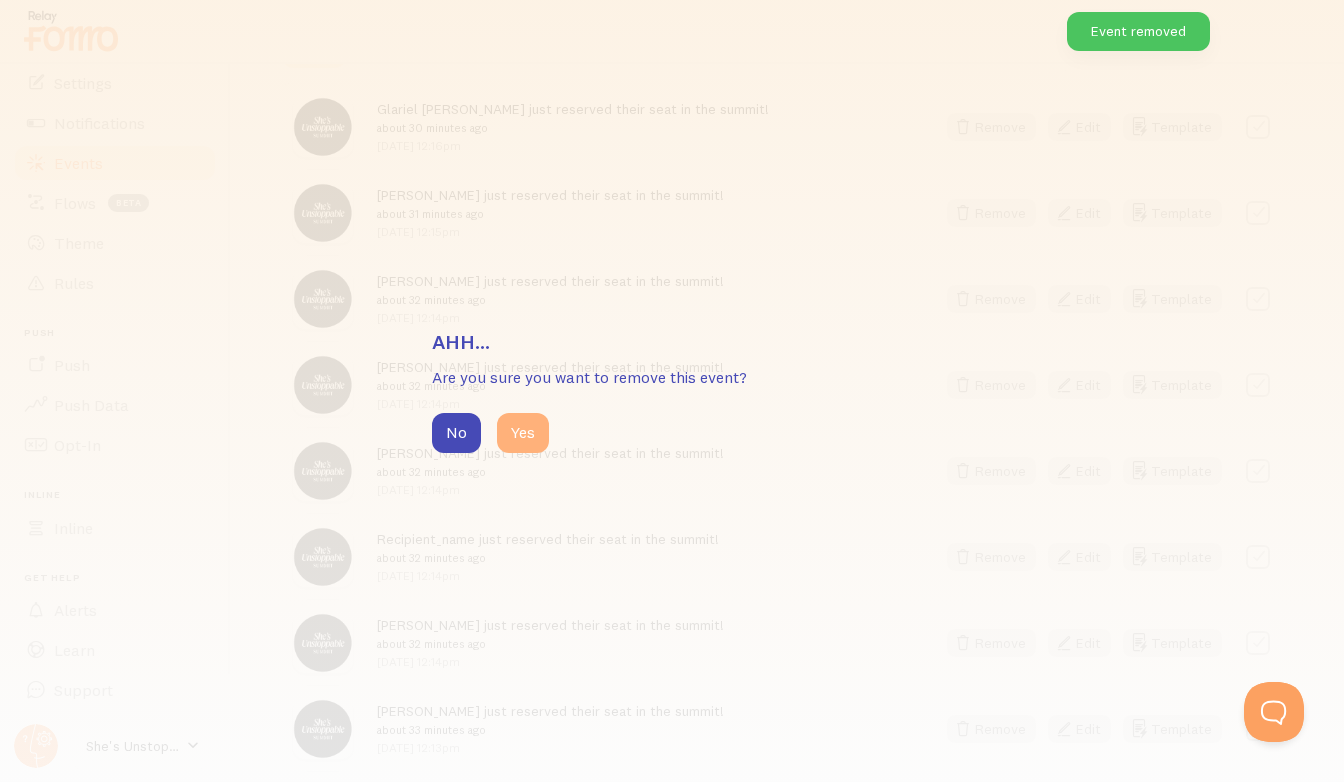 click on "Yes" at bounding box center [523, 433] 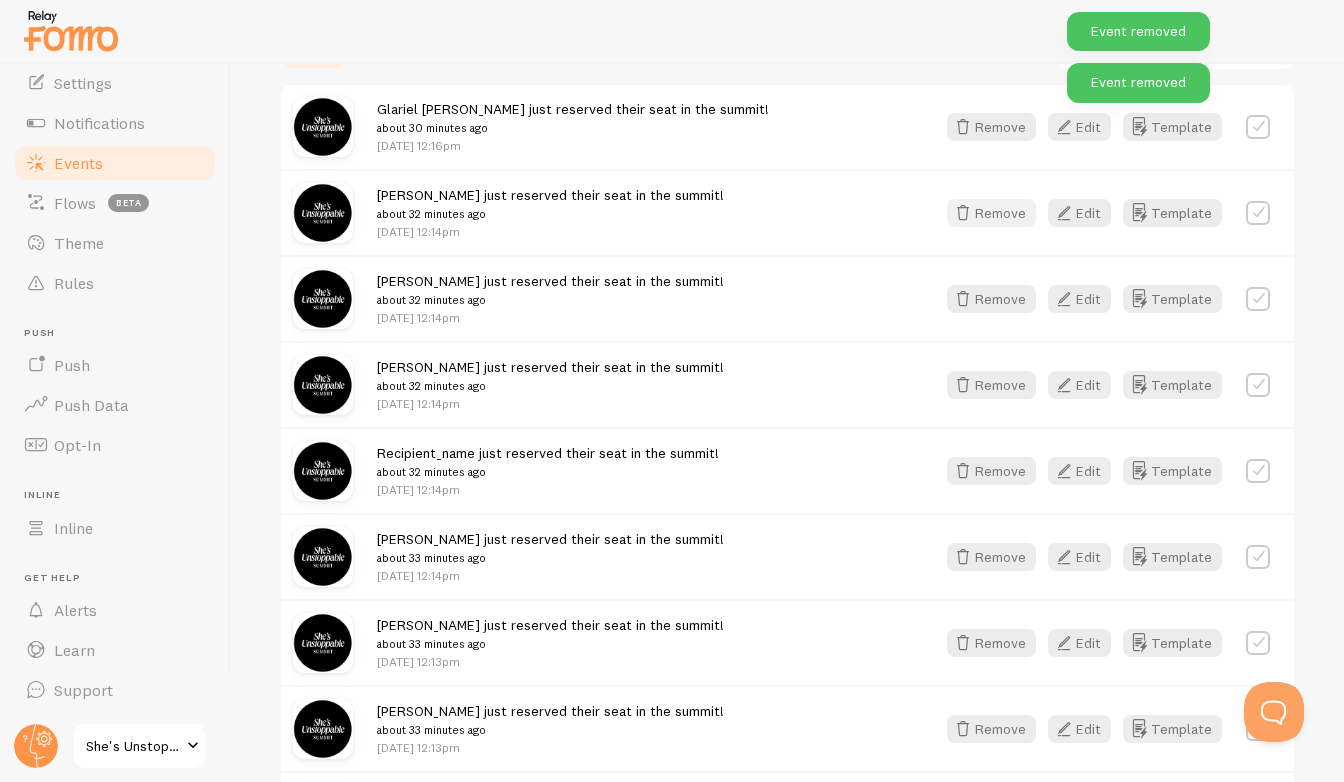 click on "Remove" at bounding box center (991, 213) 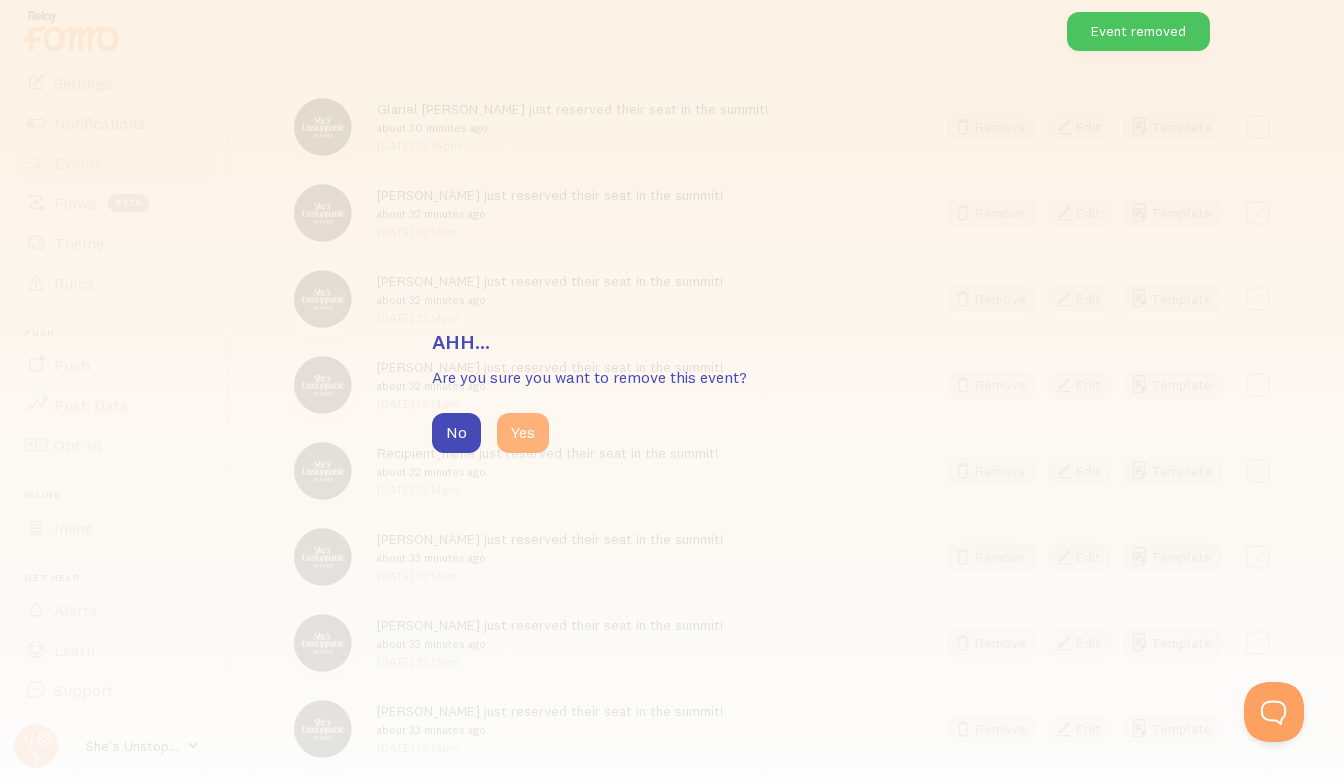 click on "Yes" at bounding box center (523, 433) 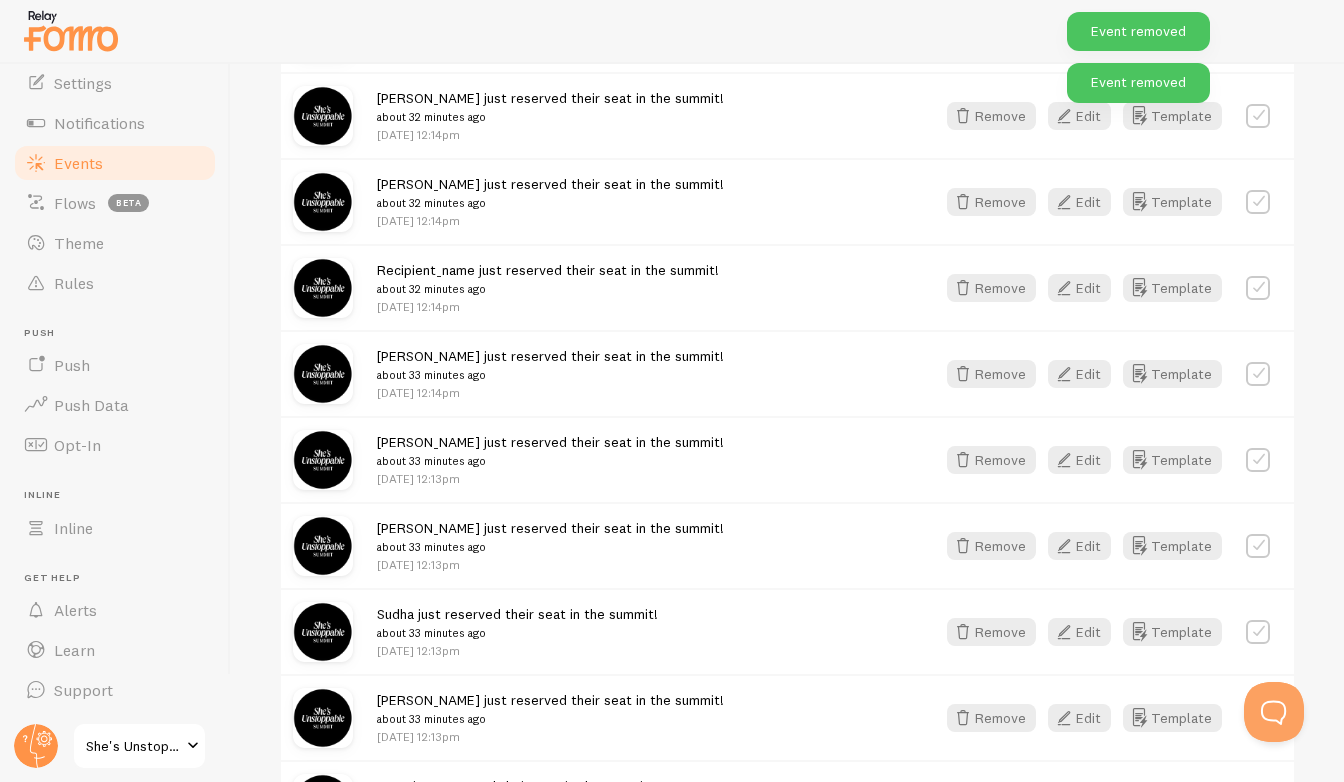 scroll, scrollTop: 619, scrollLeft: 0, axis: vertical 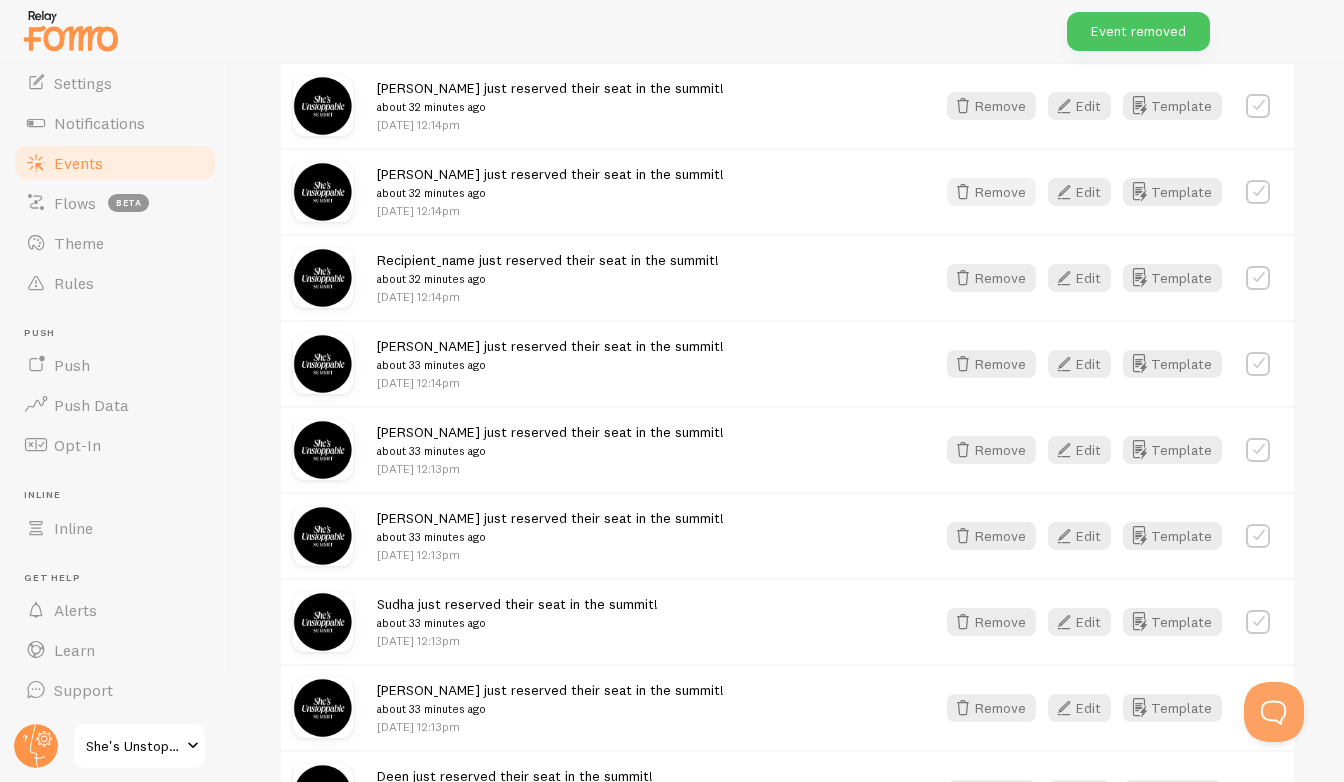 click on "Remove" at bounding box center (991, 192) 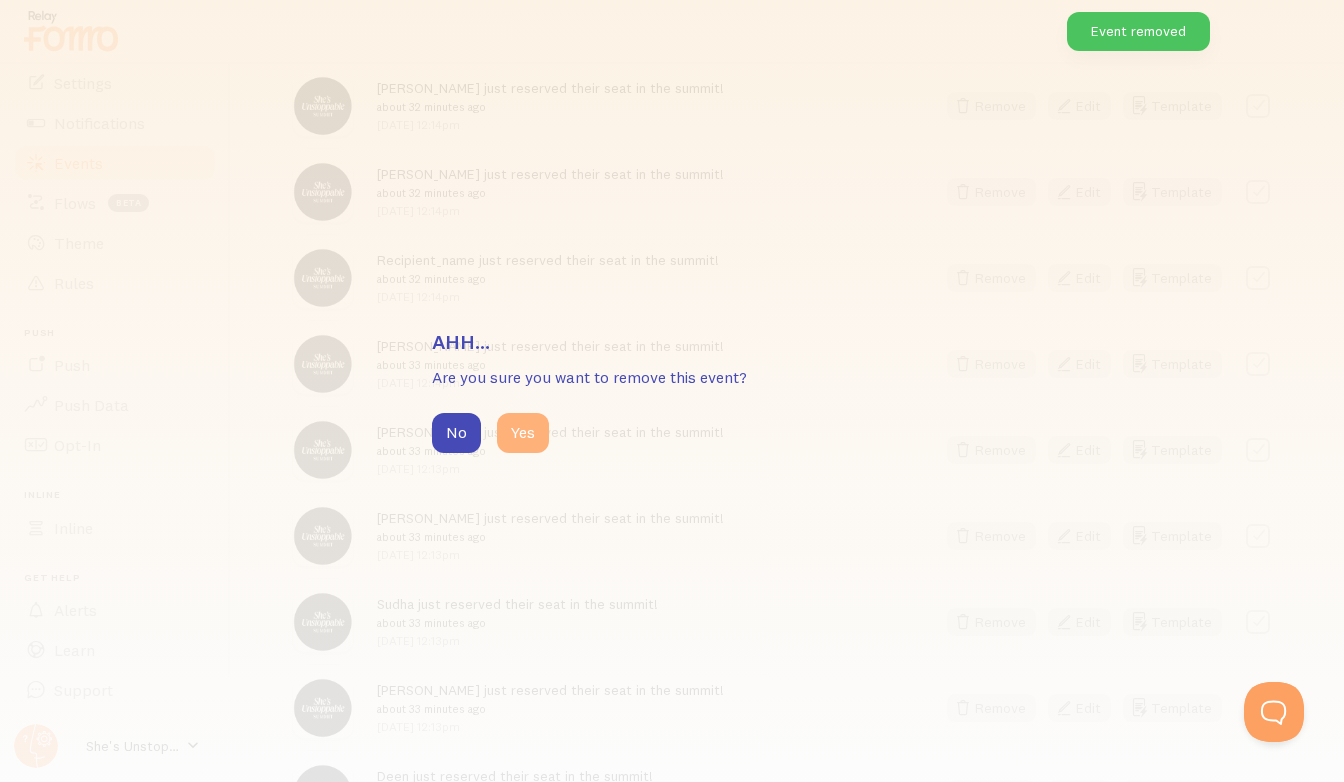 click on "Yes" at bounding box center [523, 433] 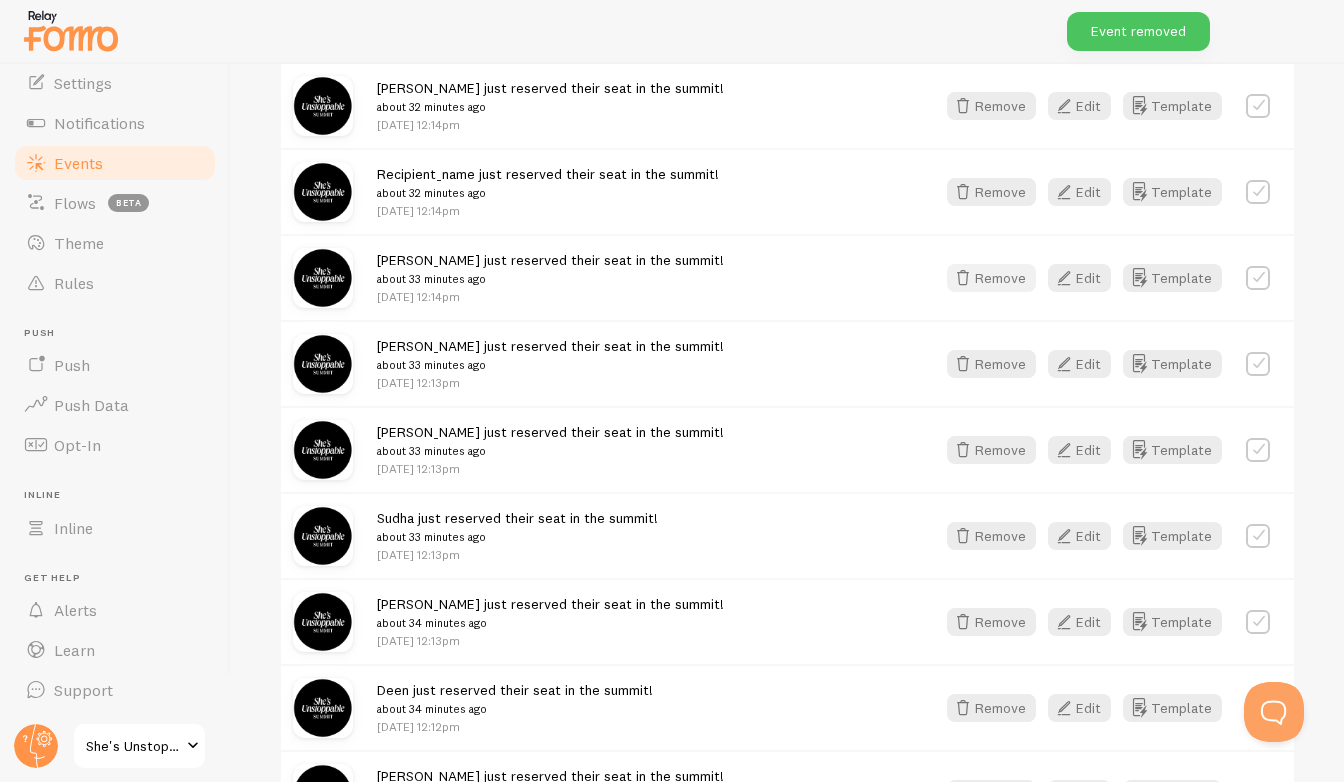 click on "Remove" at bounding box center (991, 278) 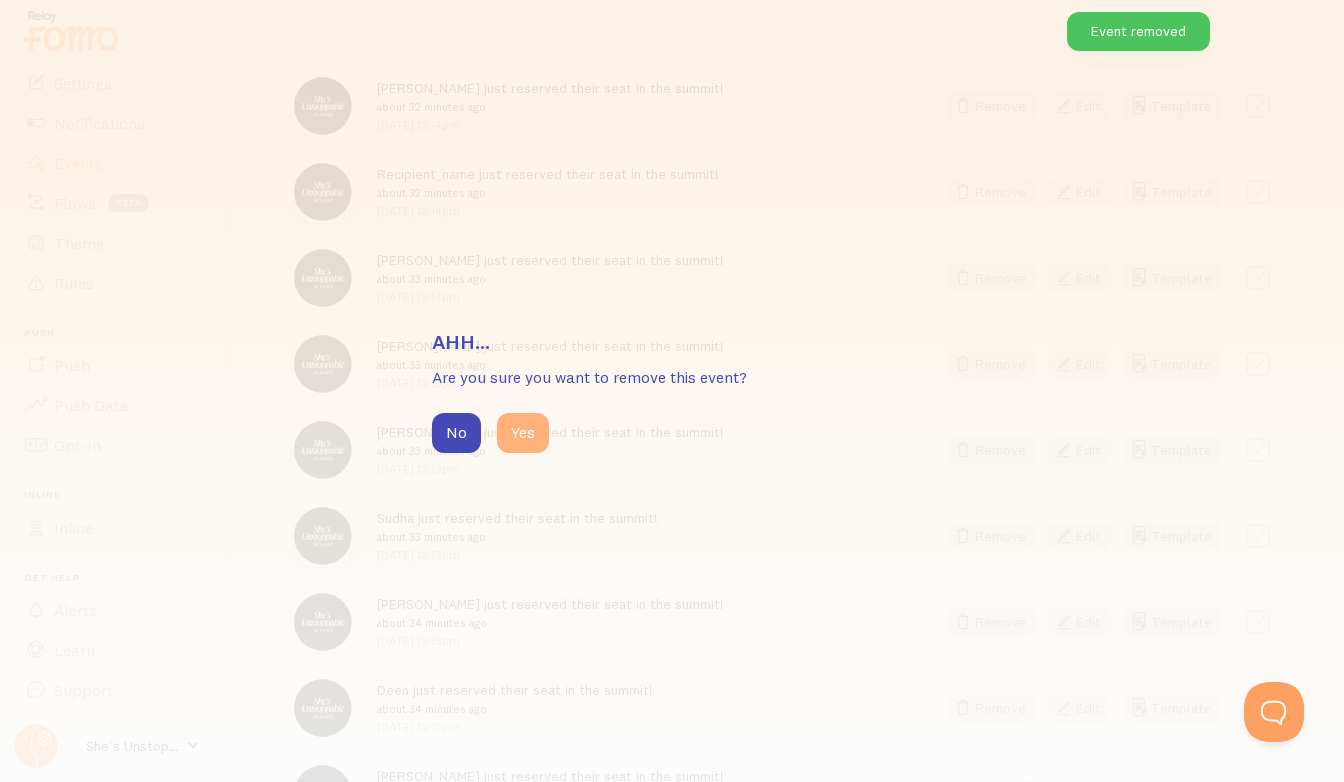 click on "Yes" at bounding box center (523, 433) 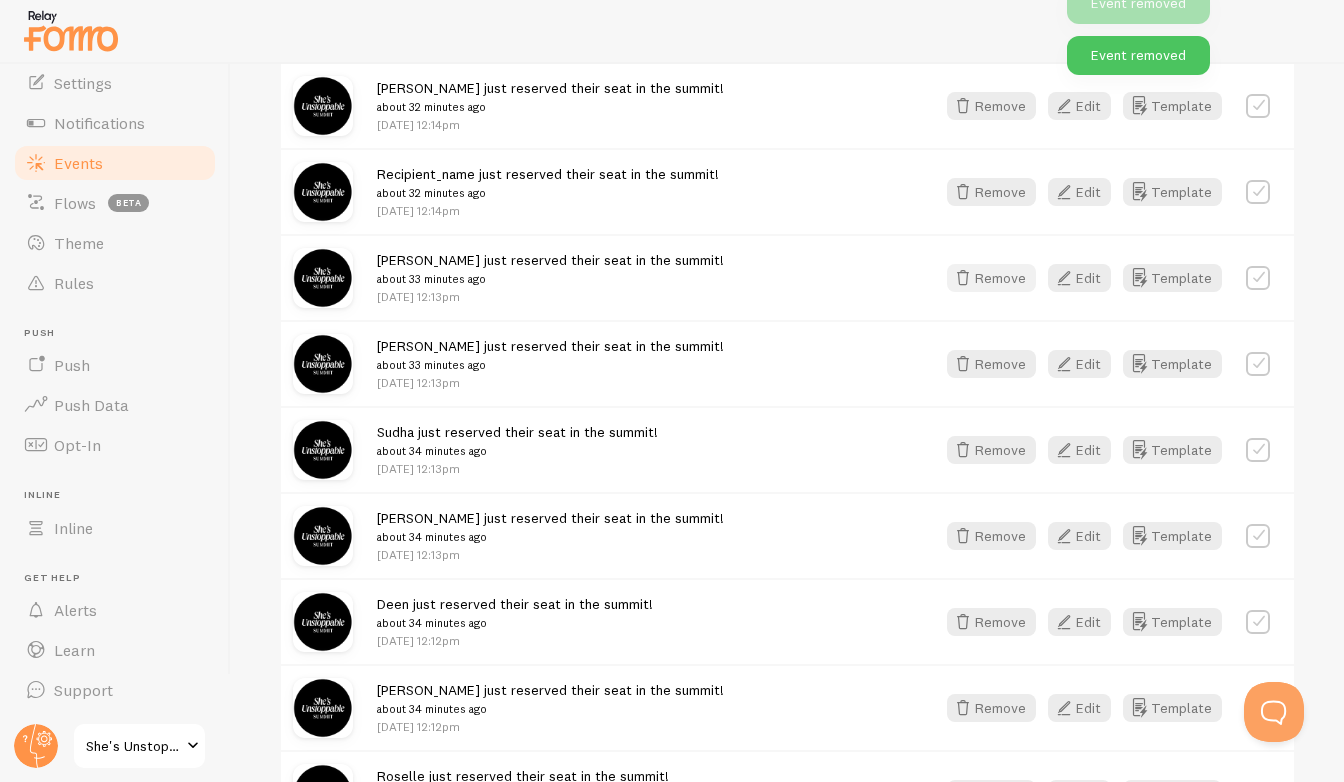 click on "Remove" at bounding box center (991, 278) 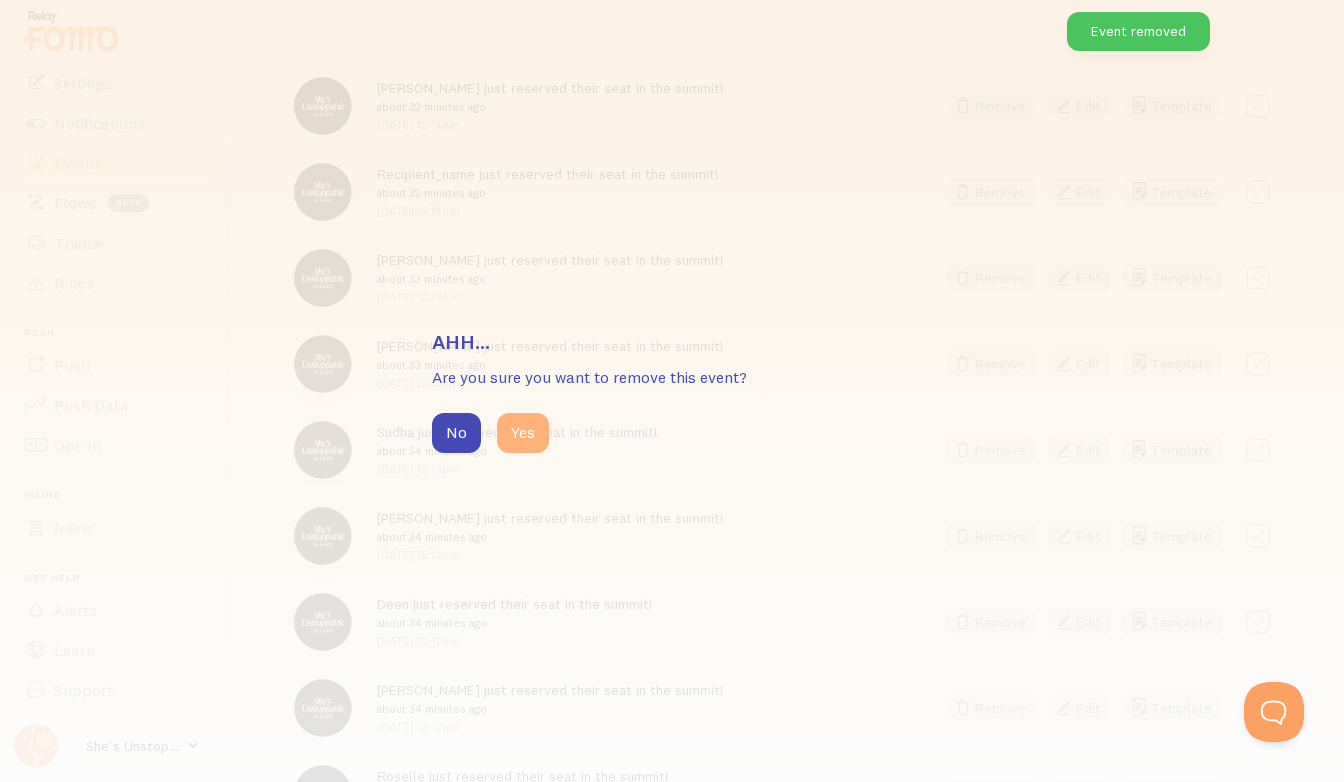 click on "Yes" at bounding box center (523, 433) 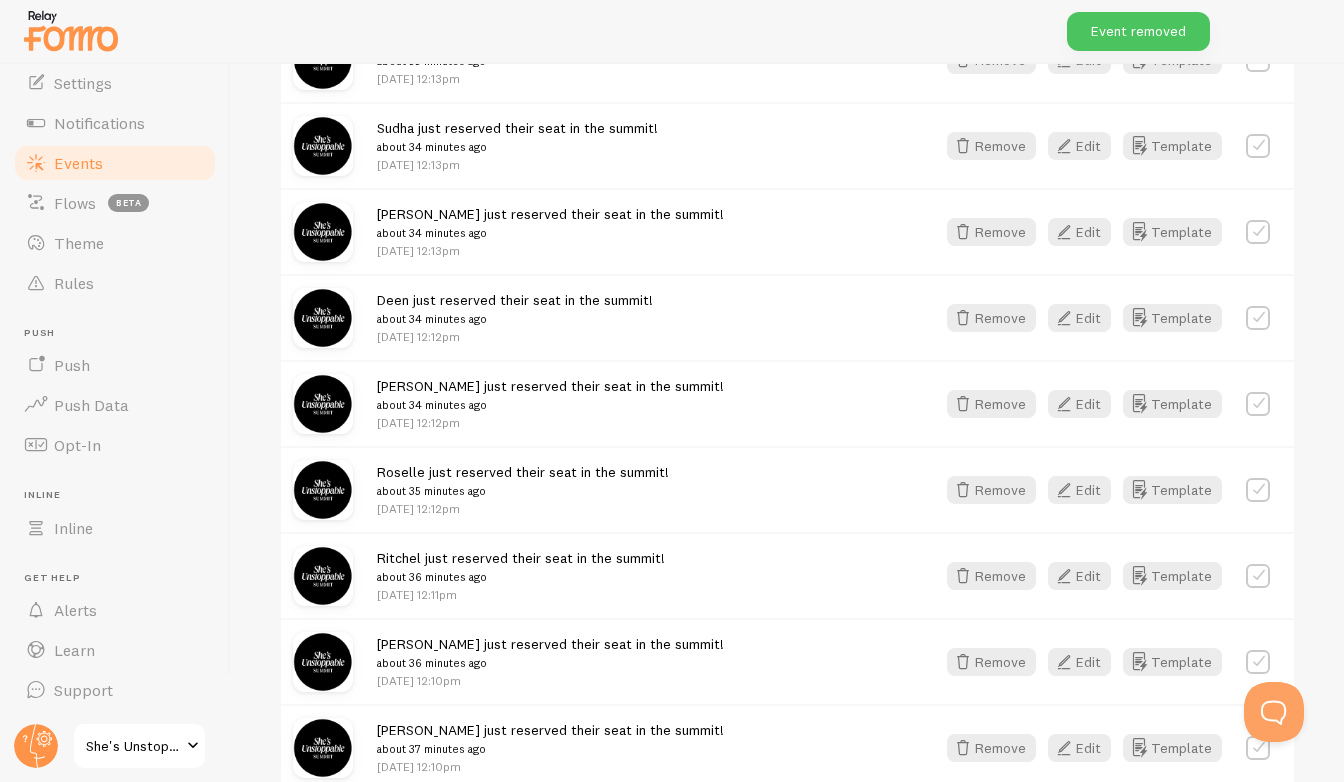 scroll, scrollTop: 872, scrollLeft: 0, axis: vertical 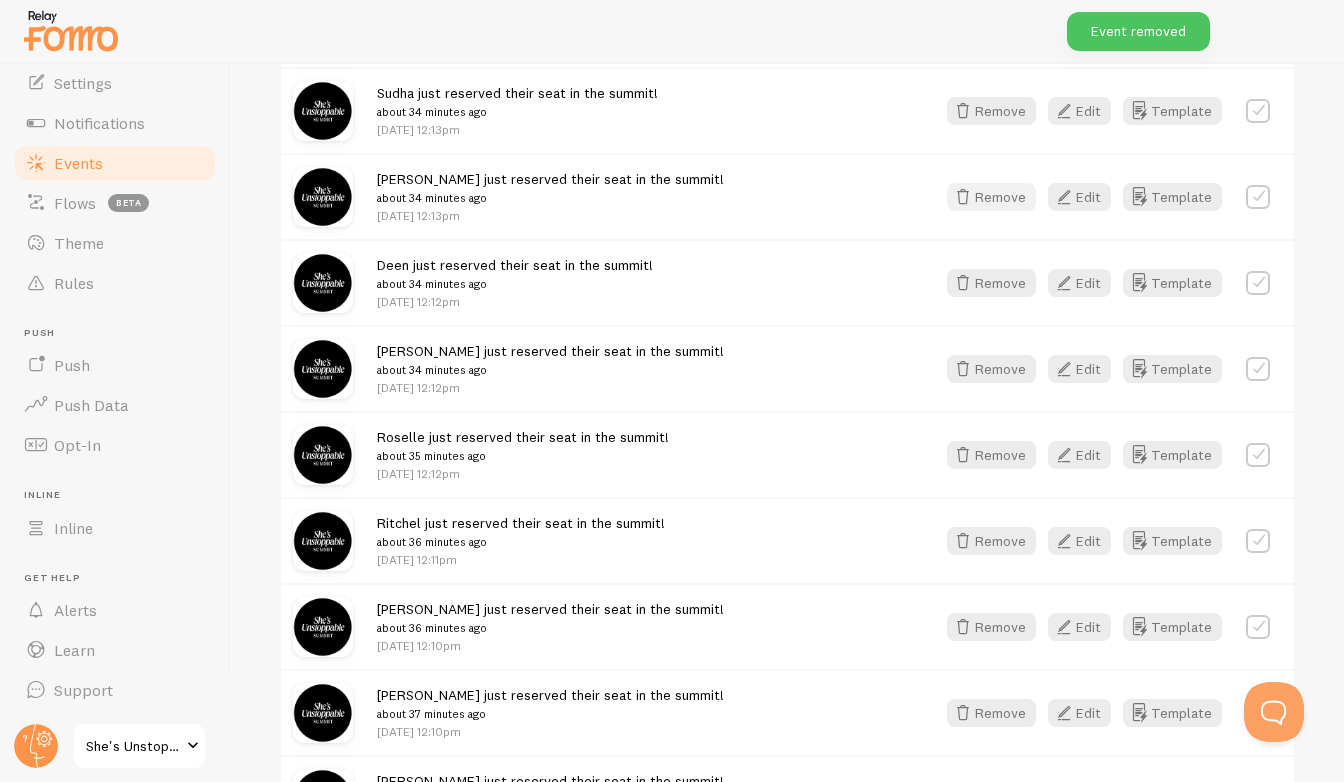 click on "Remove" at bounding box center (991, 197) 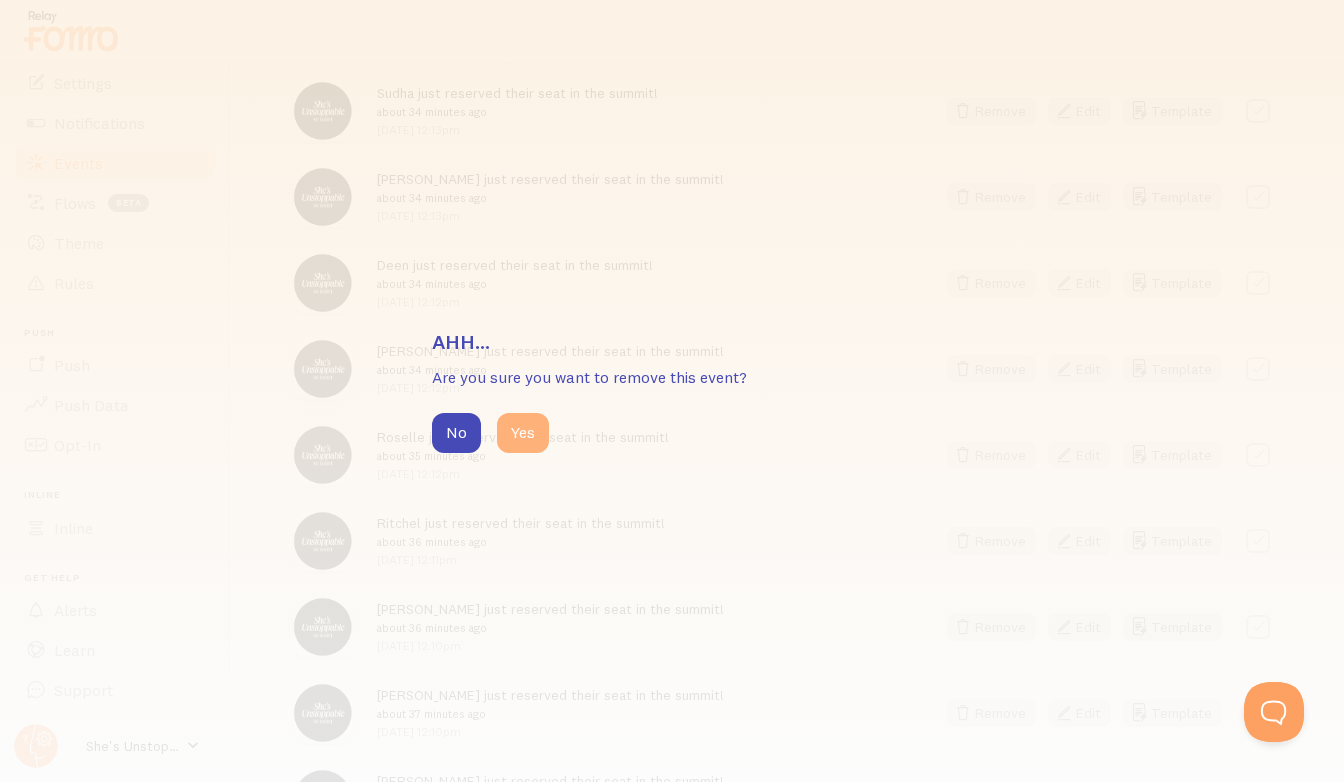 click on "Yes" at bounding box center (523, 433) 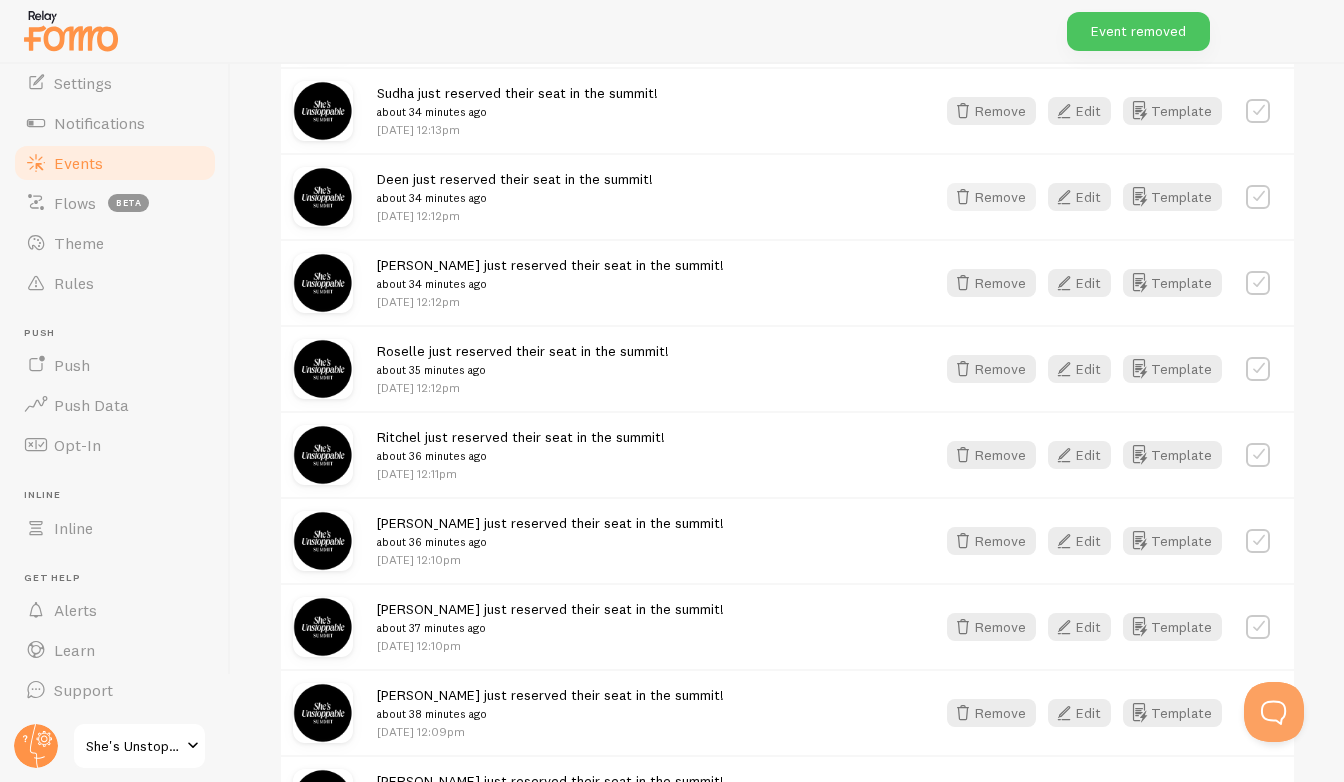 click at bounding box center (963, 197) 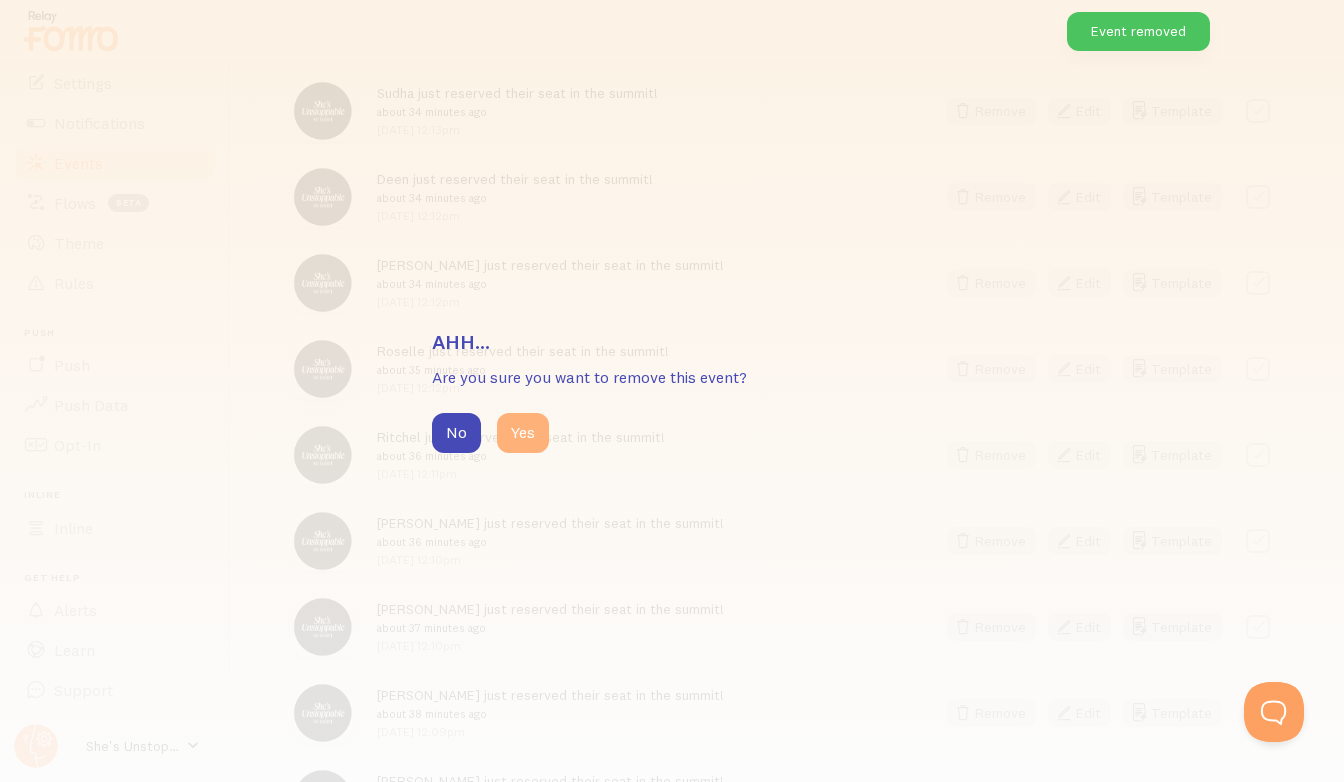 click on "Yes" at bounding box center (523, 433) 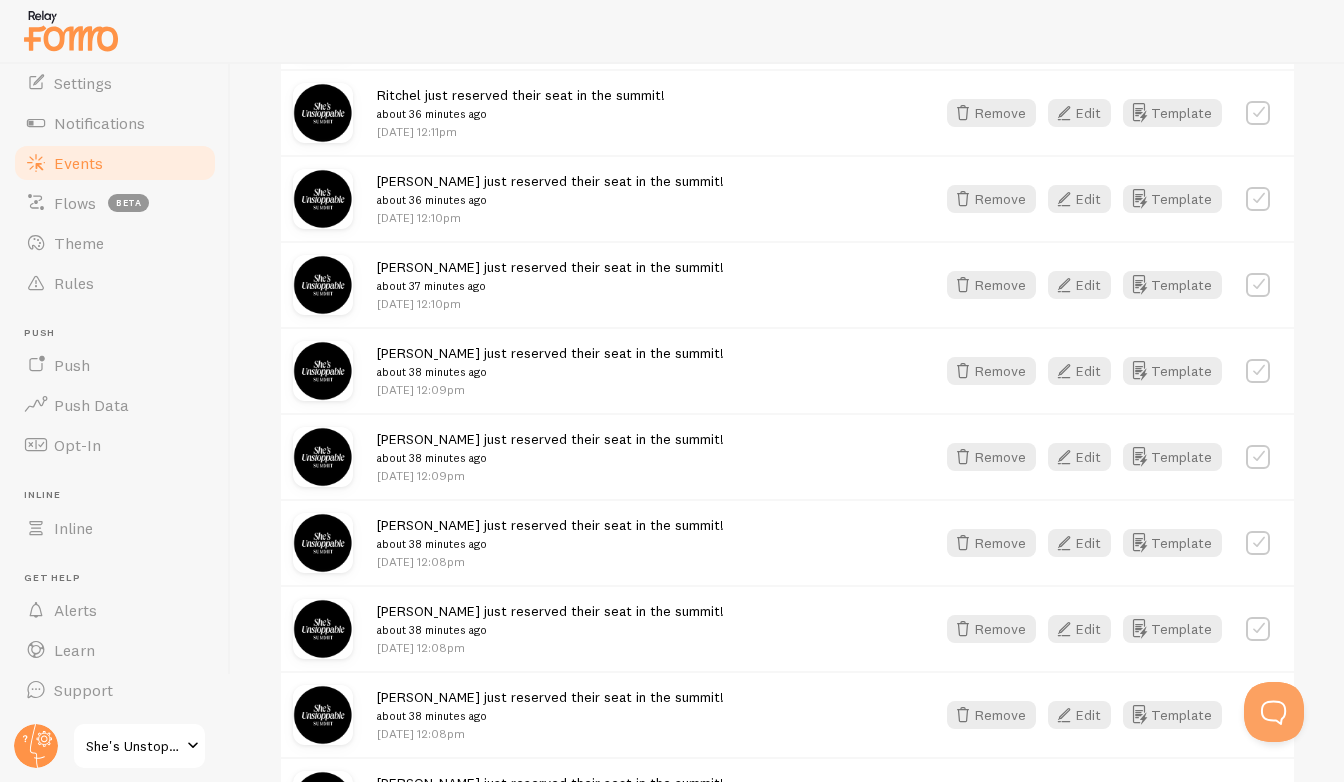 scroll, scrollTop: 1137, scrollLeft: 0, axis: vertical 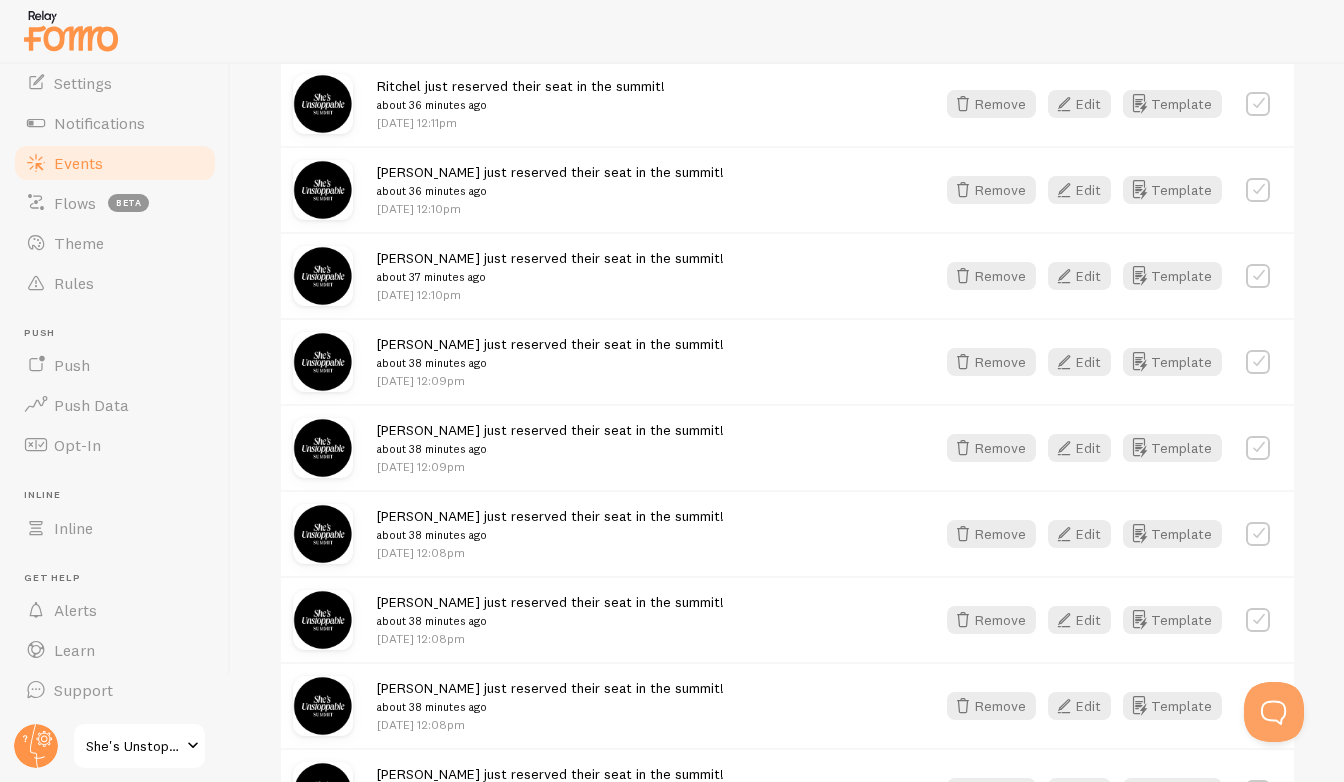 click on "[PERSON_NAME] just reserved their seat in the summit!  about 36 minutes ago
[DATE] 12:10pm
Remove     Edit     Template" at bounding box center (787, 189) 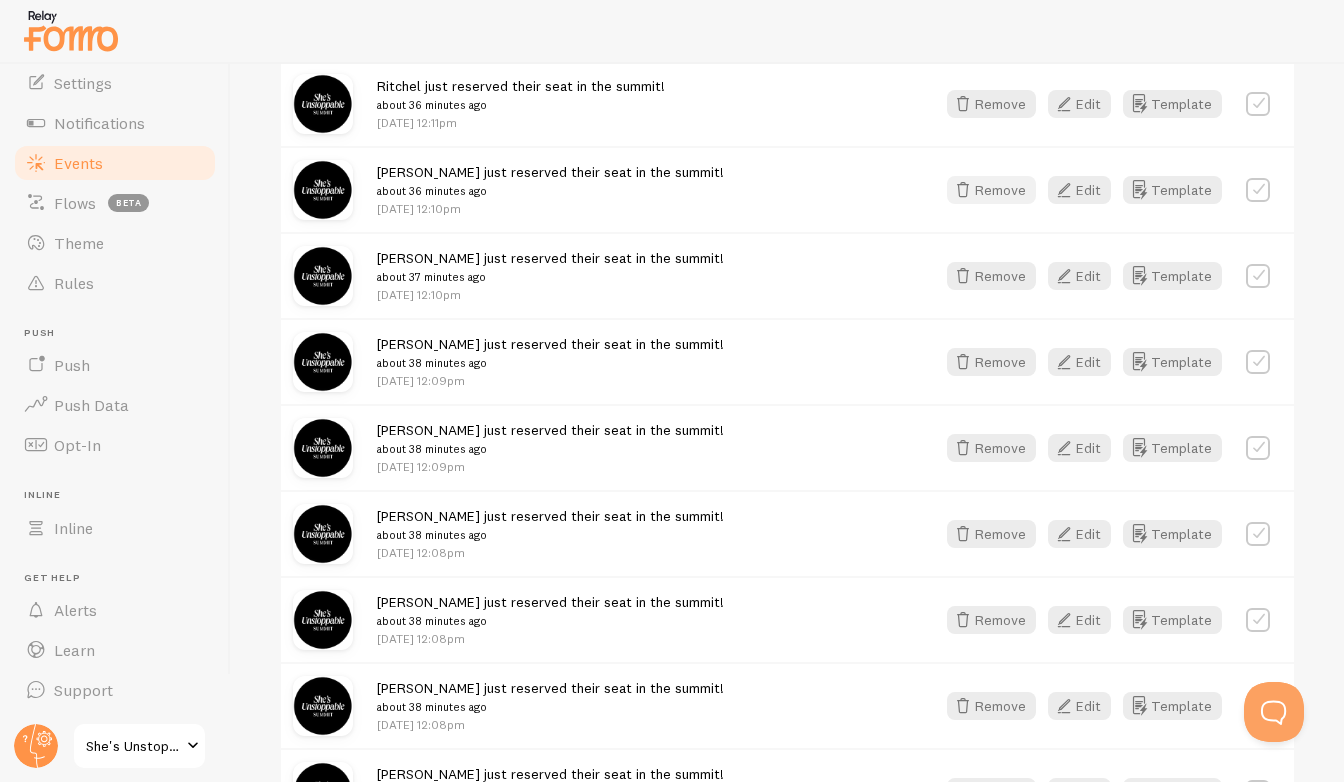 click on "Remove" at bounding box center [991, 190] 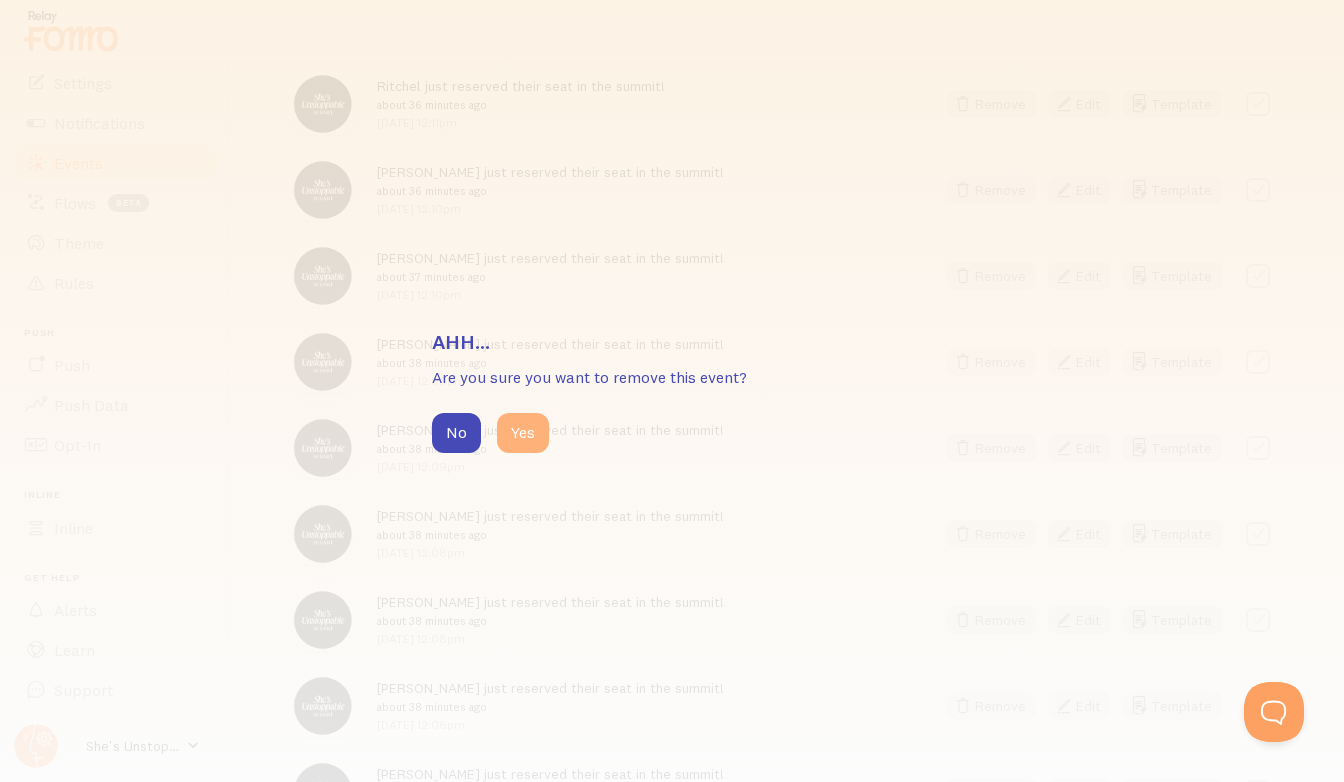 click on "Yes" at bounding box center (523, 433) 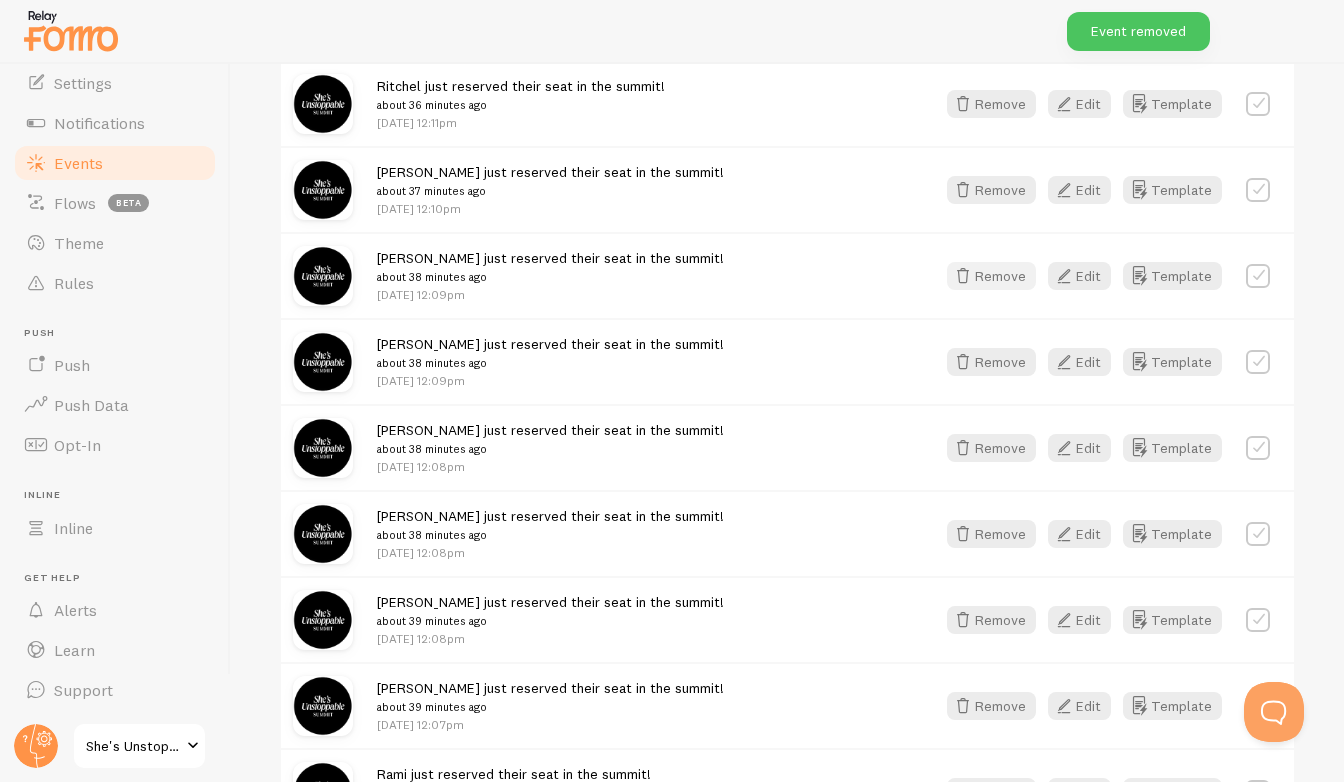 click on "Remove" at bounding box center [991, 276] 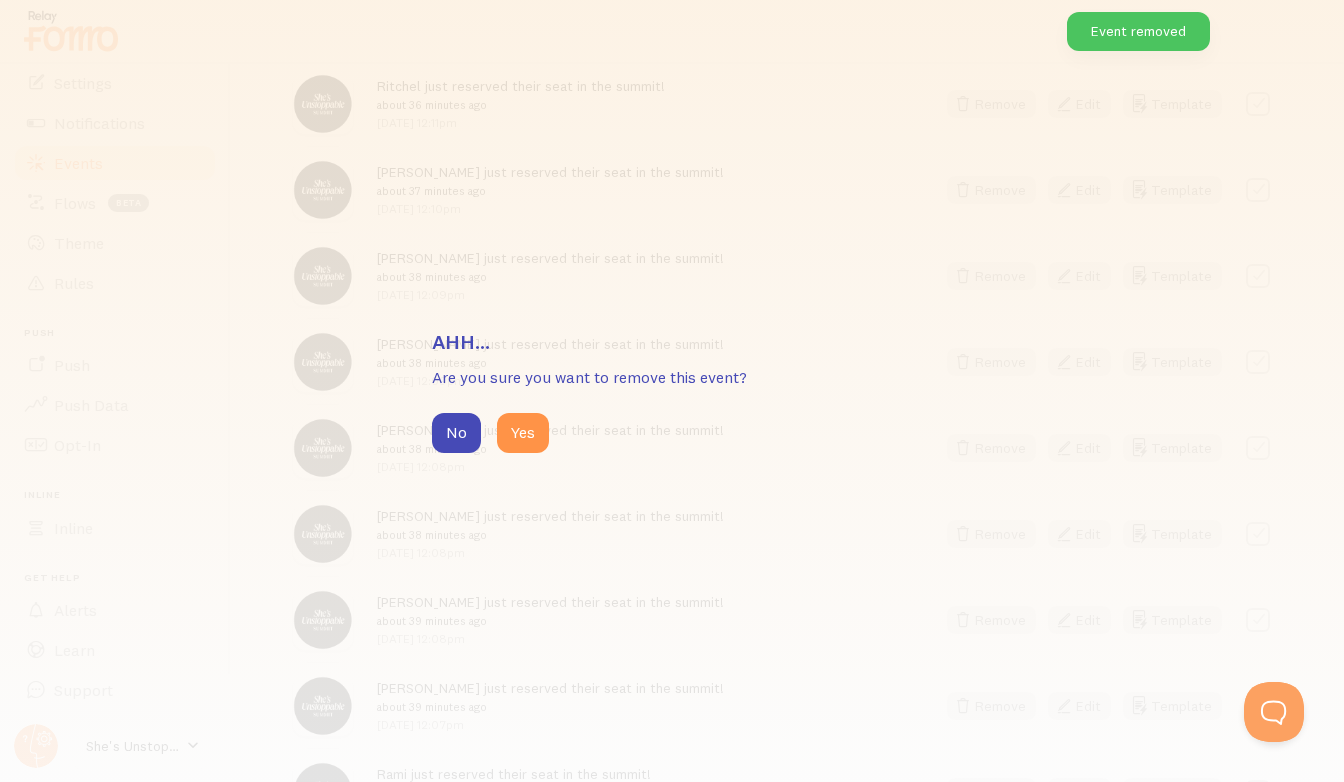 click on "No
Yes" at bounding box center (672, 433) 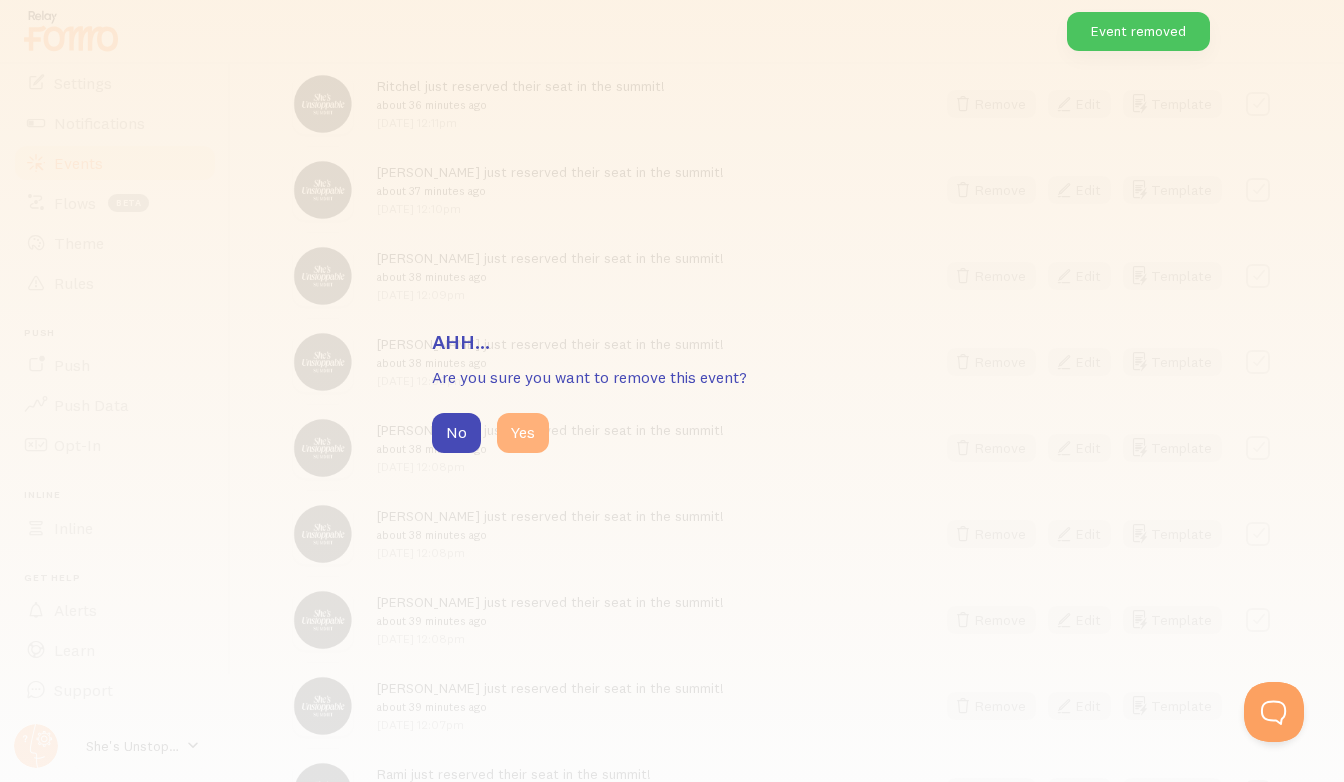 click on "Yes" at bounding box center [523, 433] 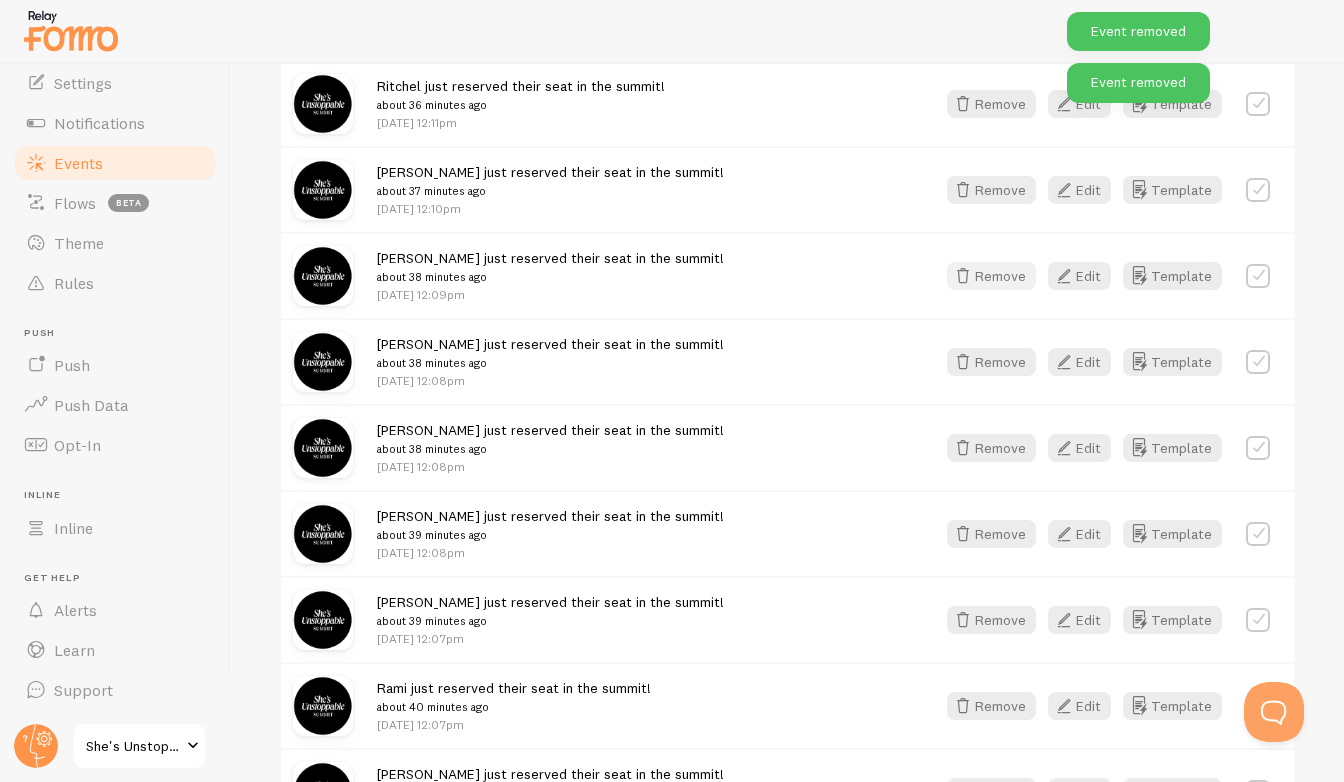 click on "Remove" at bounding box center (991, 276) 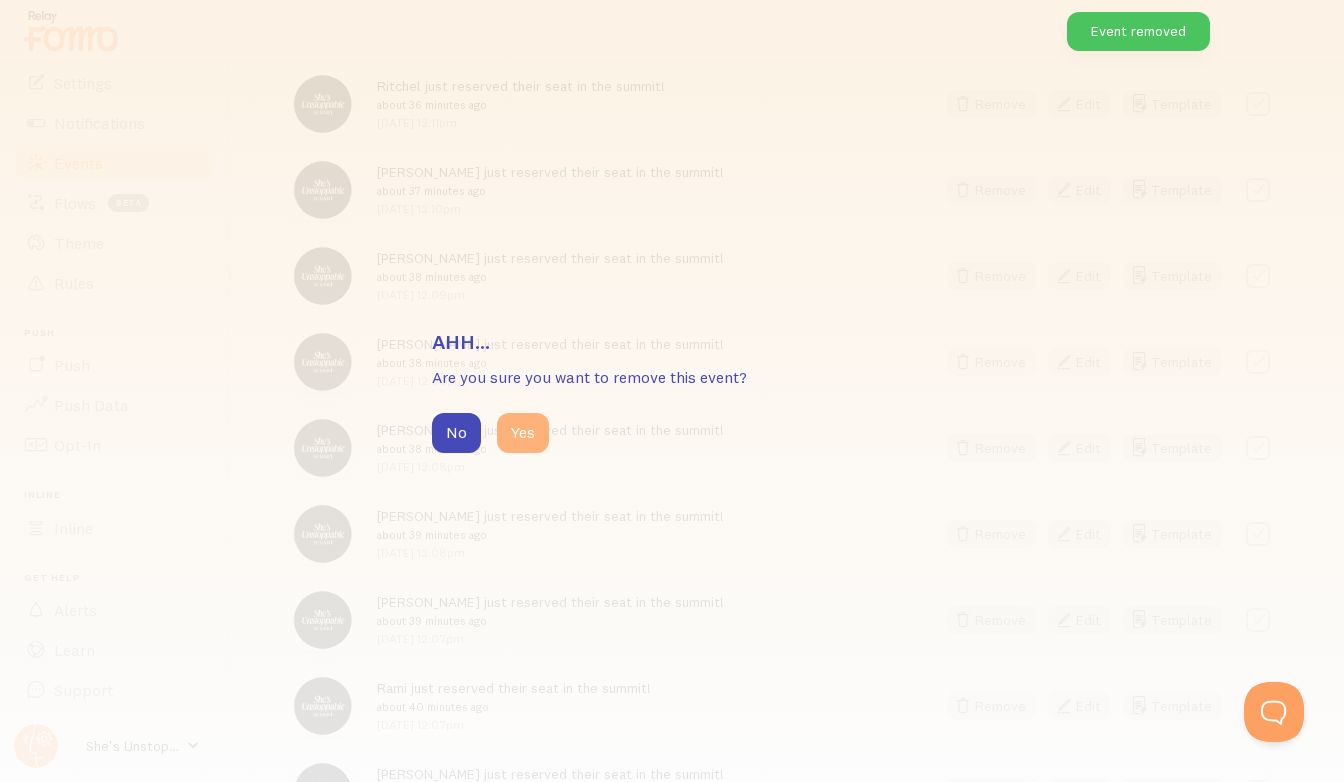 click on "Yes" at bounding box center (523, 433) 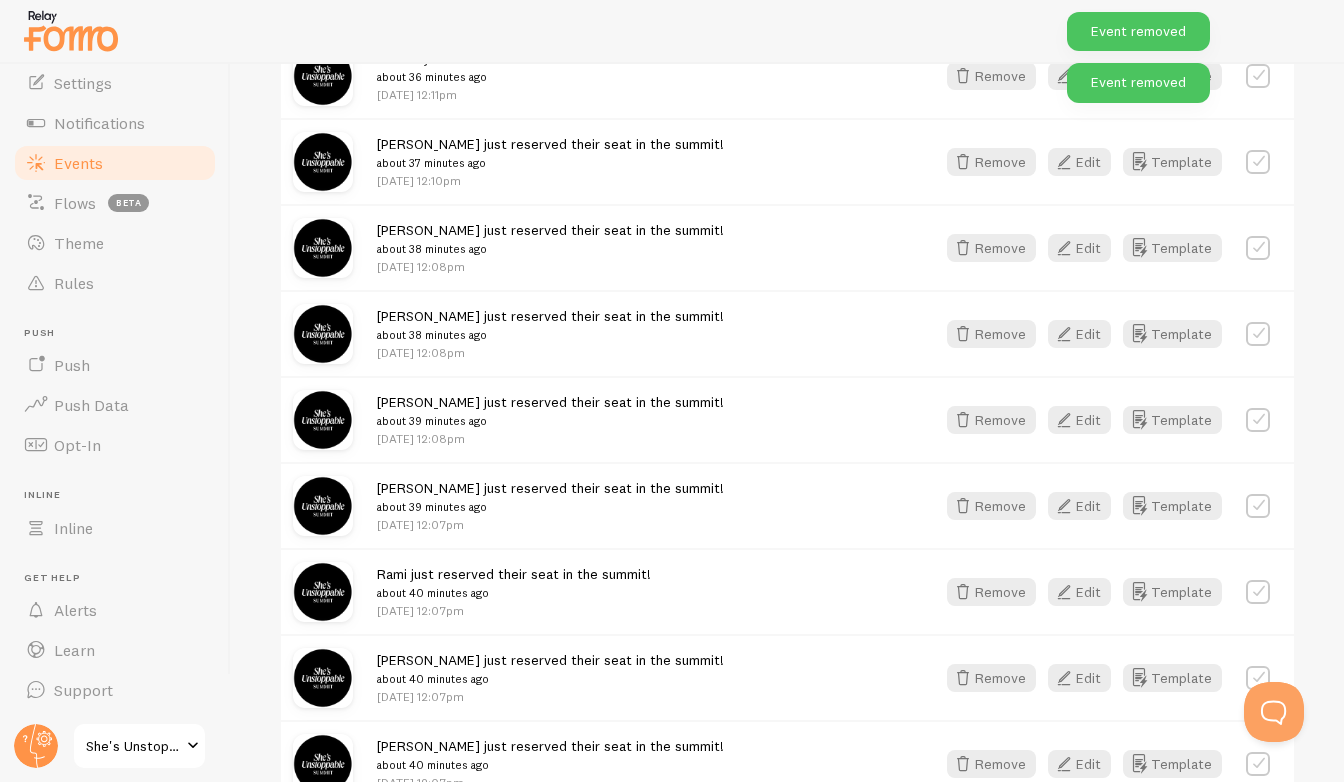 scroll, scrollTop: 1175, scrollLeft: 0, axis: vertical 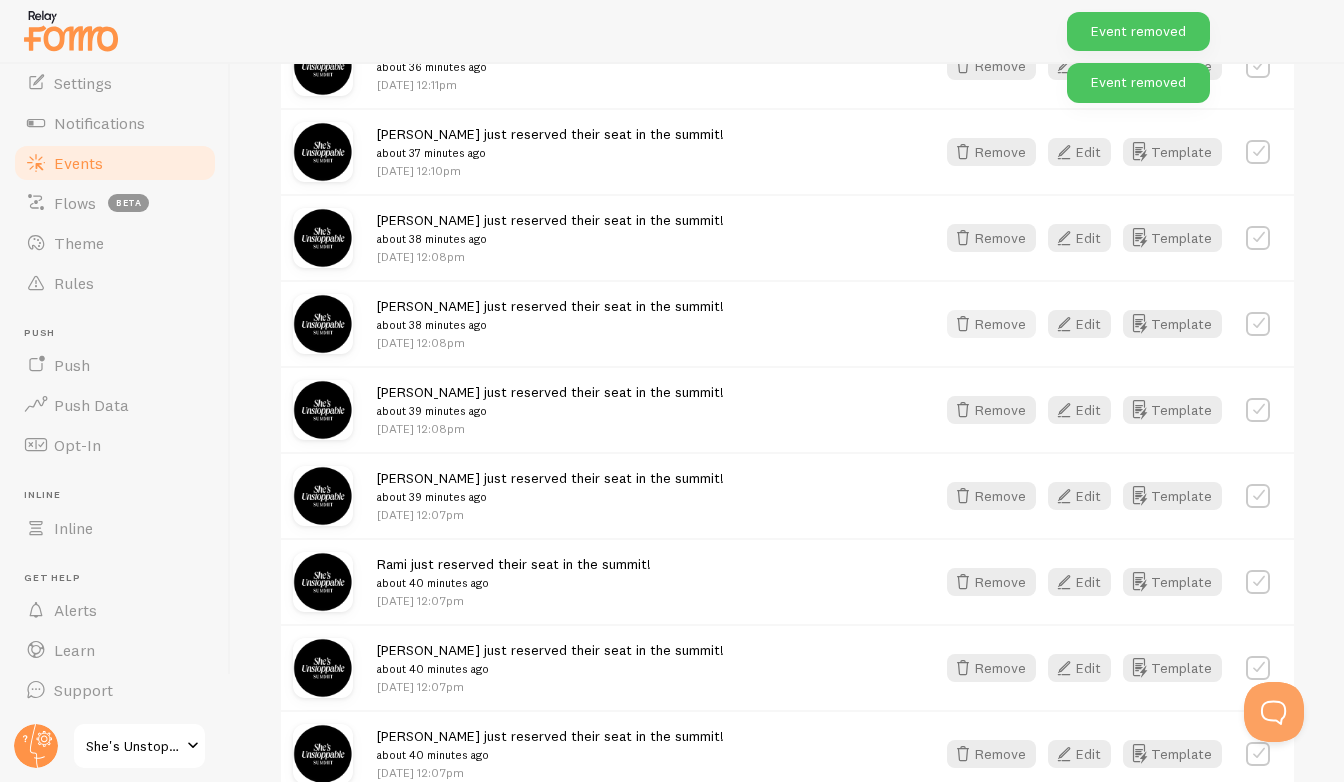 click on "Remove" at bounding box center [991, 324] 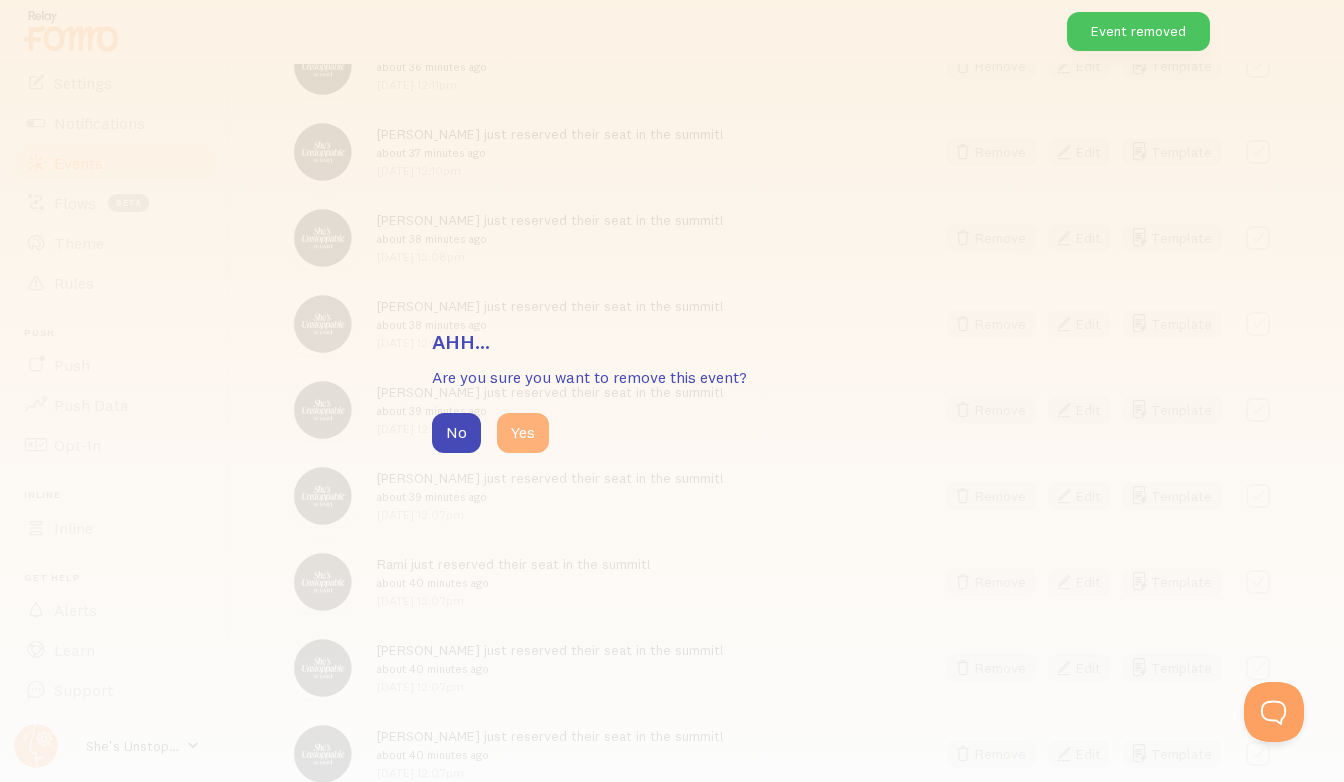 click on "Yes" at bounding box center [523, 433] 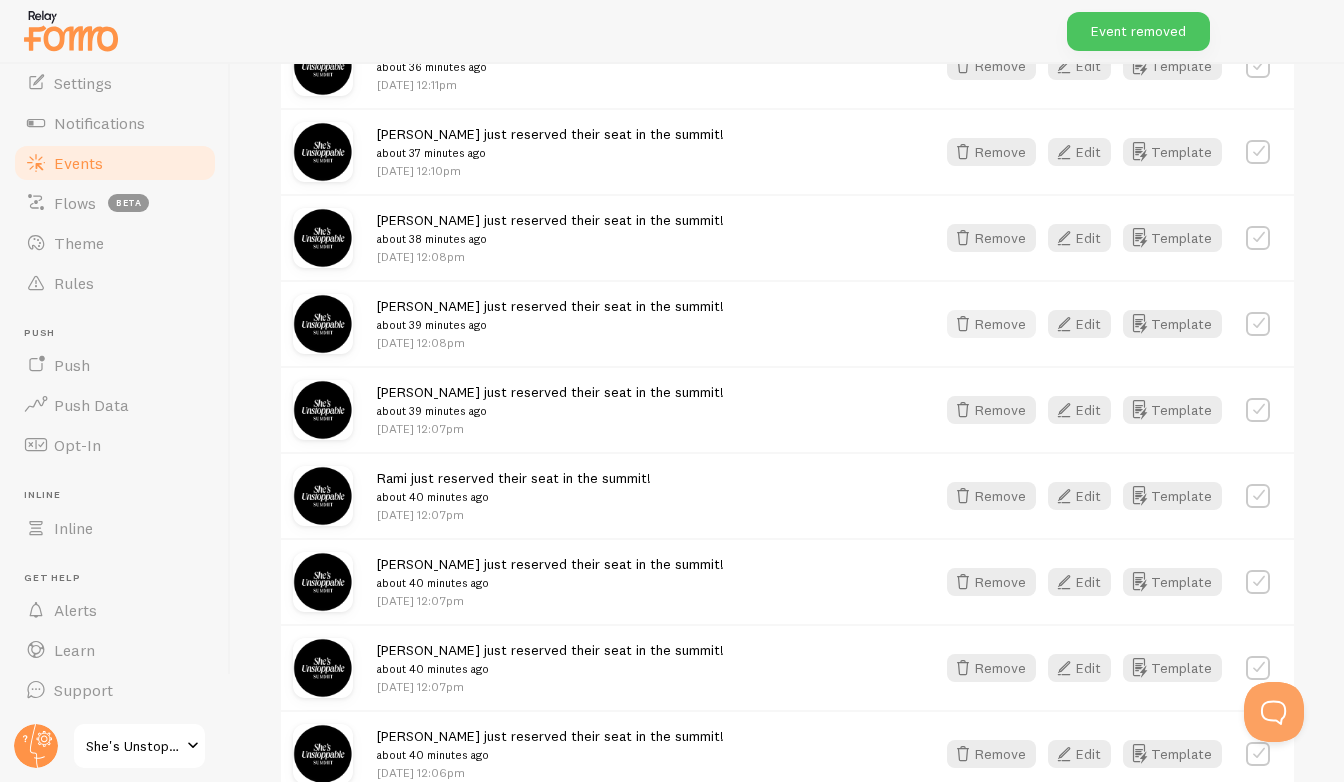 click at bounding box center (963, 324) 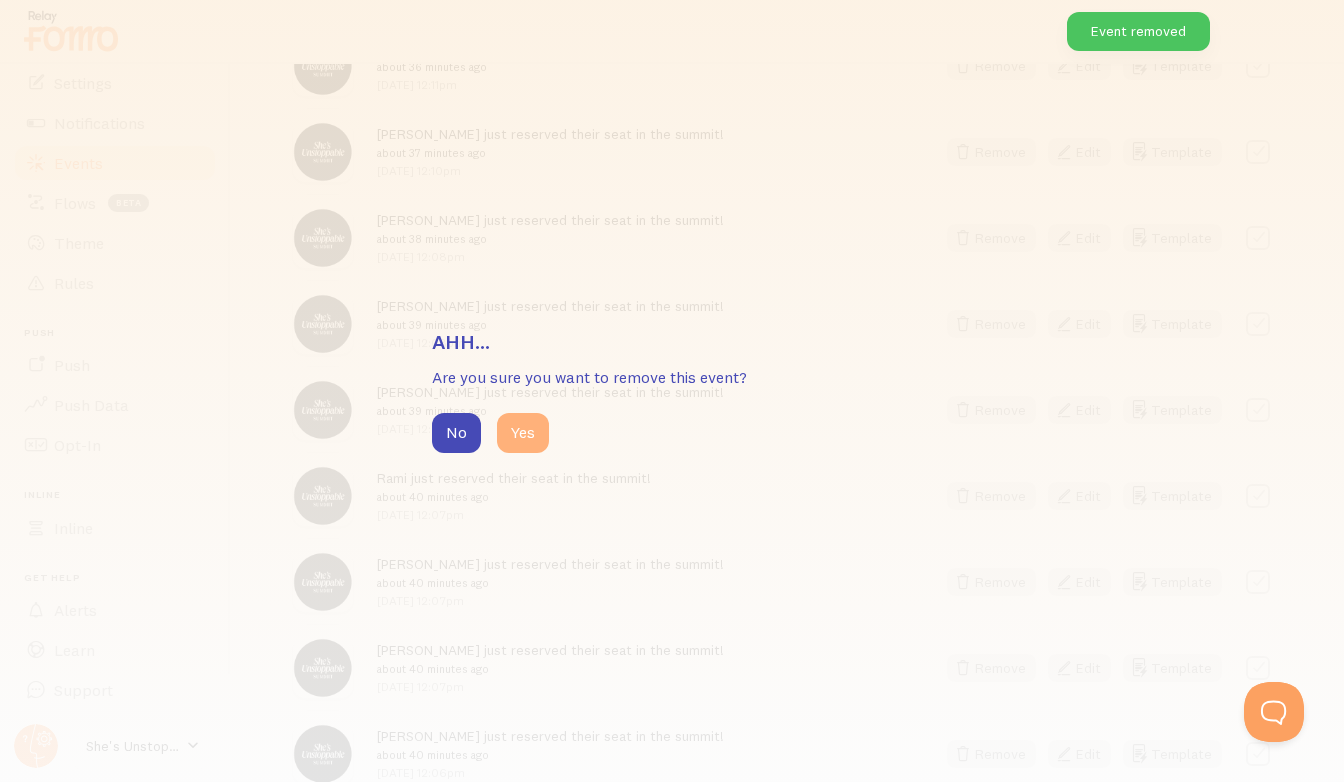 click on "Yes" at bounding box center [523, 433] 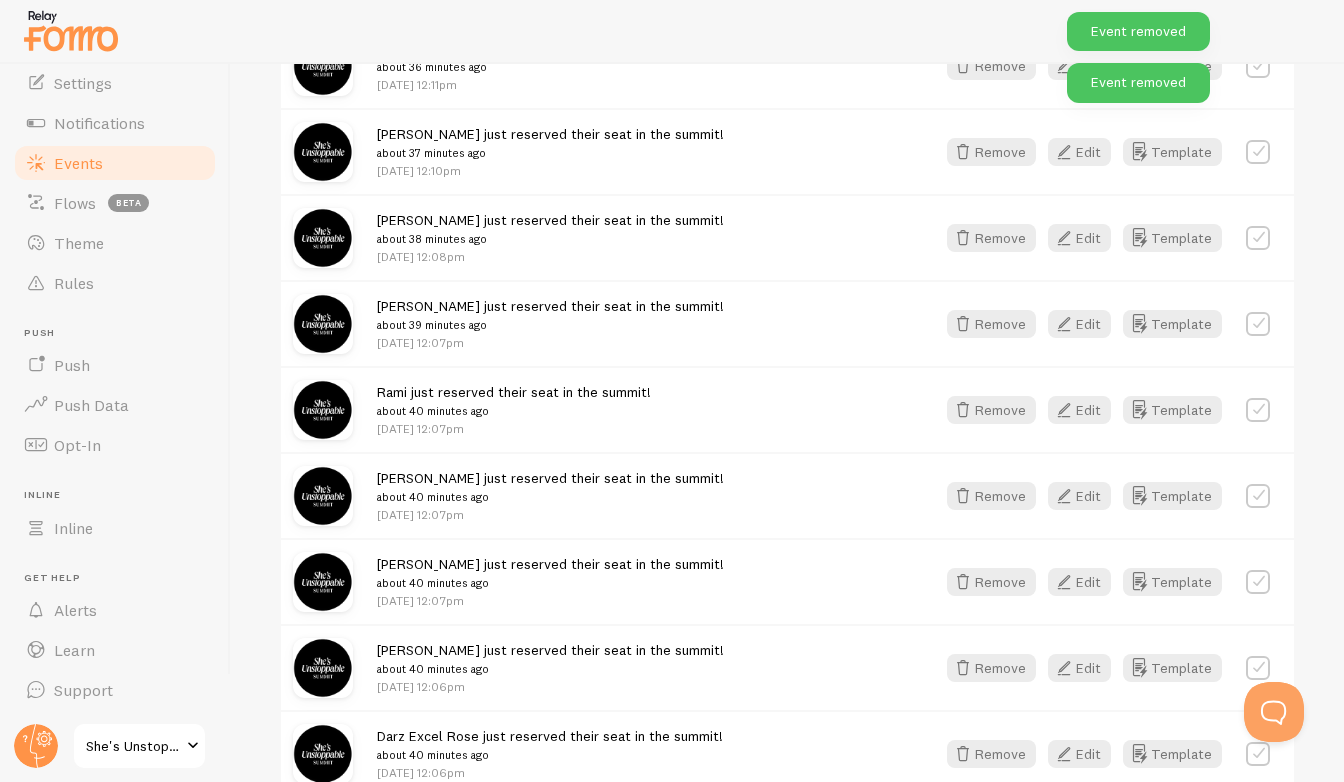 scroll, scrollTop: 1223, scrollLeft: 0, axis: vertical 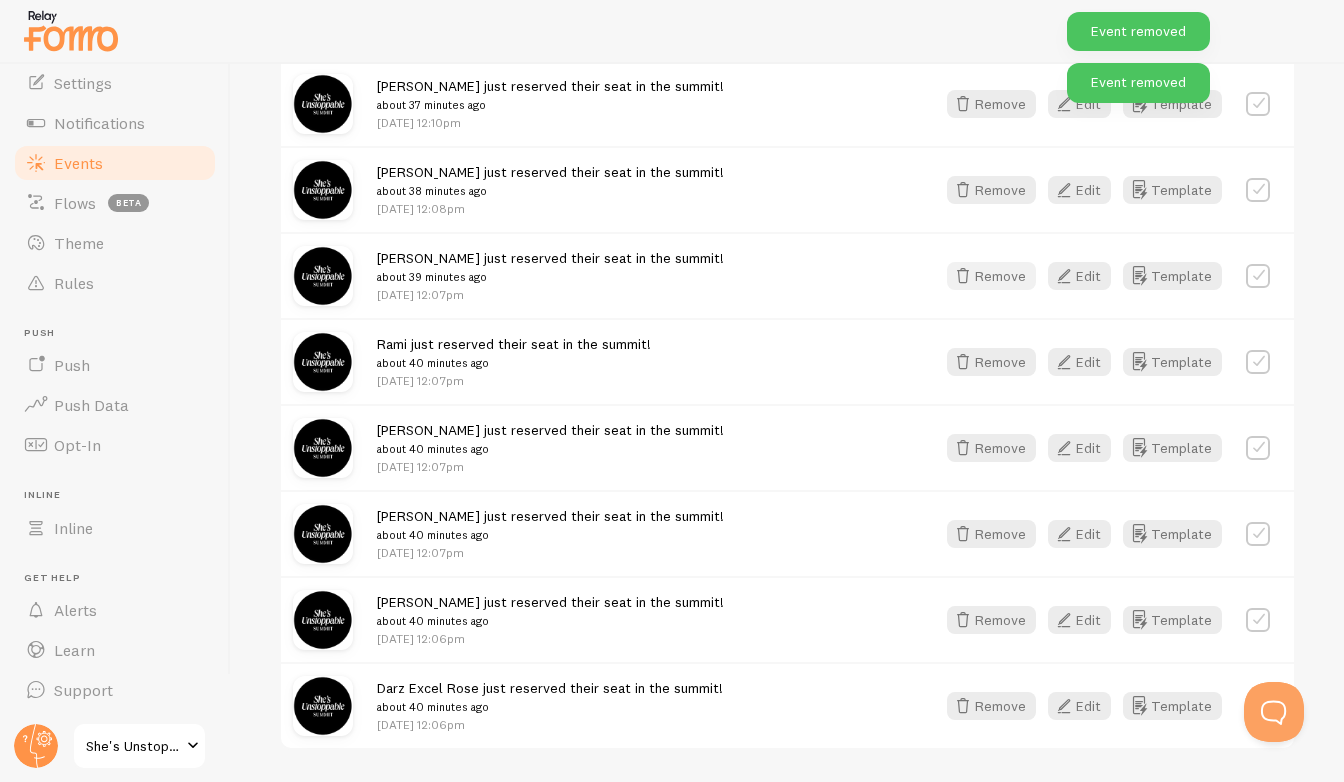 click on "Remove" at bounding box center (991, 276) 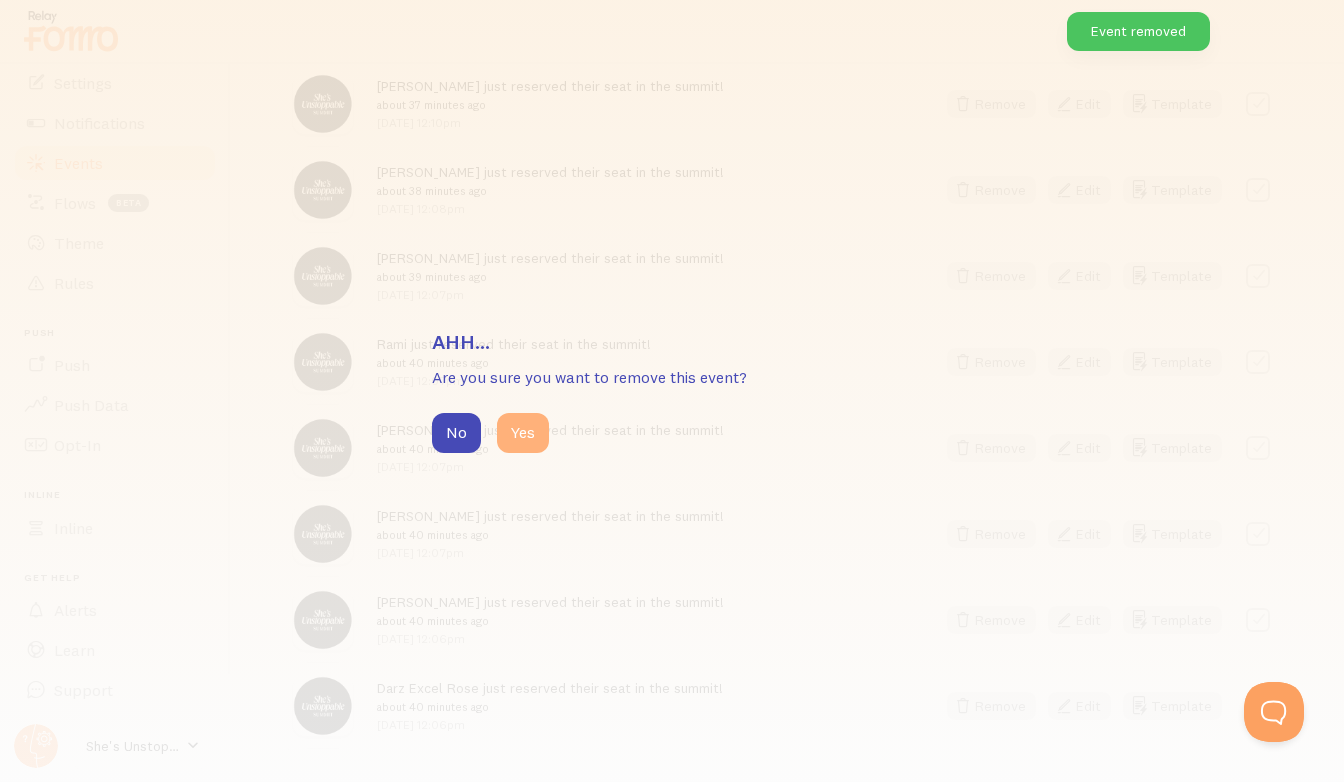 click on "Yes" at bounding box center [523, 433] 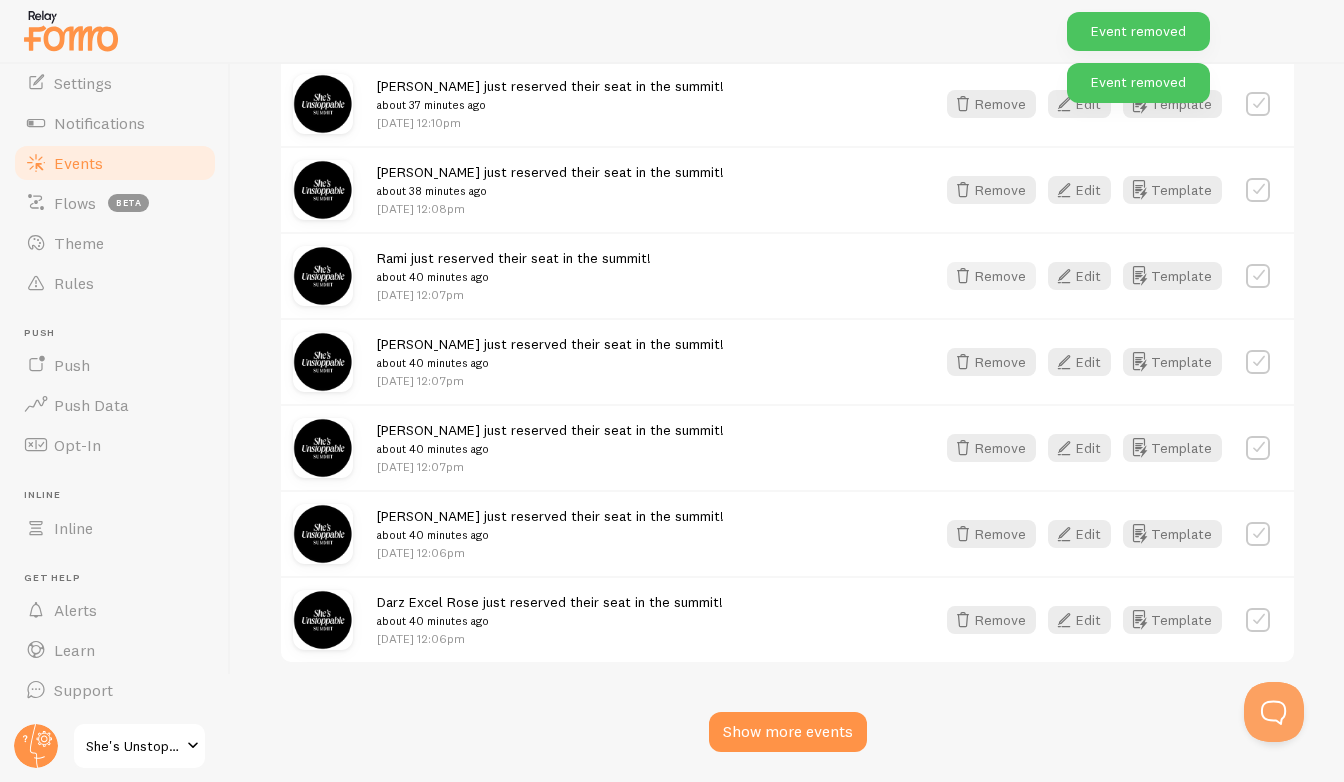 click on "Remove" at bounding box center [991, 276] 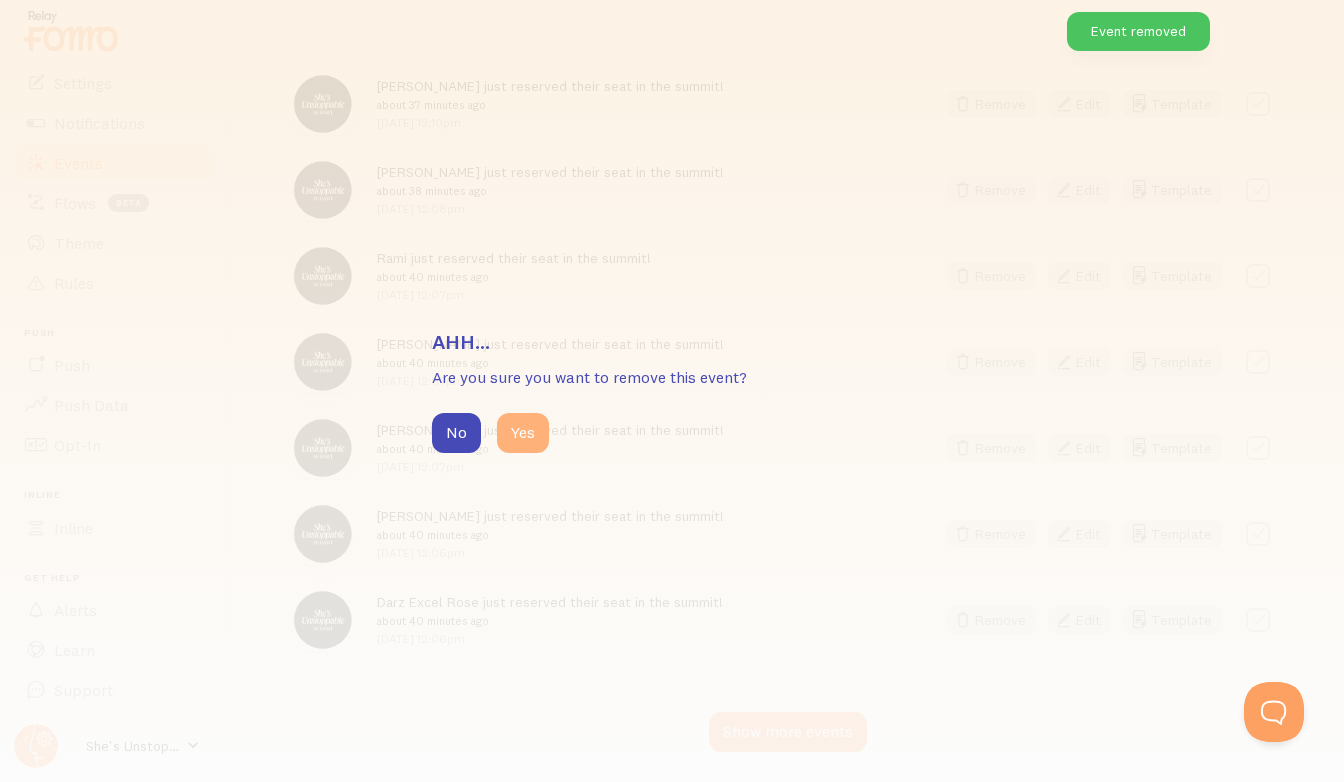 click on "Yes" at bounding box center [523, 433] 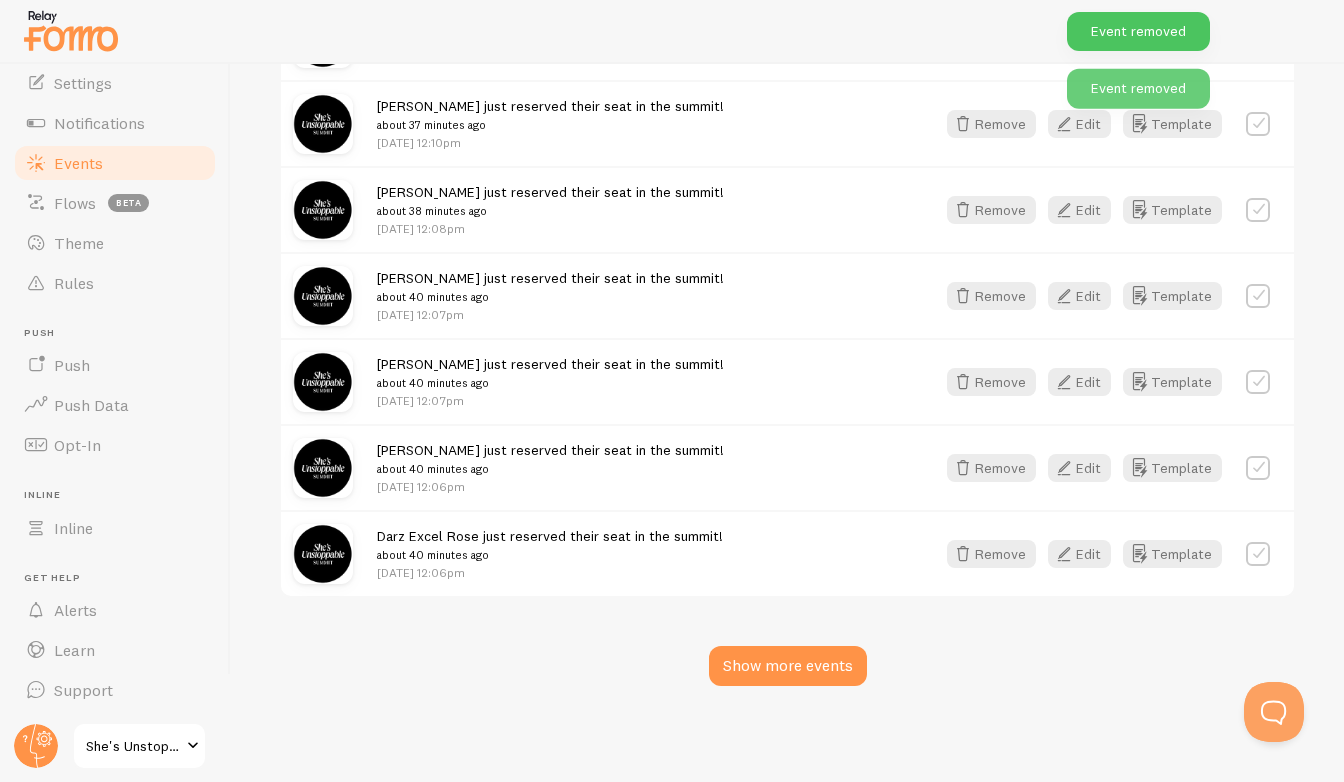 scroll, scrollTop: 1202, scrollLeft: 0, axis: vertical 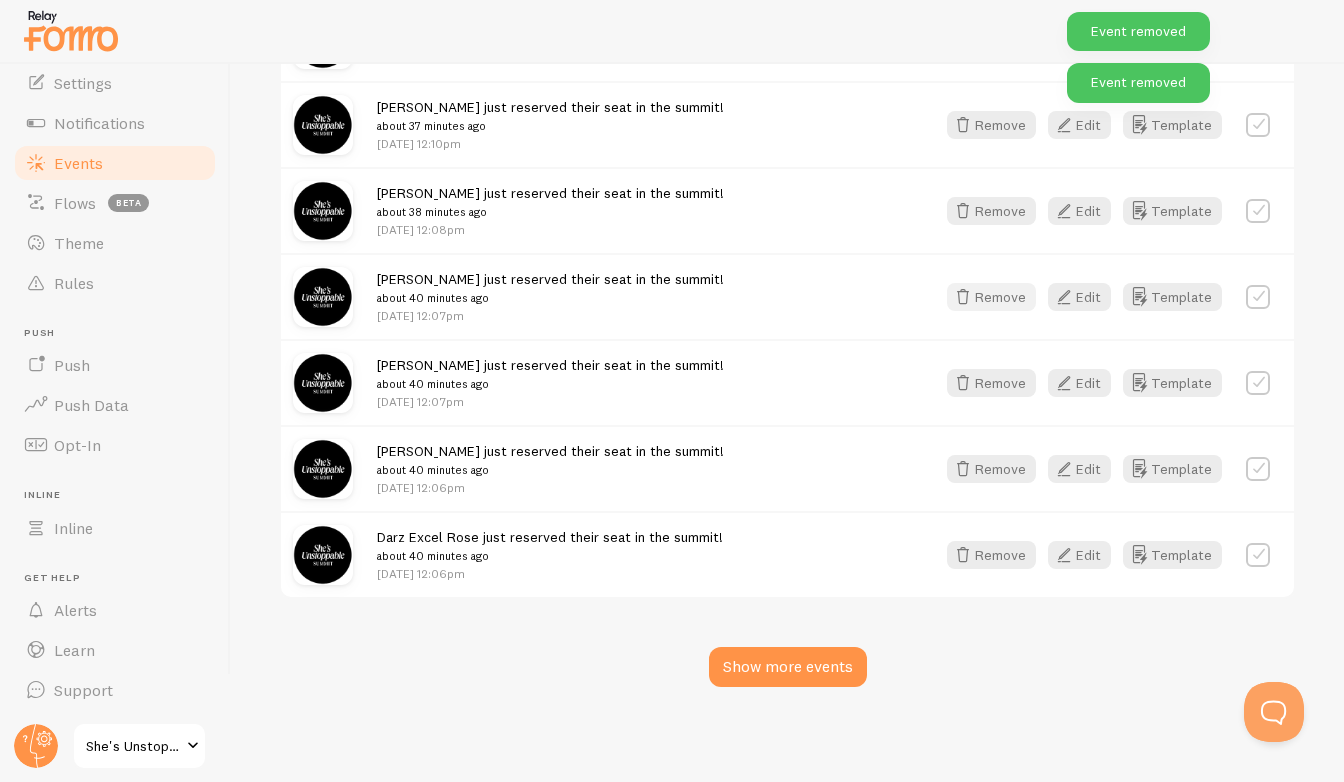 click on "Remove" at bounding box center (991, 297) 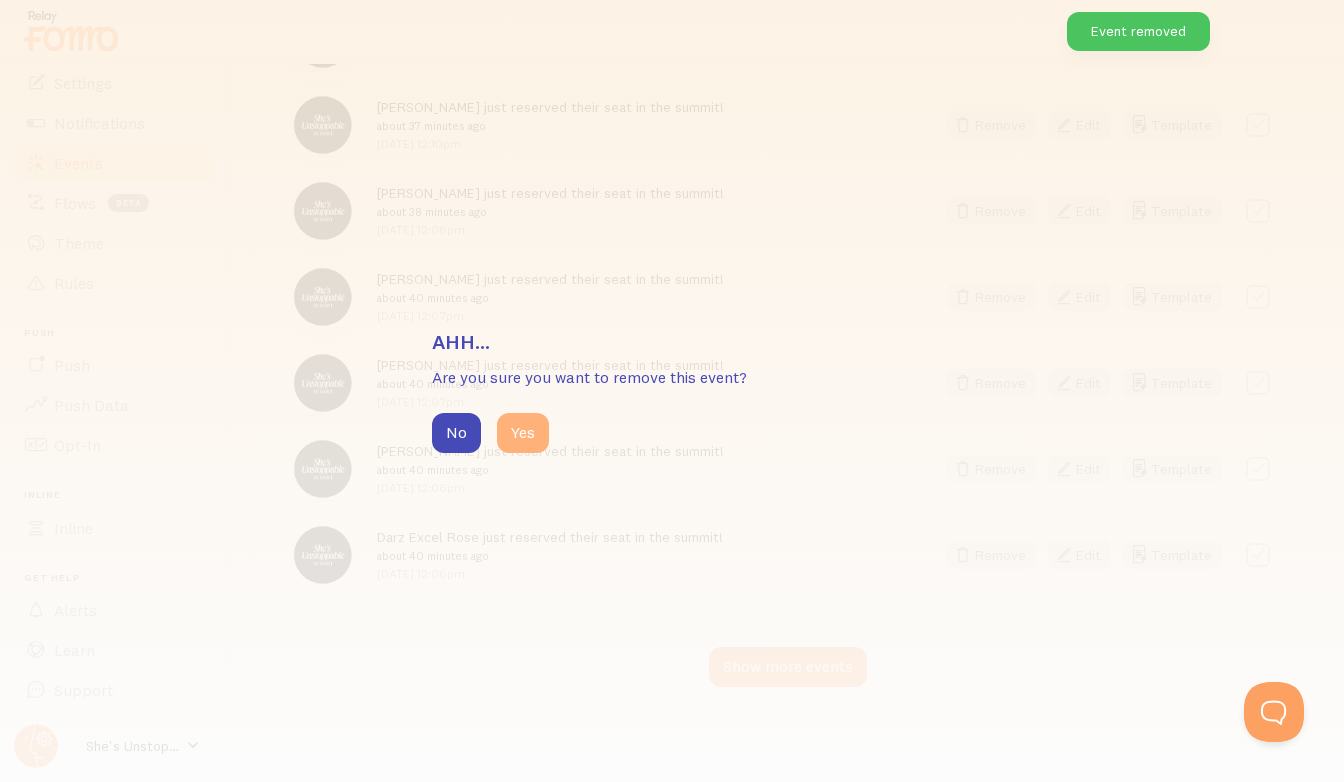 click on "Yes" at bounding box center [523, 433] 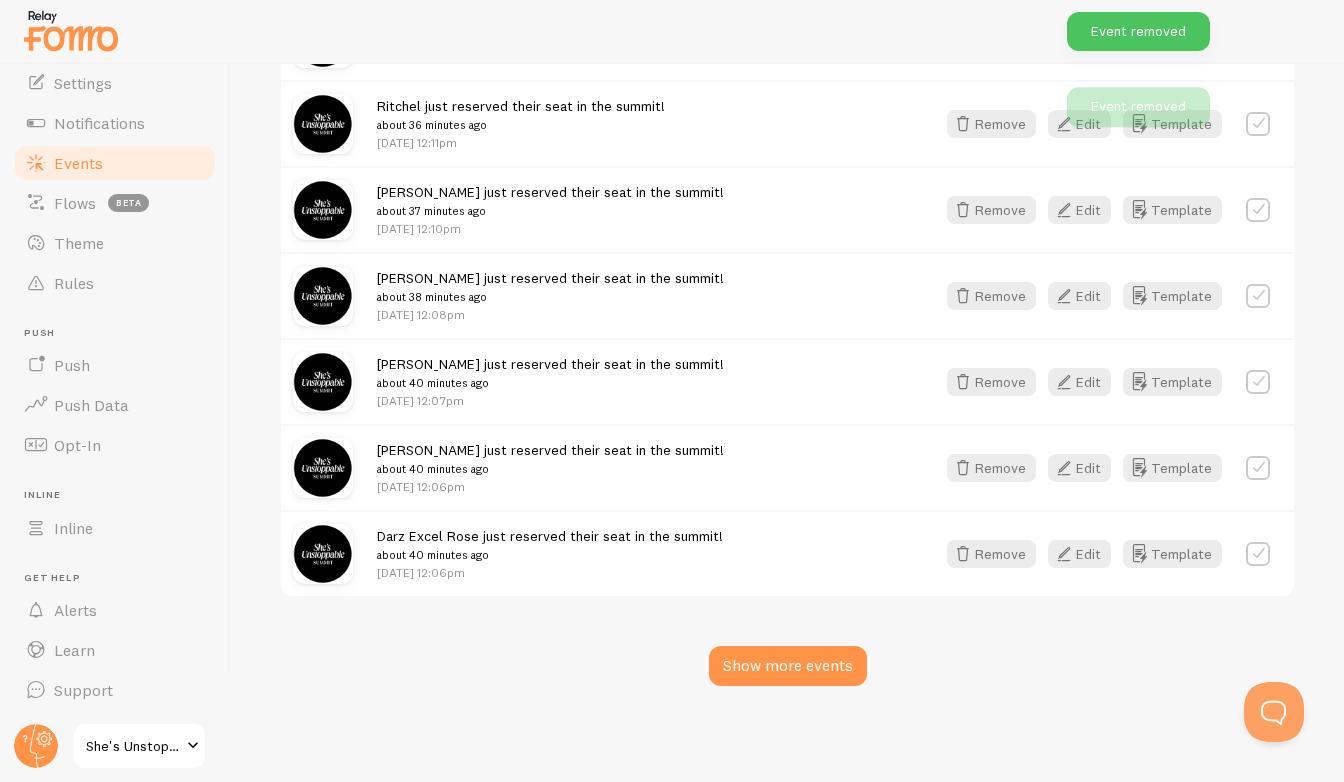 scroll, scrollTop: 1116, scrollLeft: 0, axis: vertical 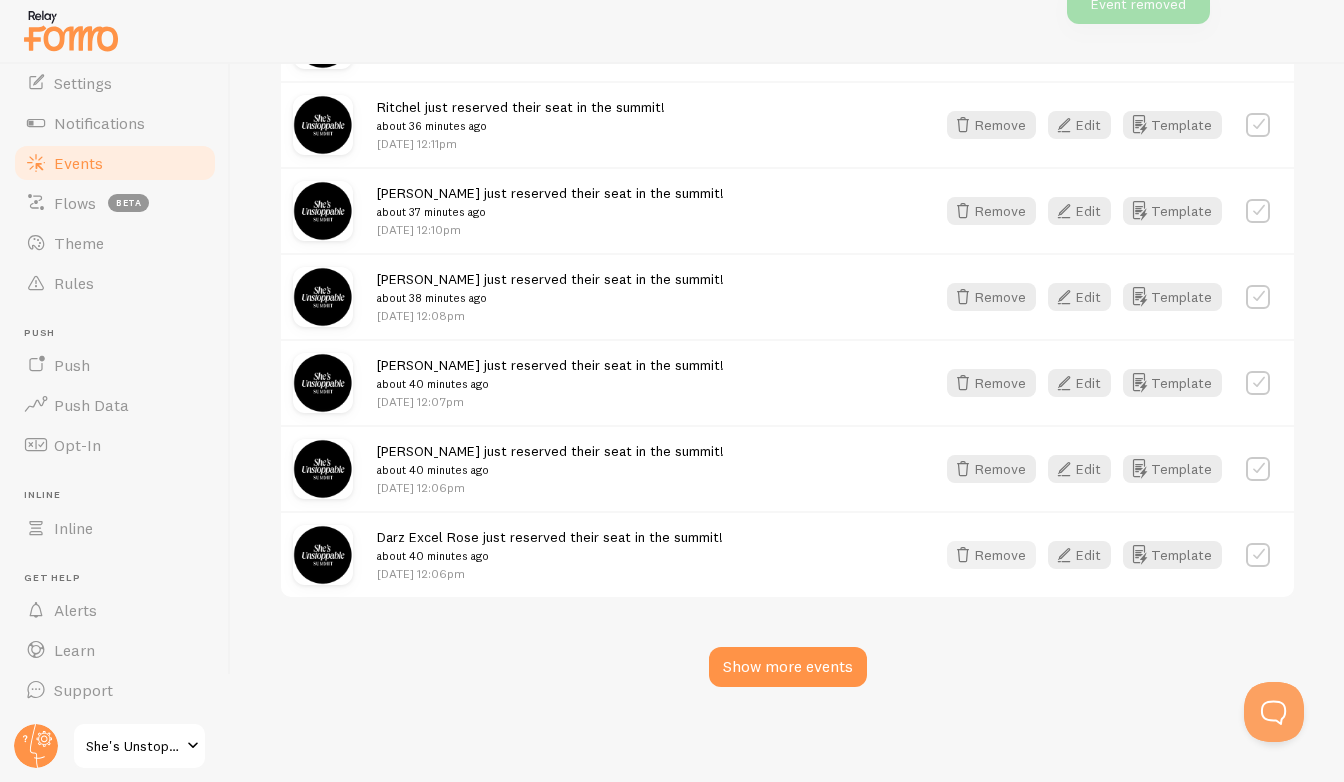 click at bounding box center [963, 555] 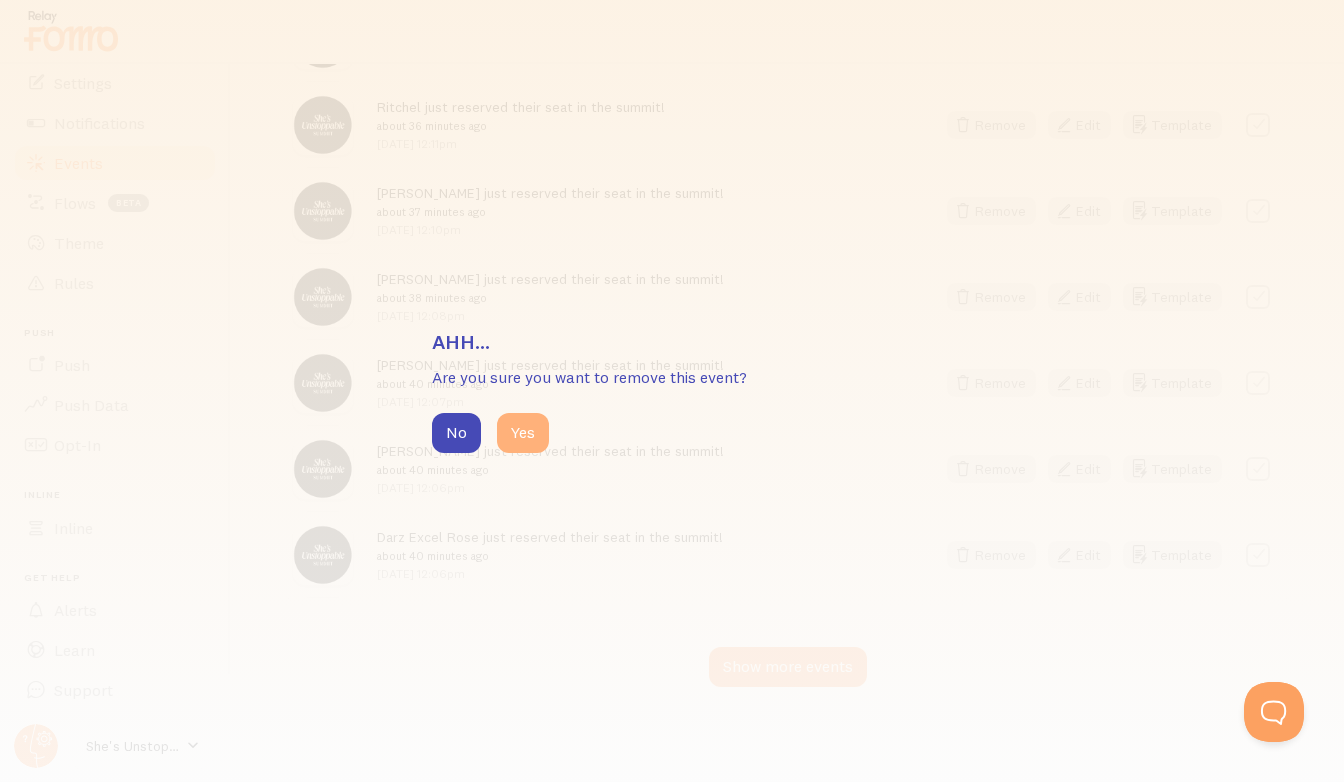 click on "Yes" at bounding box center (523, 433) 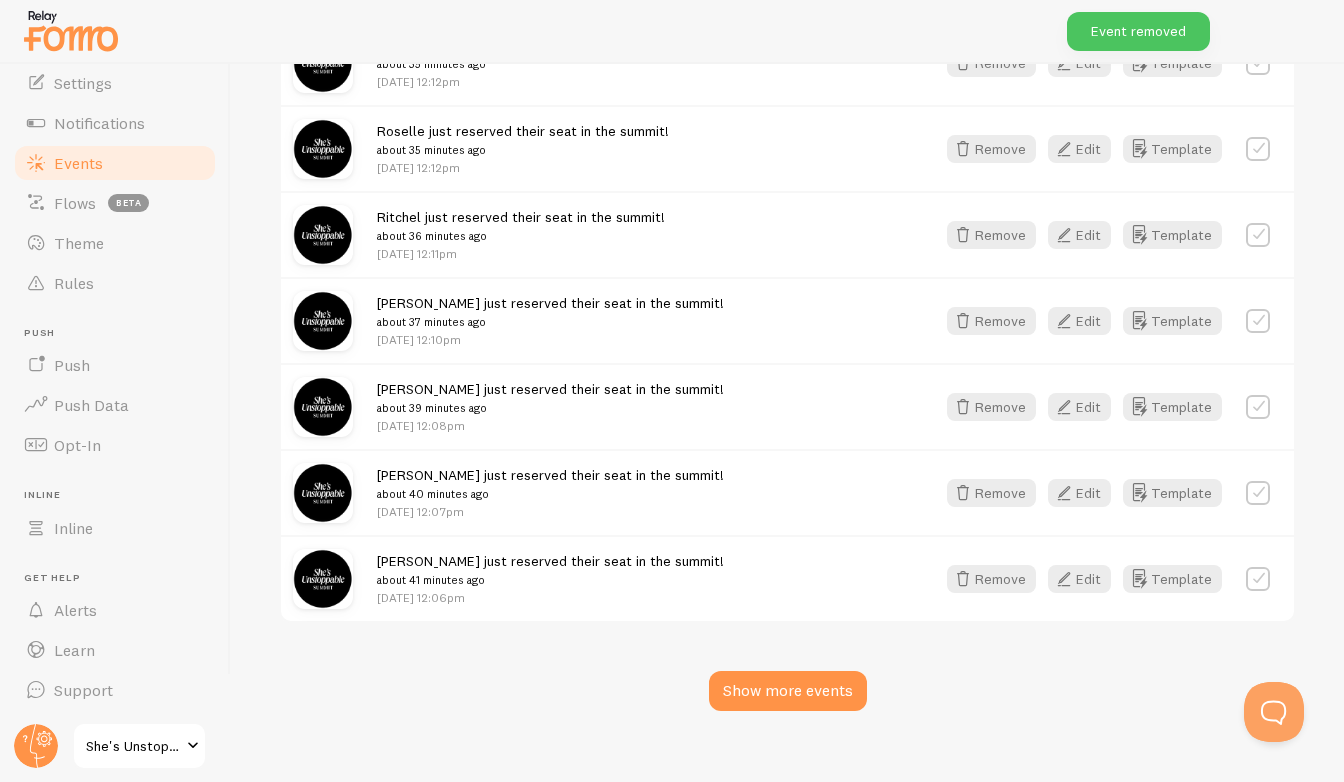 scroll, scrollTop: 991, scrollLeft: 0, axis: vertical 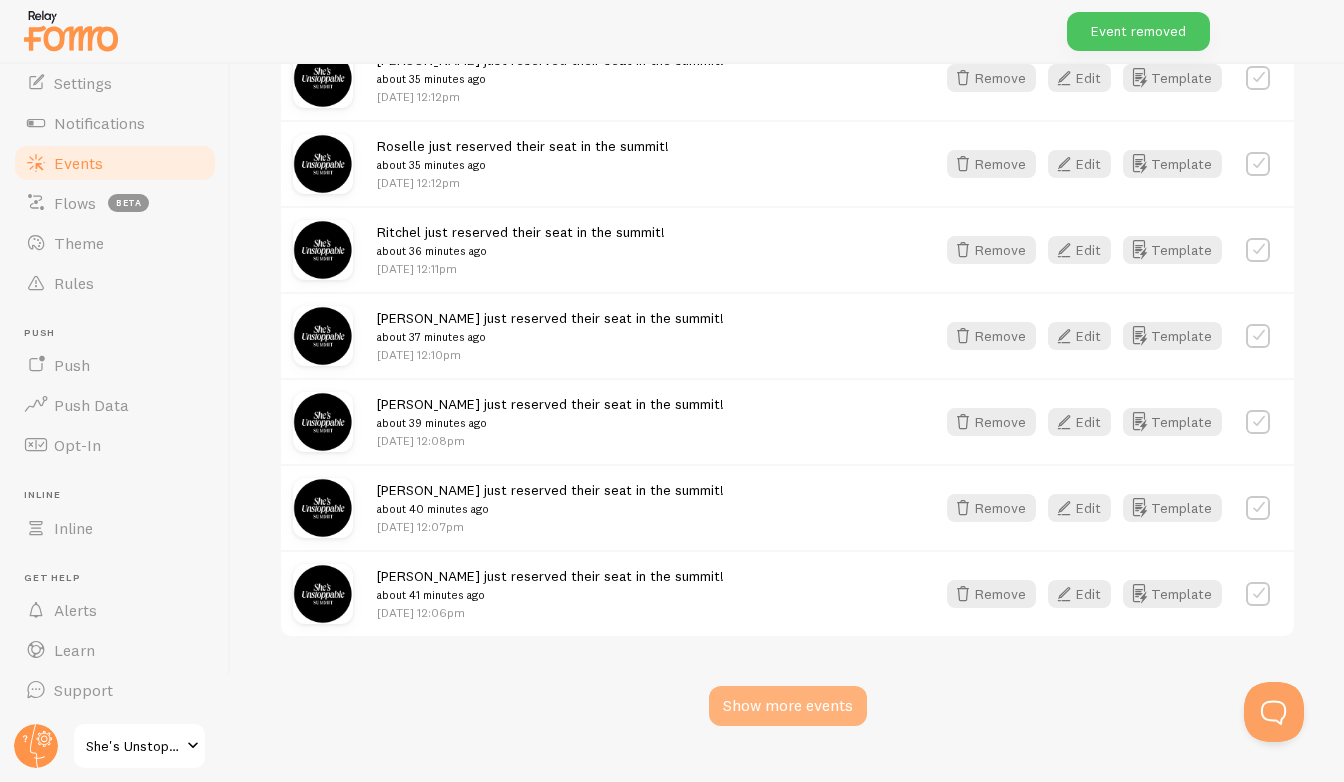 click on "Show more events" at bounding box center [788, 706] 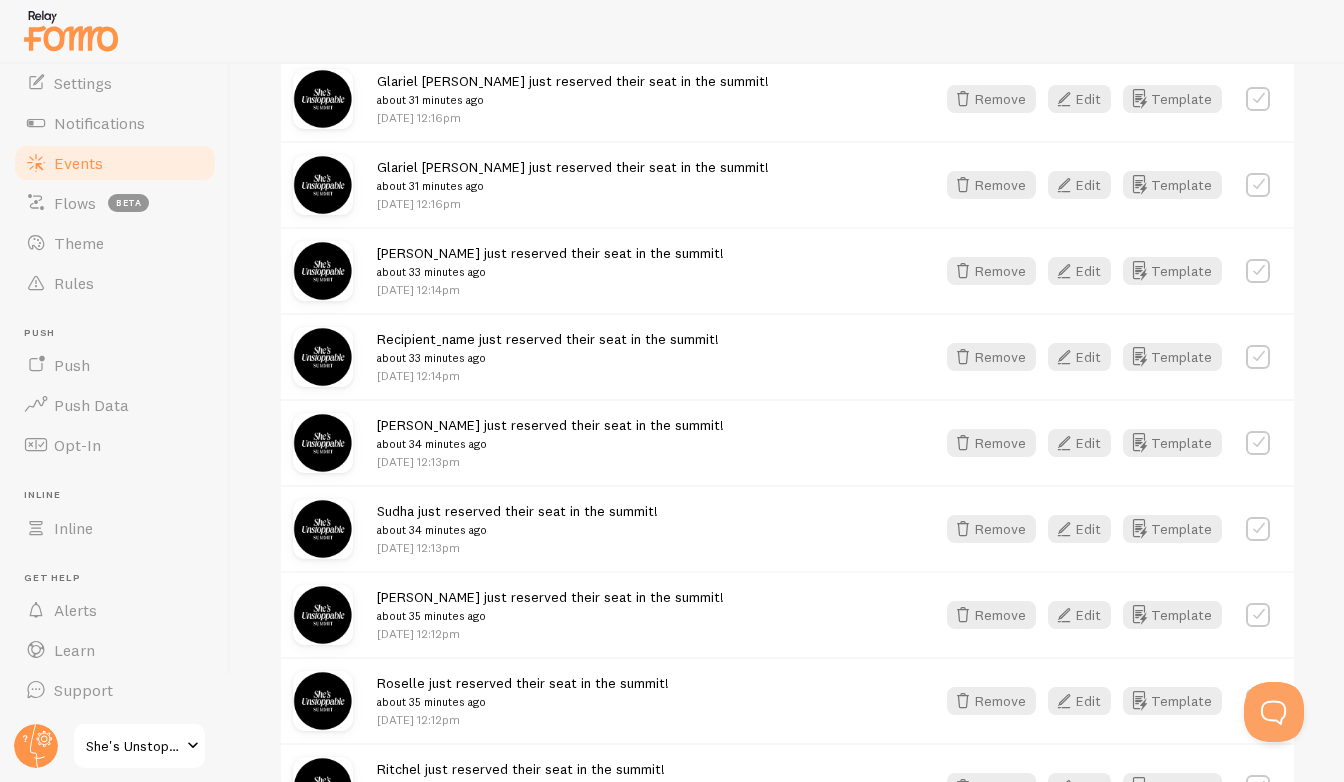 scroll, scrollTop: 542, scrollLeft: 0, axis: vertical 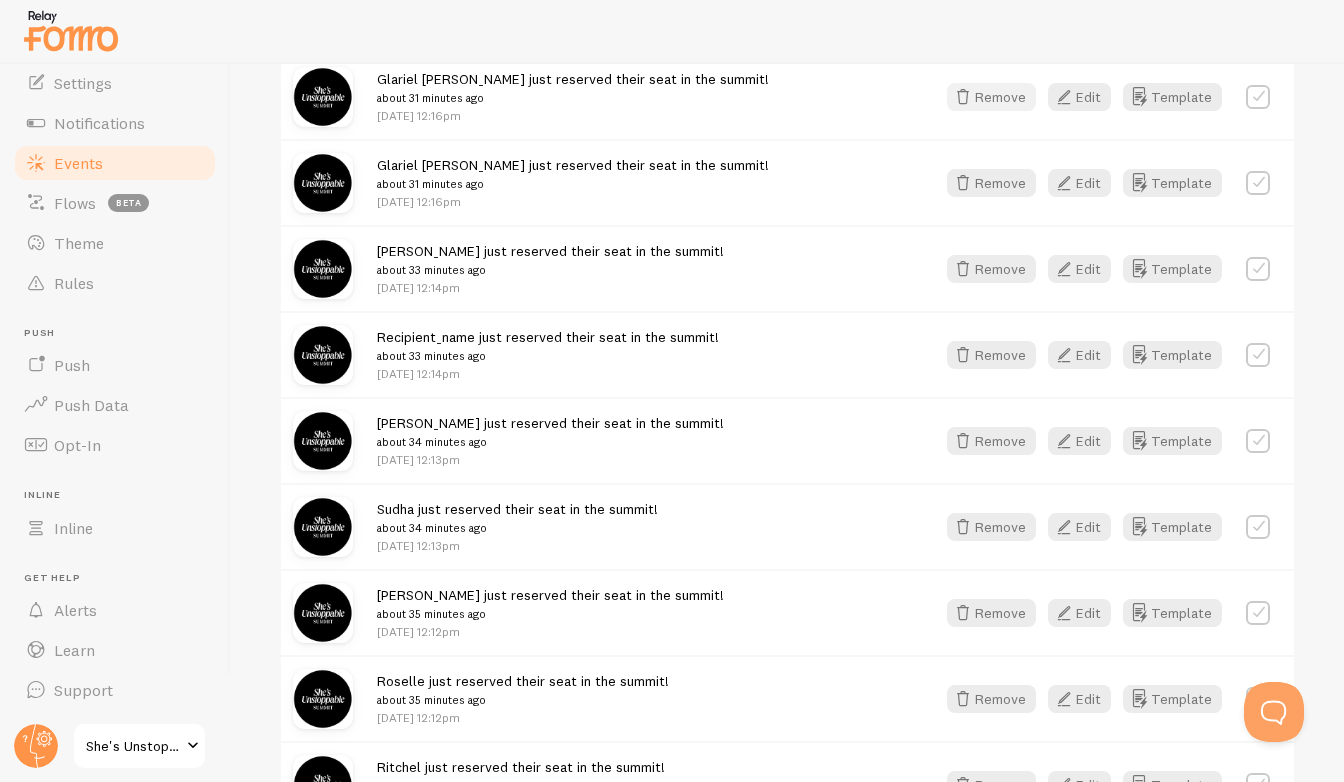 click on "Remove" at bounding box center [991, 97] 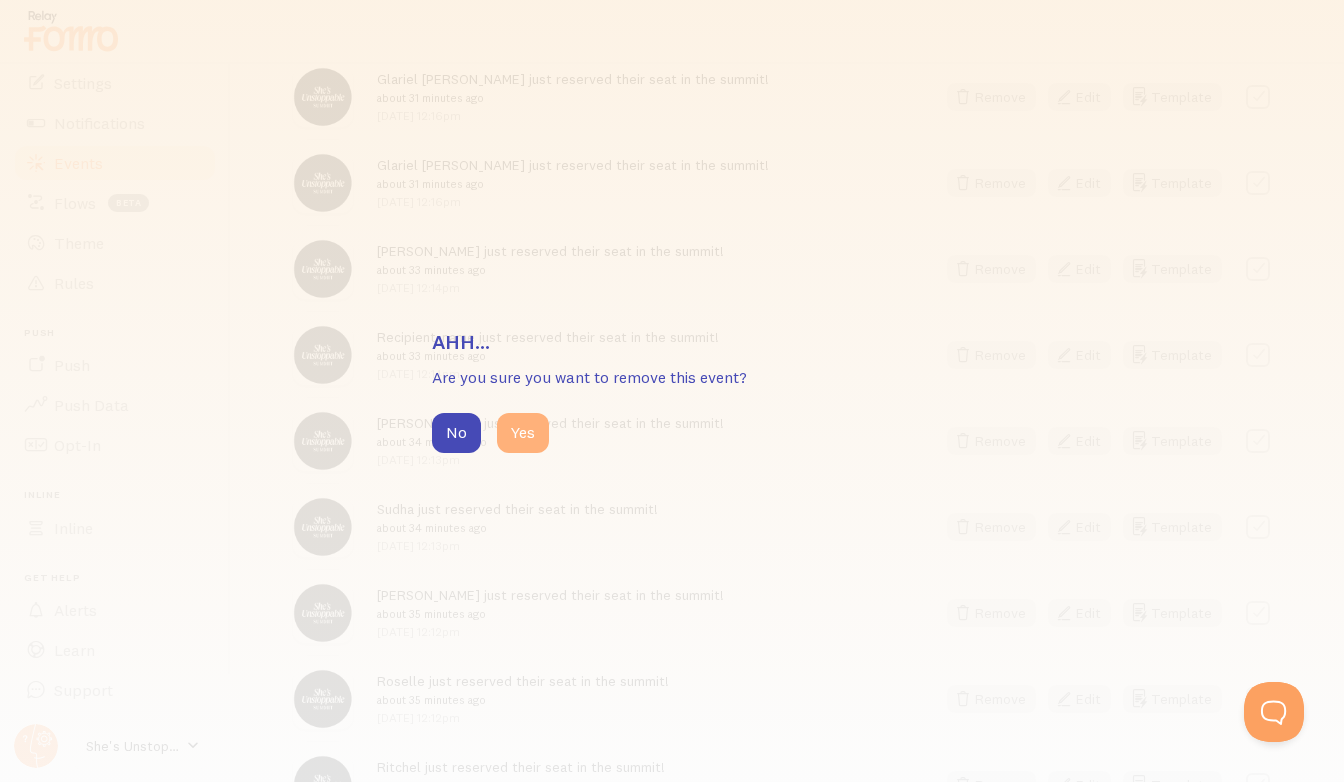 click on "Yes" at bounding box center (523, 433) 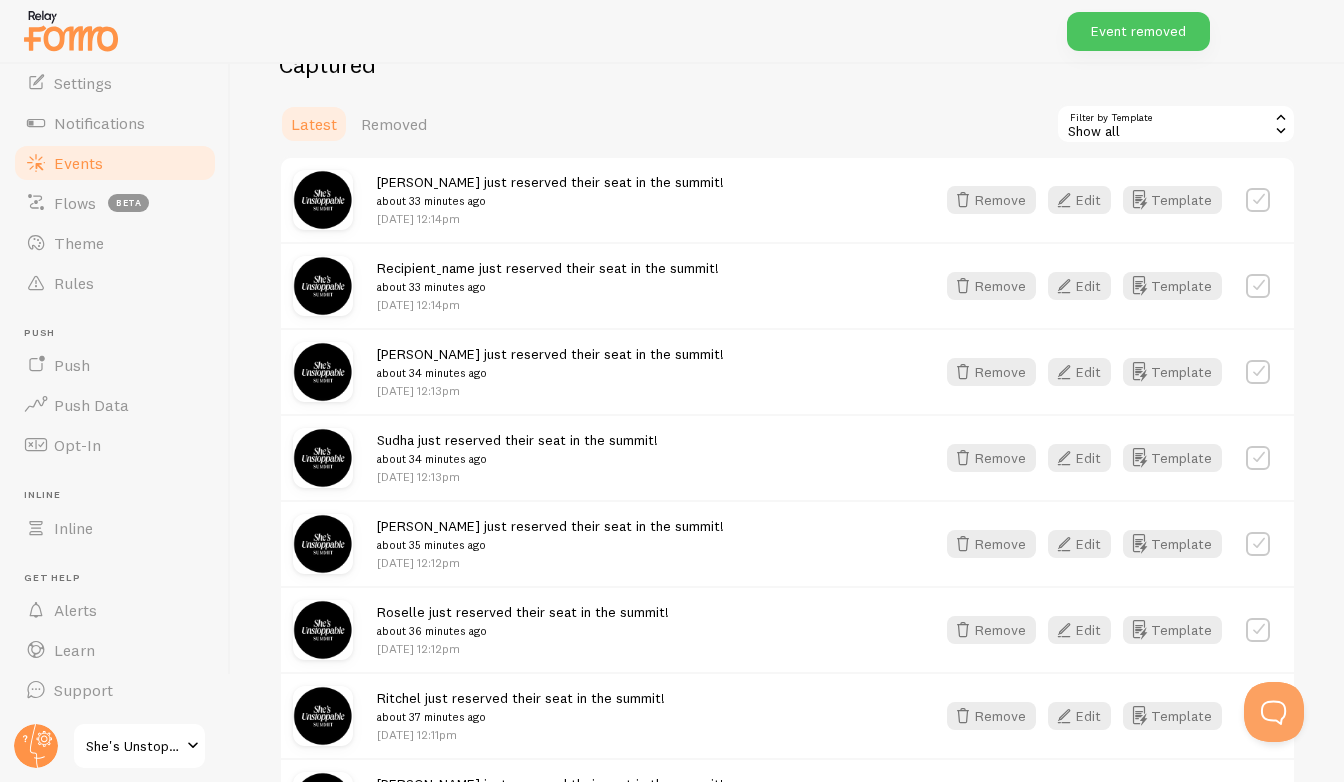 scroll, scrollTop: 444, scrollLeft: 0, axis: vertical 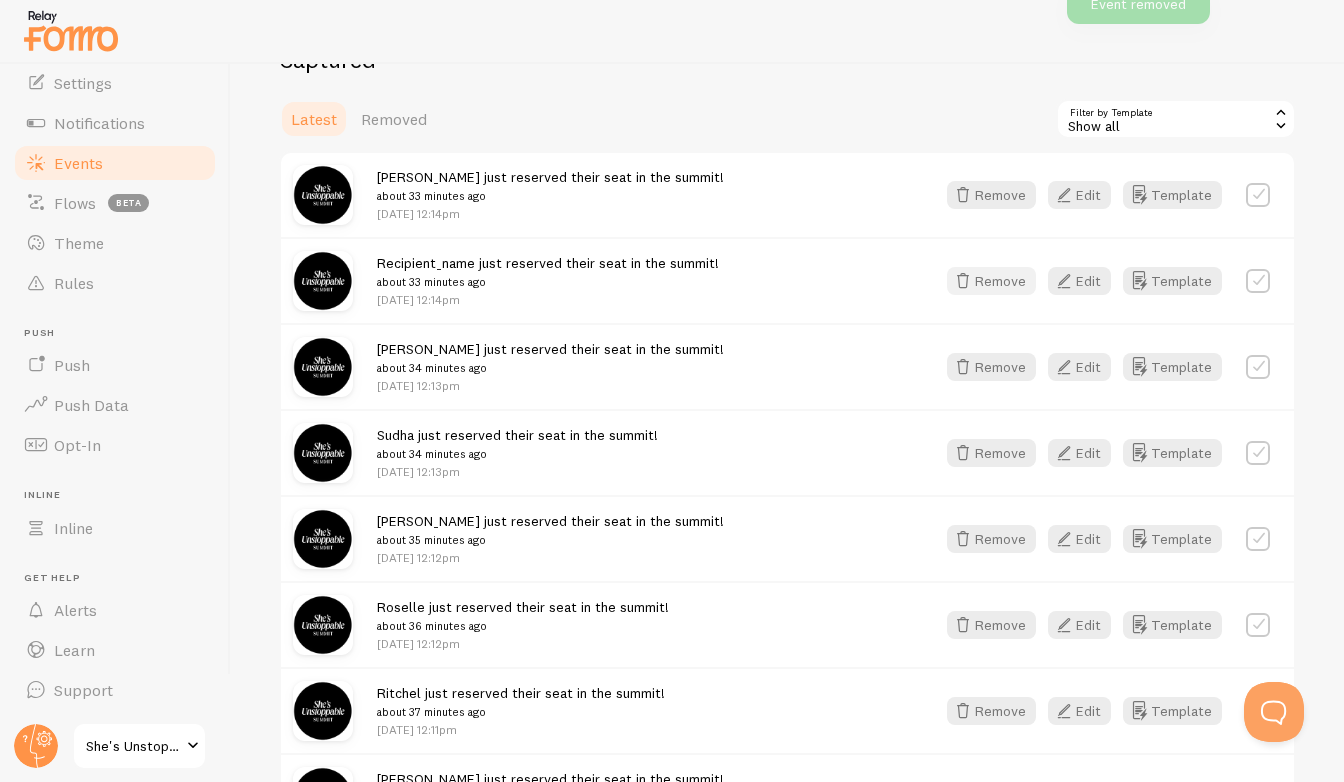 click on "Remove" at bounding box center [991, 281] 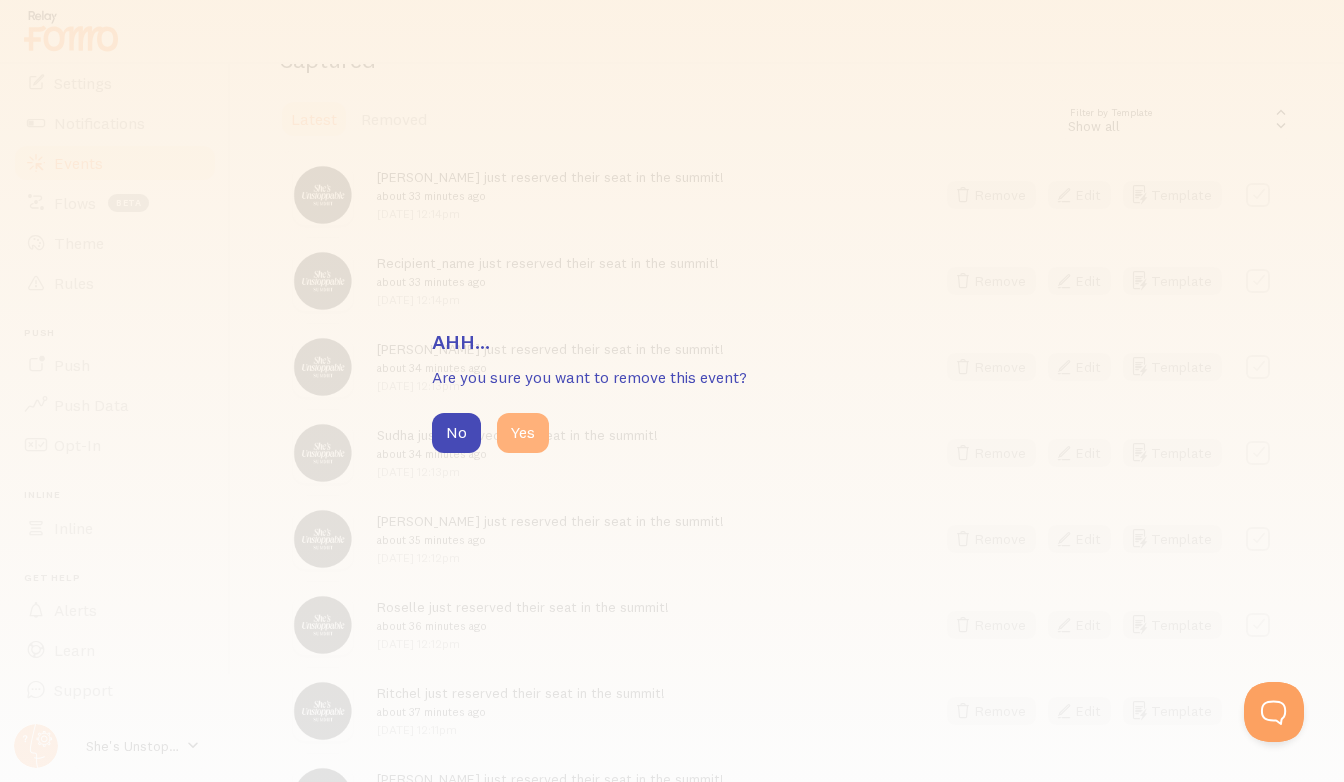 click on "Yes" at bounding box center (523, 433) 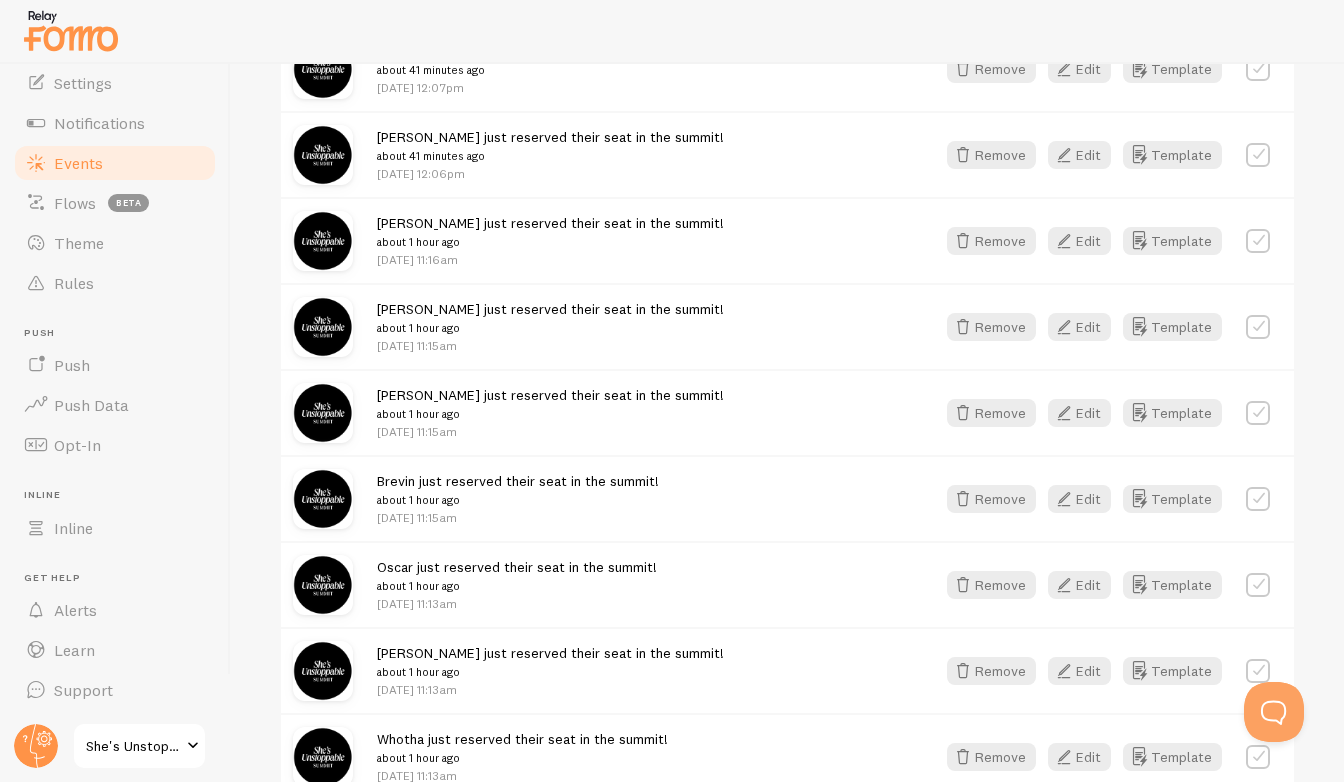 scroll, scrollTop: 1272, scrollLeft: 0, axis: vertical 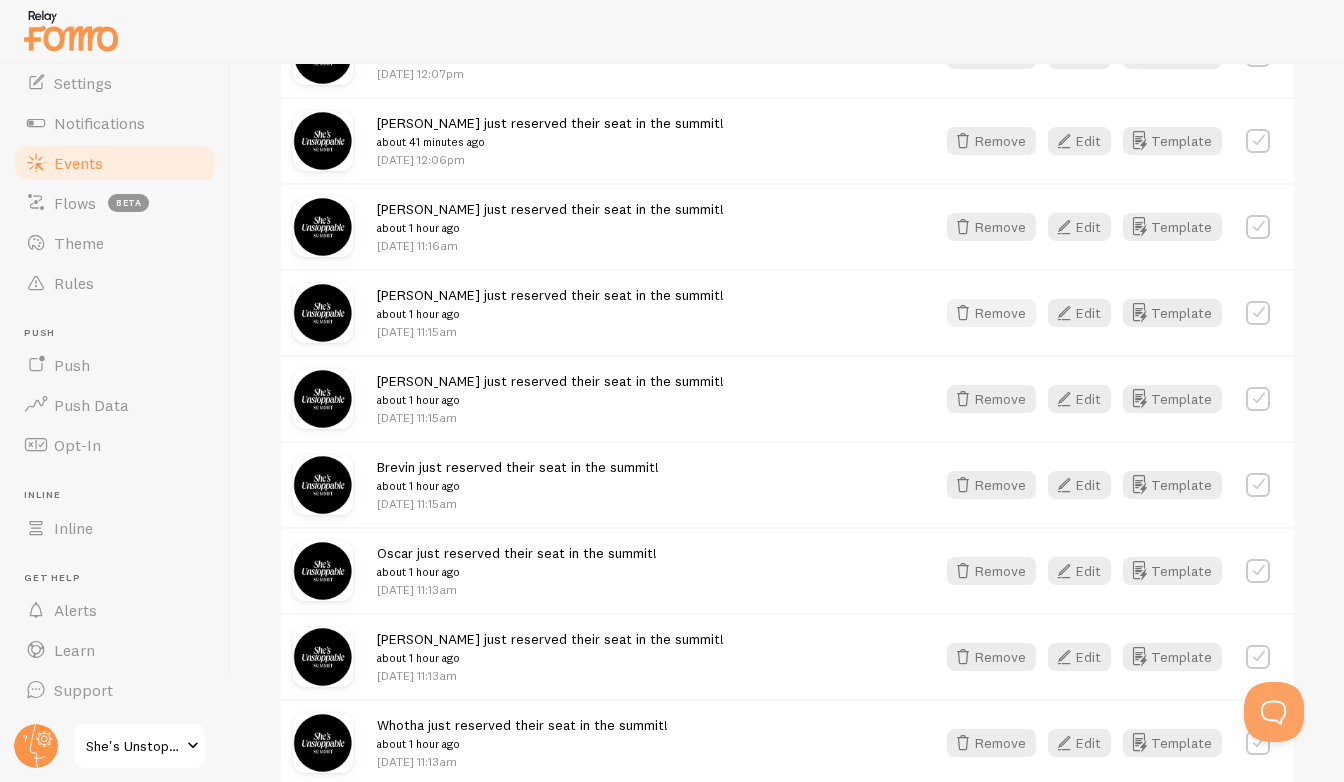 click at bounding box center [963, 313] 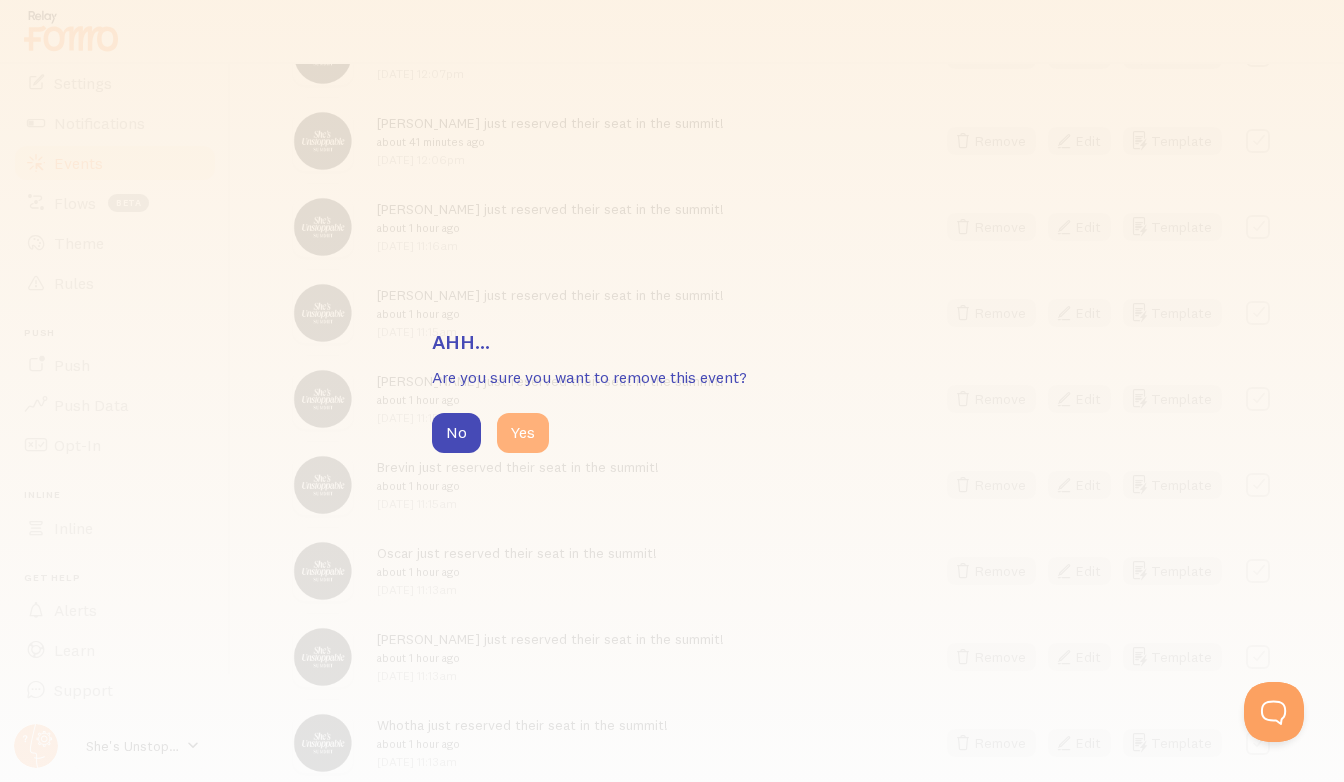 click on "Yes" at bounding box center [523, 433] 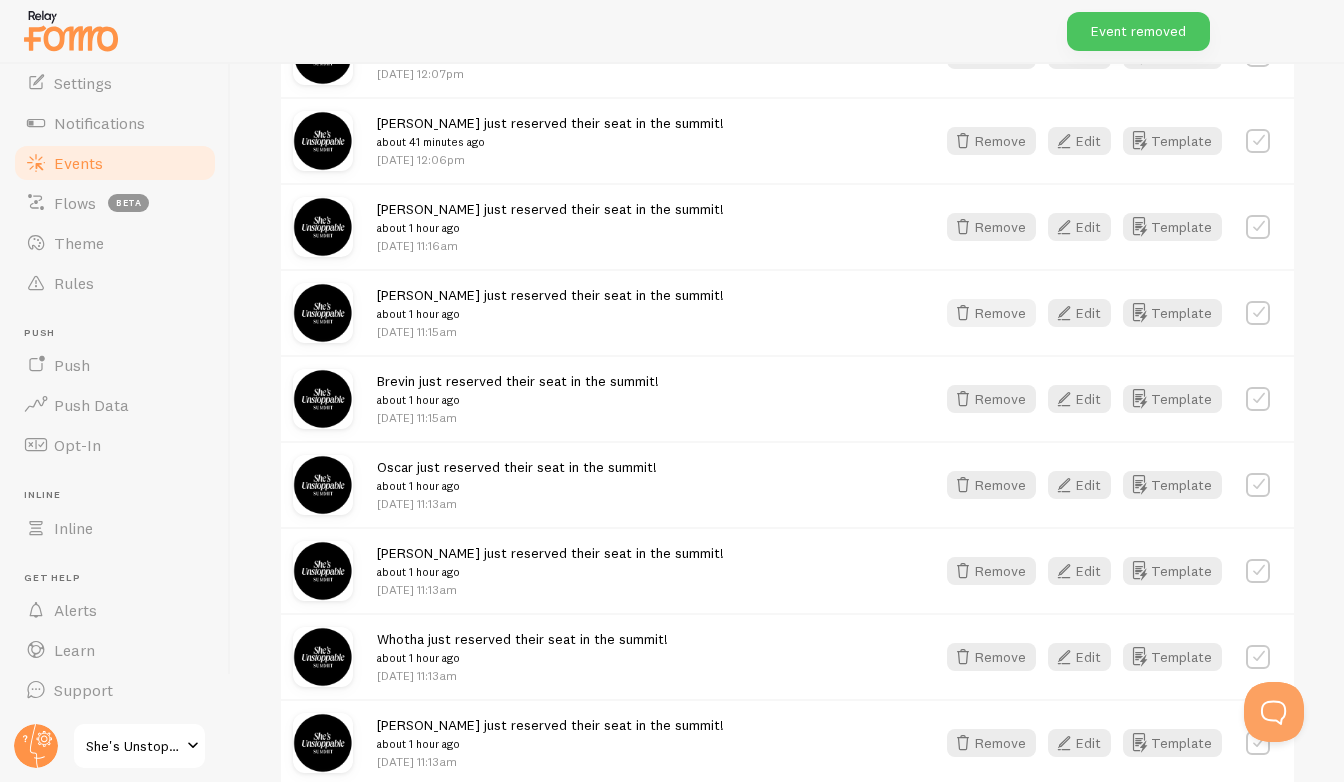 click at bounding box center (963, 313) 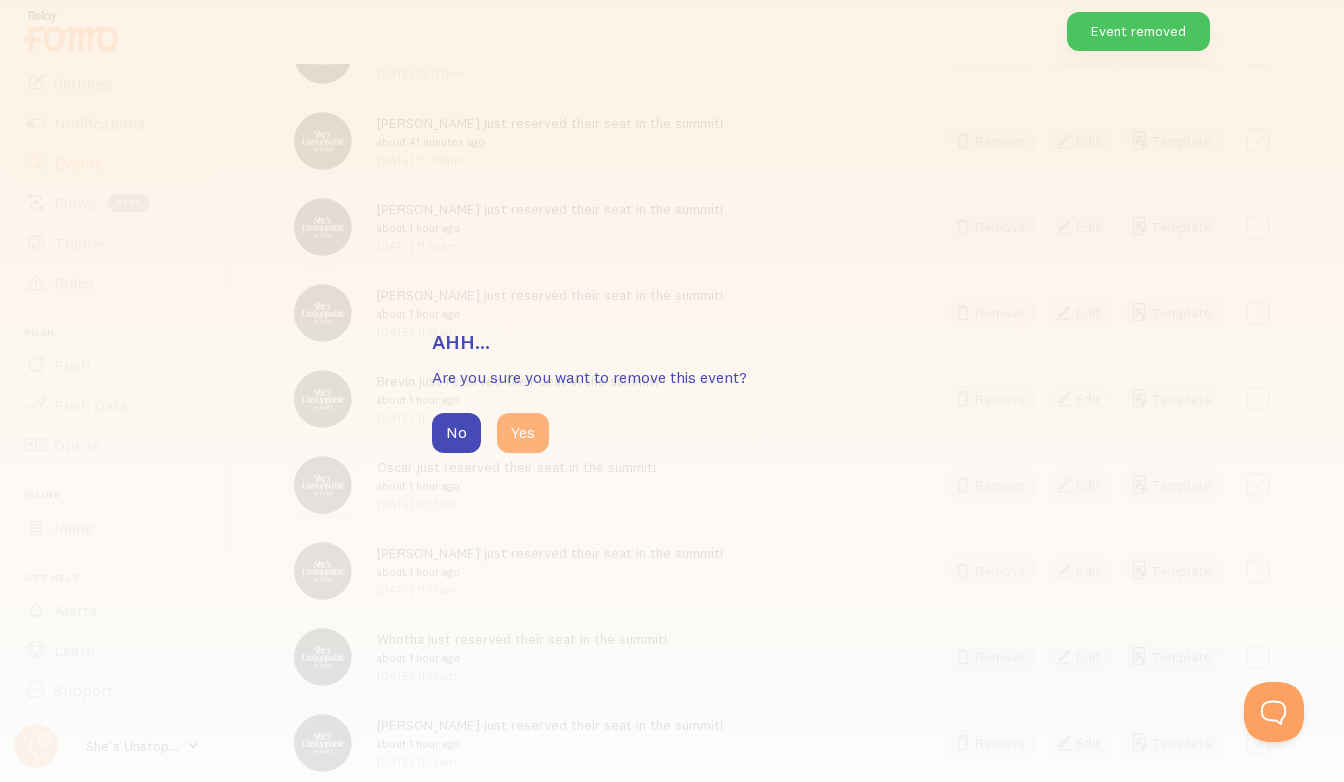 click on "Yes" at bounding box center [523, 433] 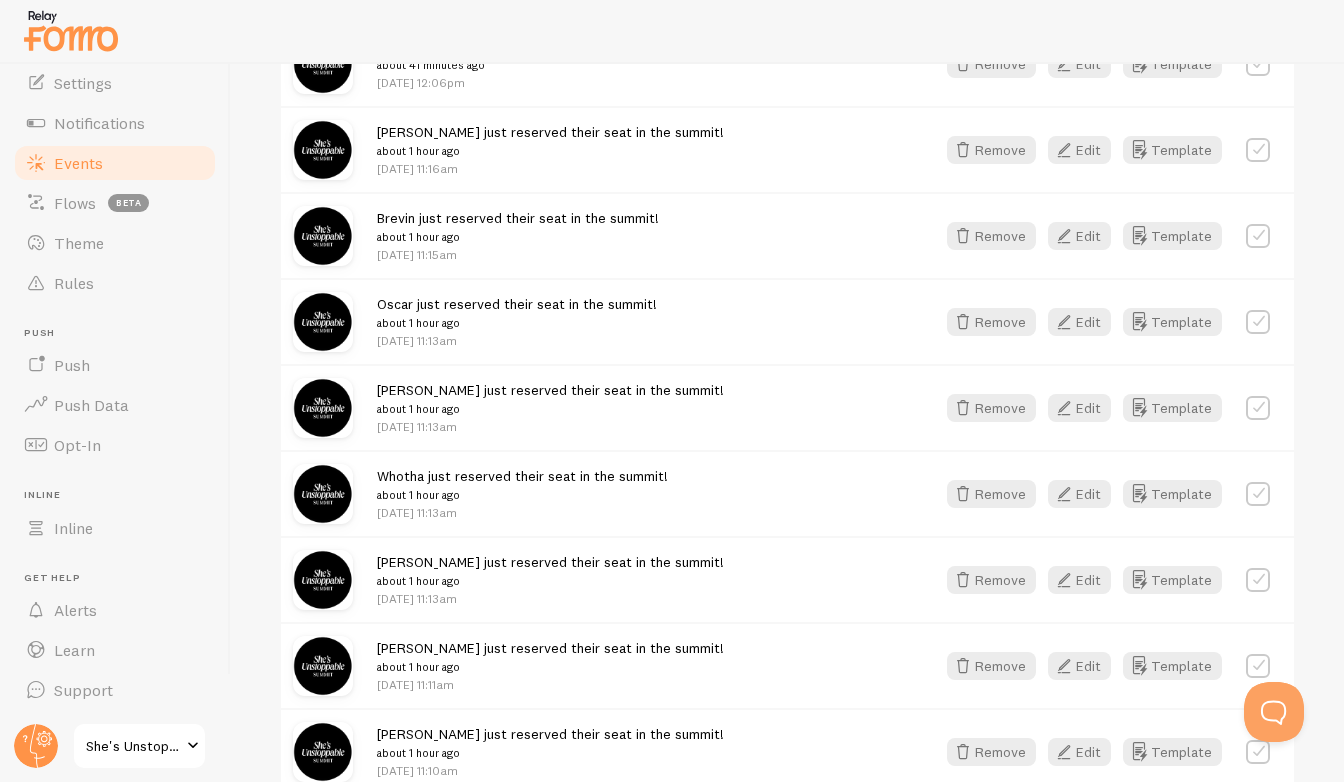 scroll, scrollTop: 1374, scrollLeft: 0, axis: vertical 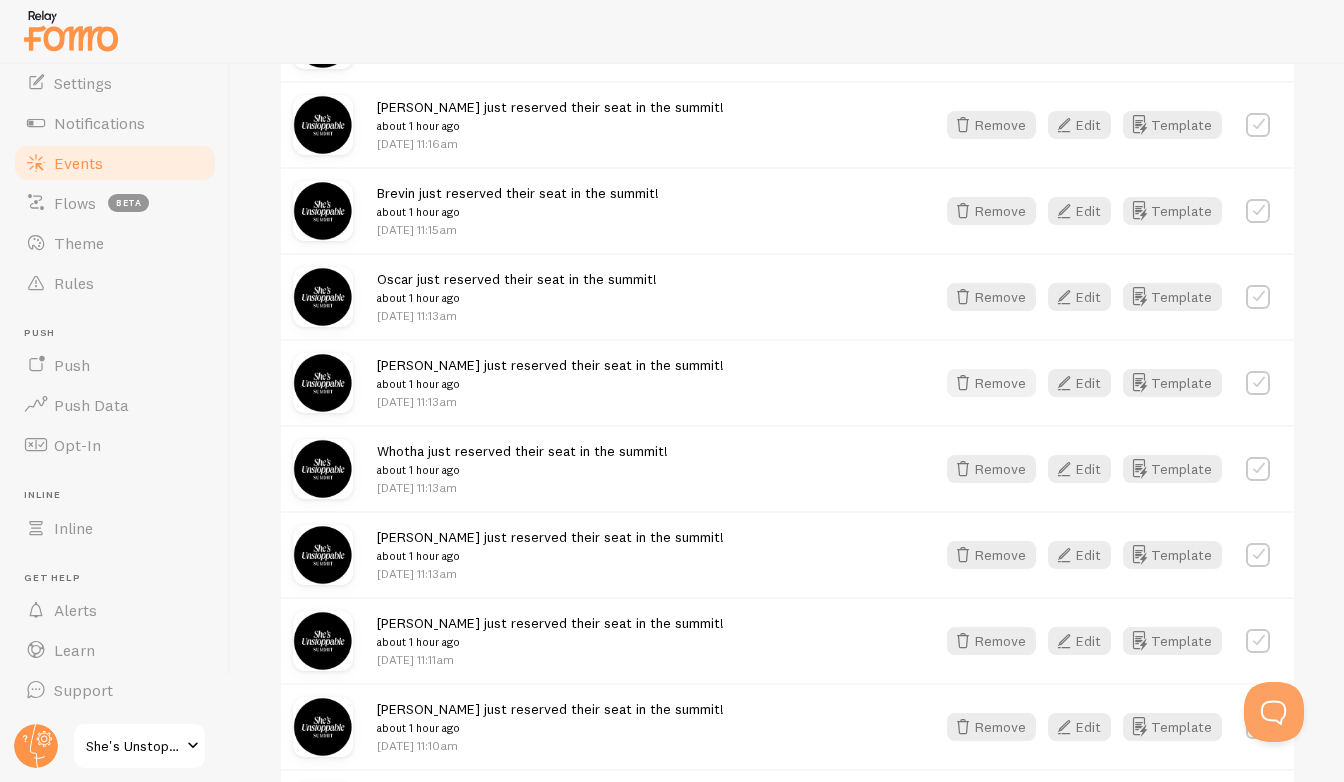 click on "Remove" at bounding box center (991, 383) 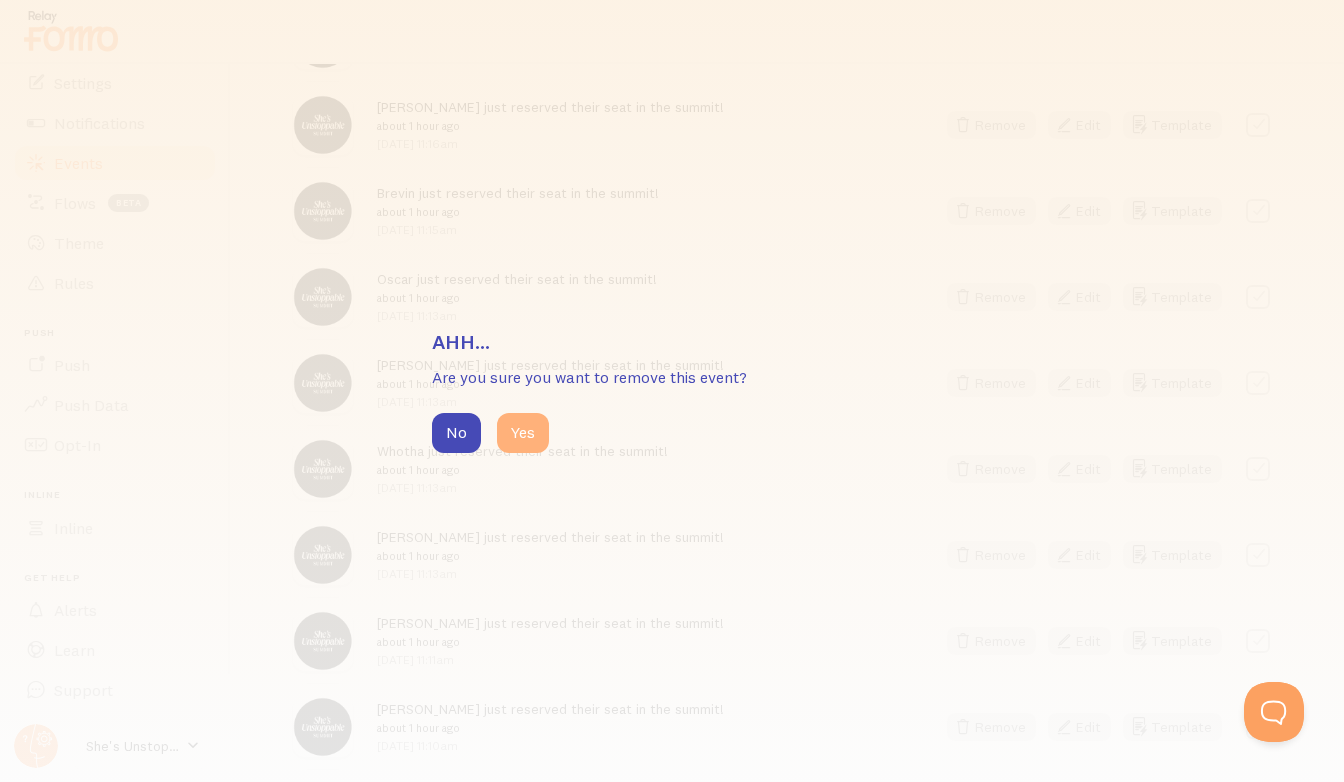 click on "Yes" at bounding box center [523, 433] 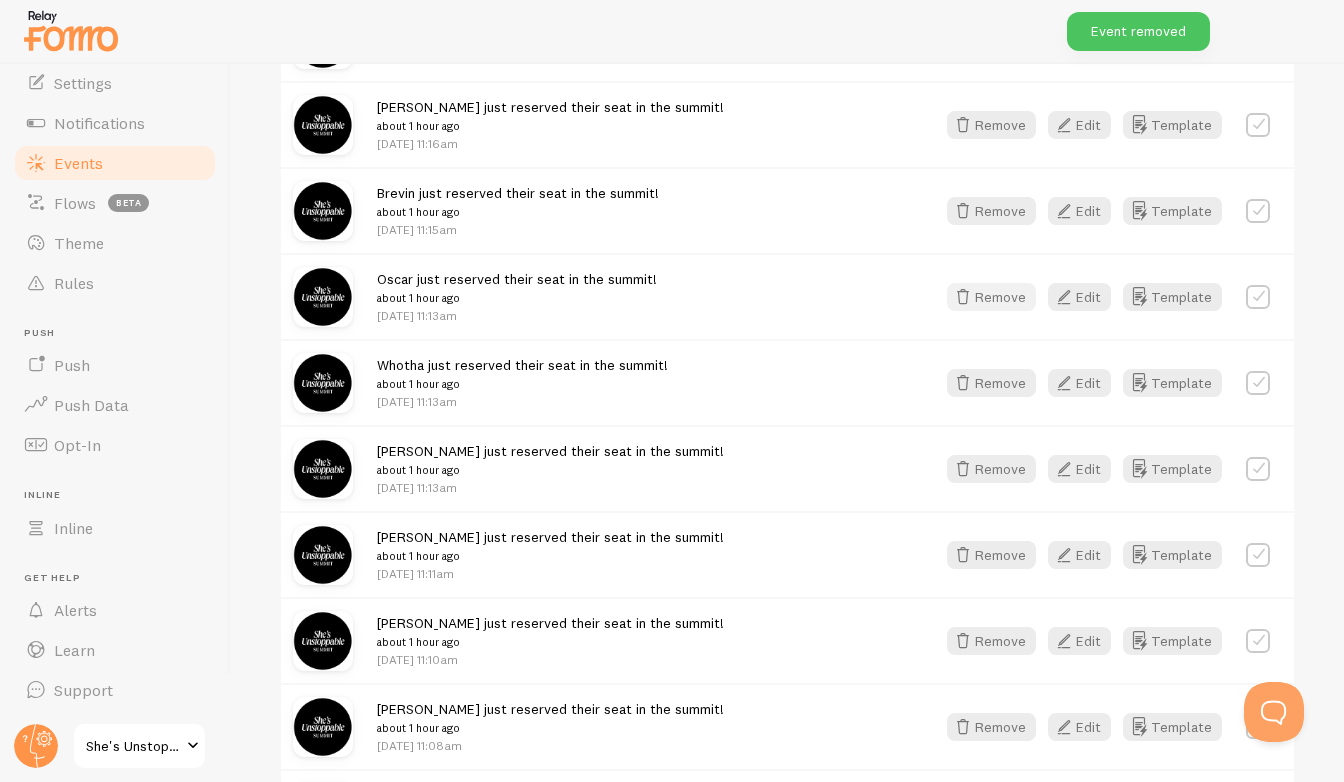 click on "Remove" at bounding box center [991, 297] 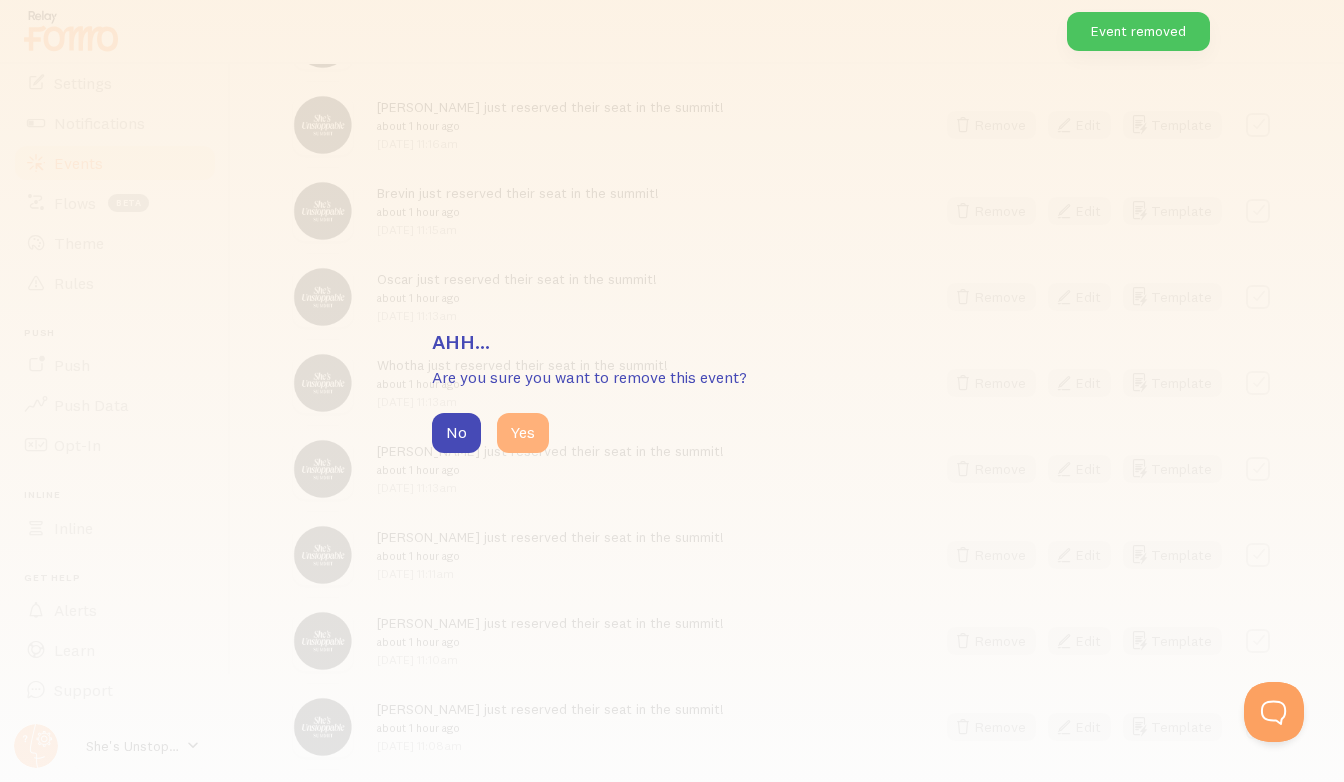 click on "Yes" at bounding box center (523, 433) 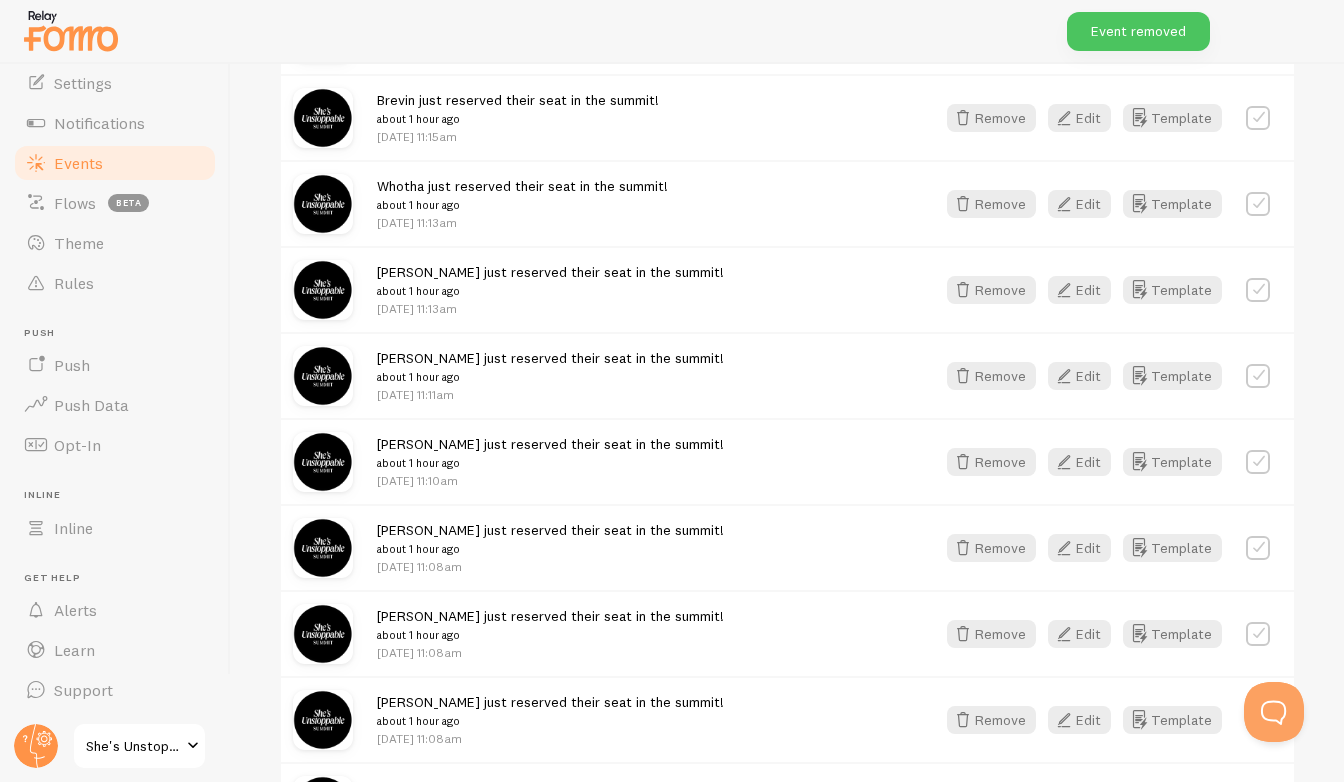 scroll, scrollTop: 1482, scrollLeft: 0, axis: vertical 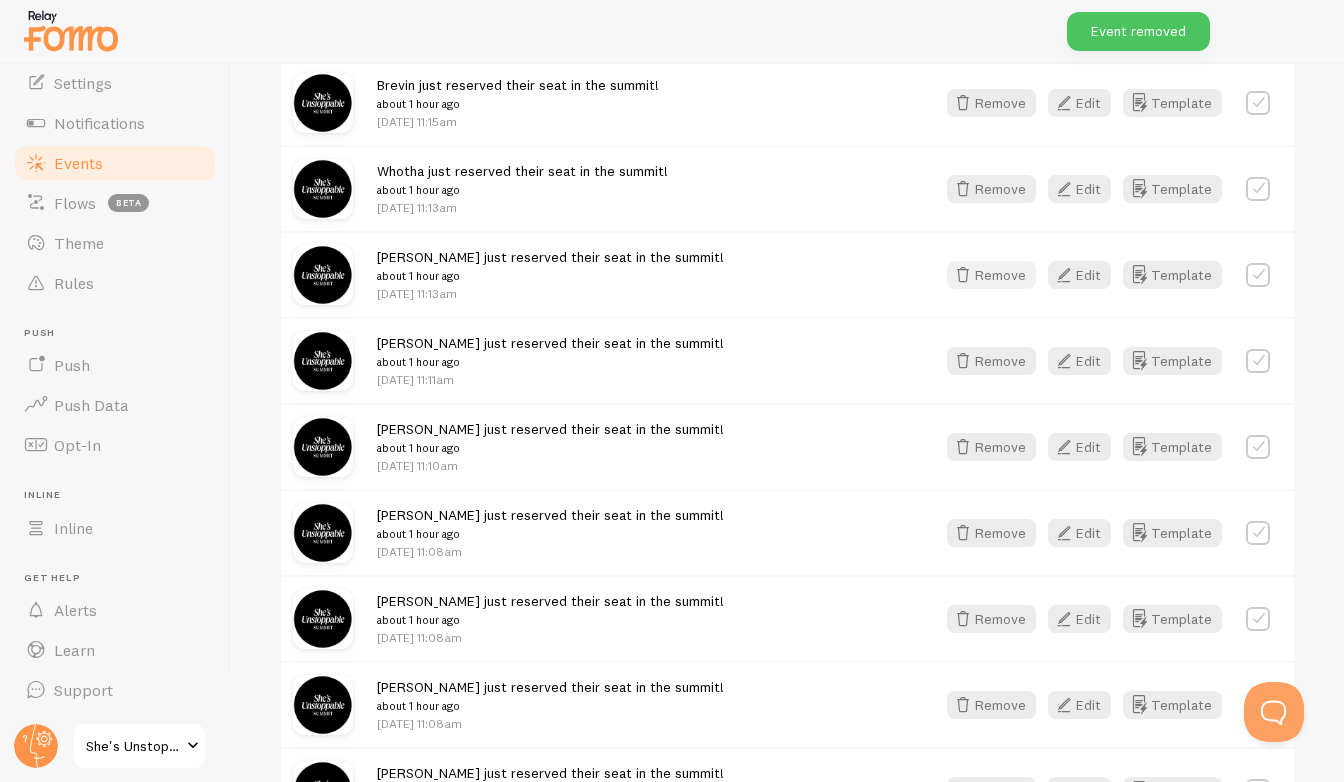 click on "Remove" at bounding box center (991, 275) 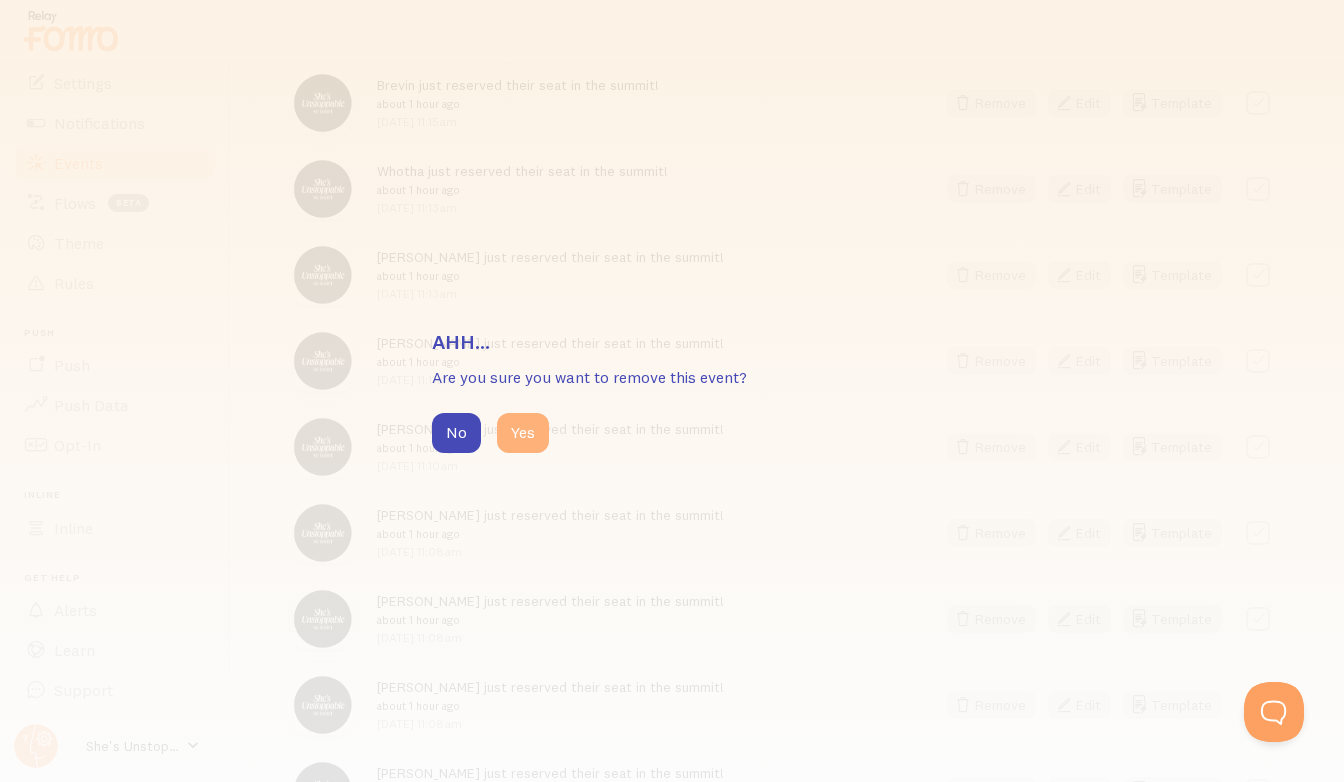 click on "Yes" at bounding box center (523, 433) 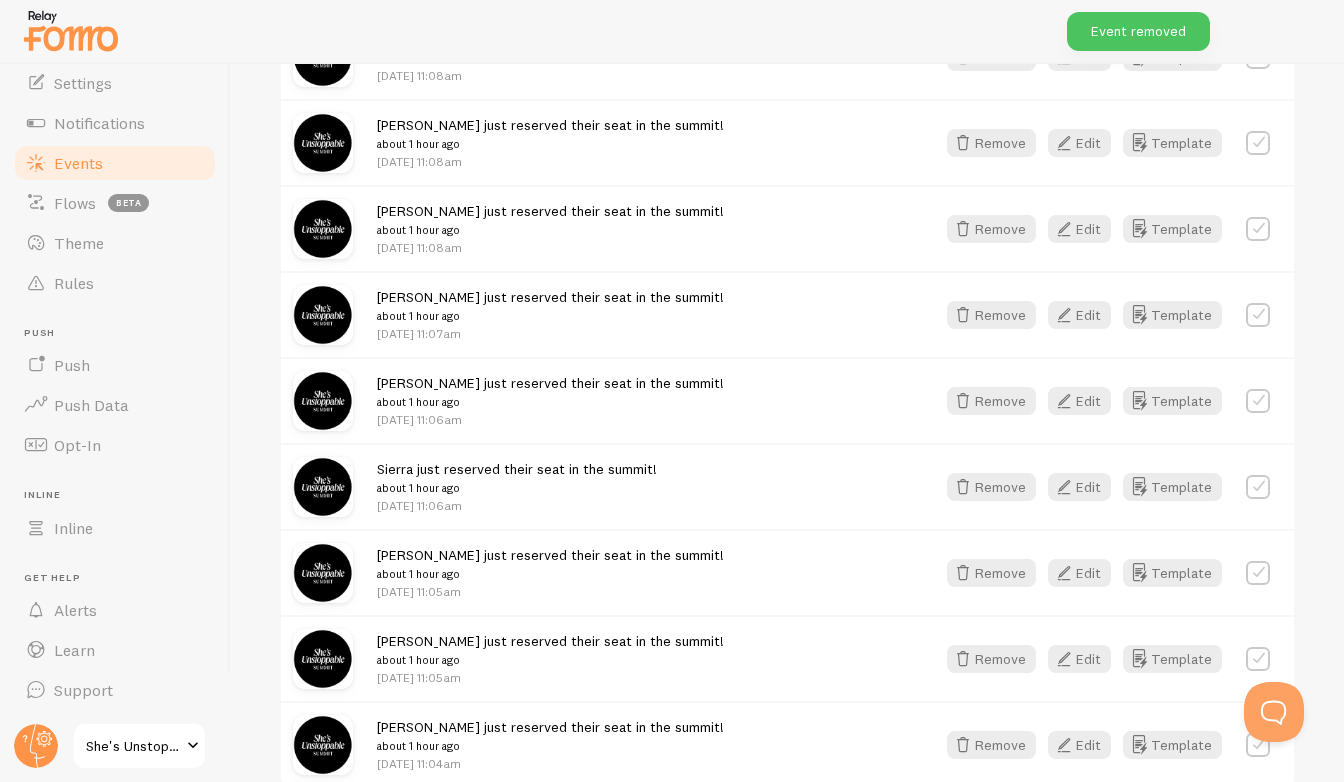 scroll, scrollTop: 1897, scrollLeft: 0, axis: vertical 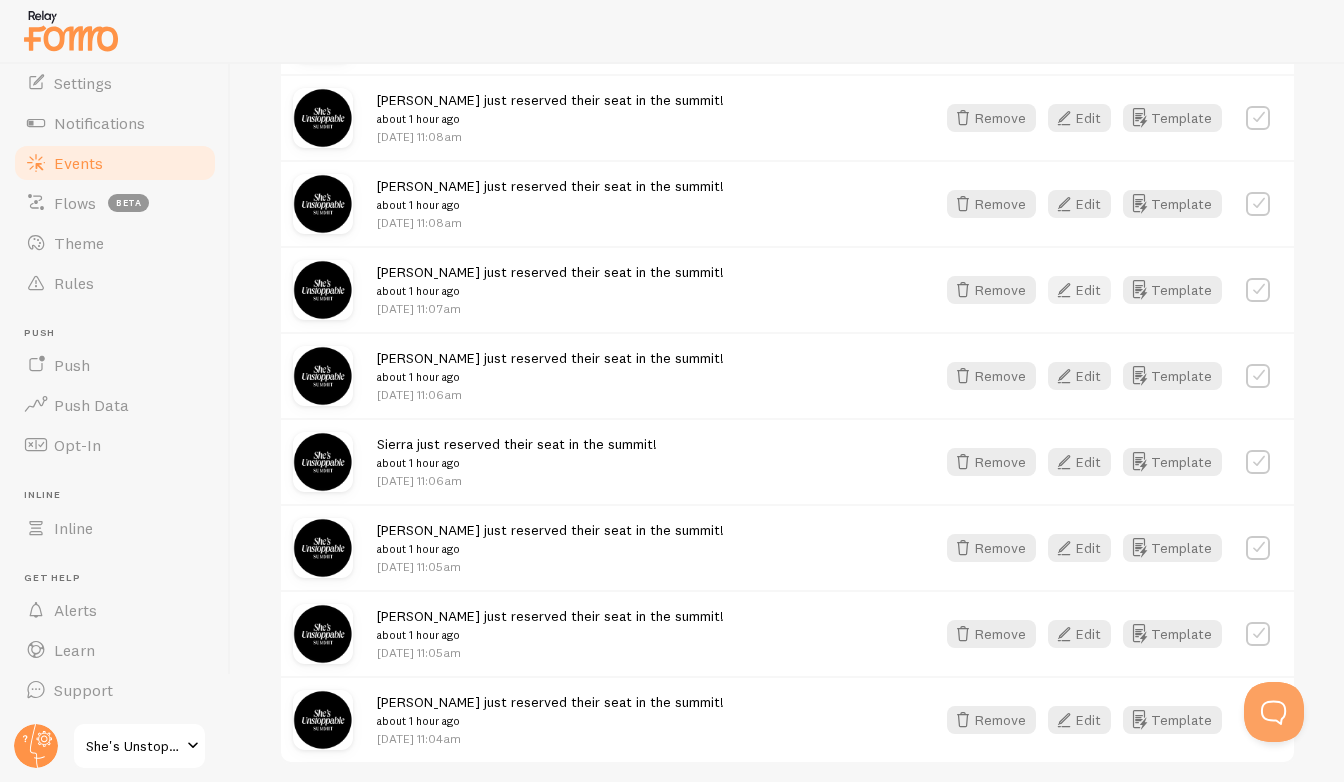 click on "Edit" at bounding box center [1079, 290] 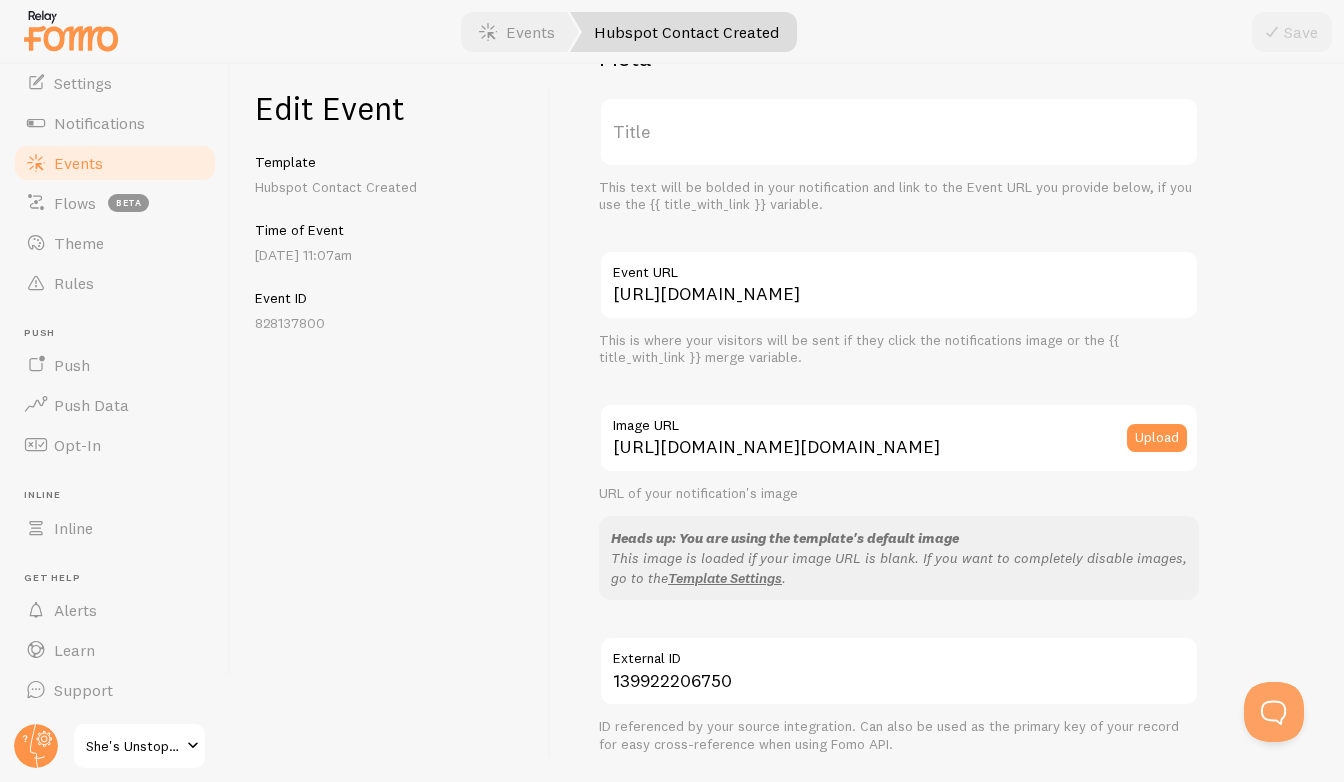 scroll, scrollTop: 0, scrollLeft: 0, axis: both 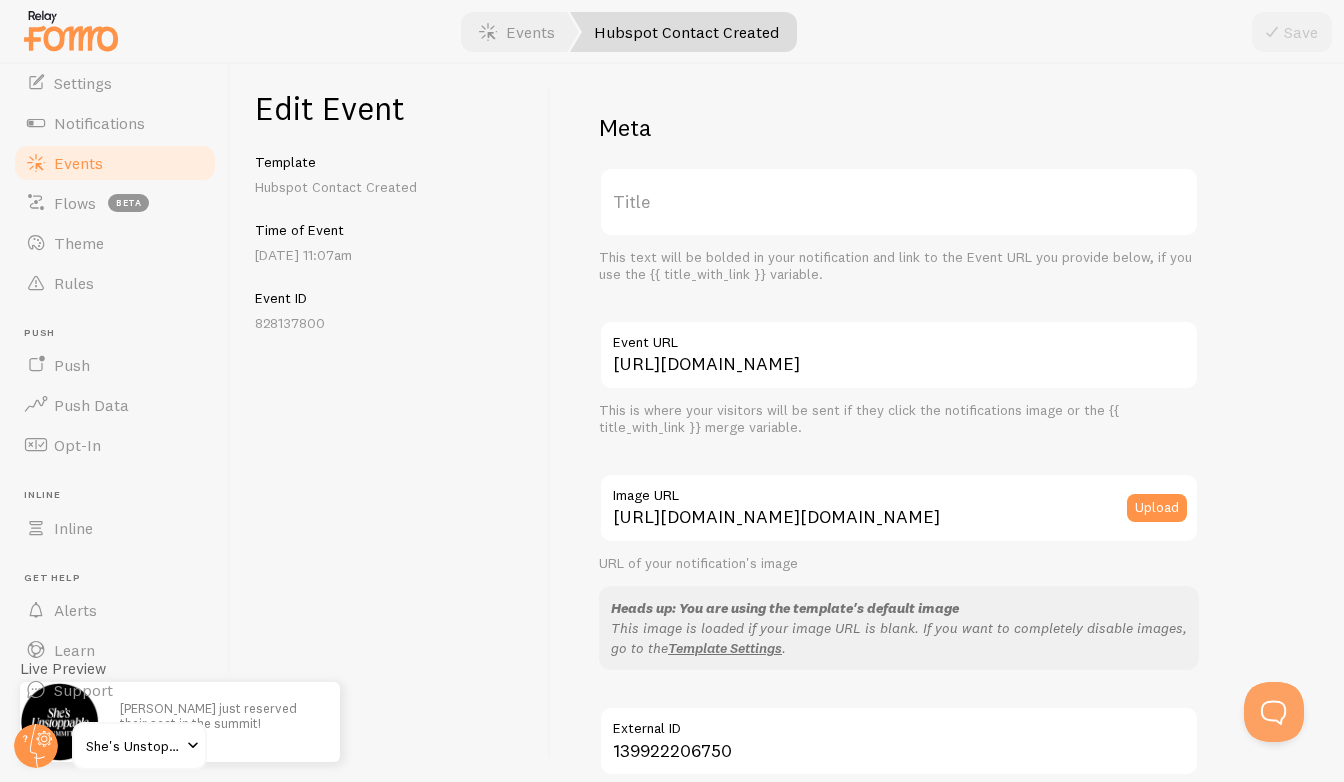 click at bounding box center (193, 746) 